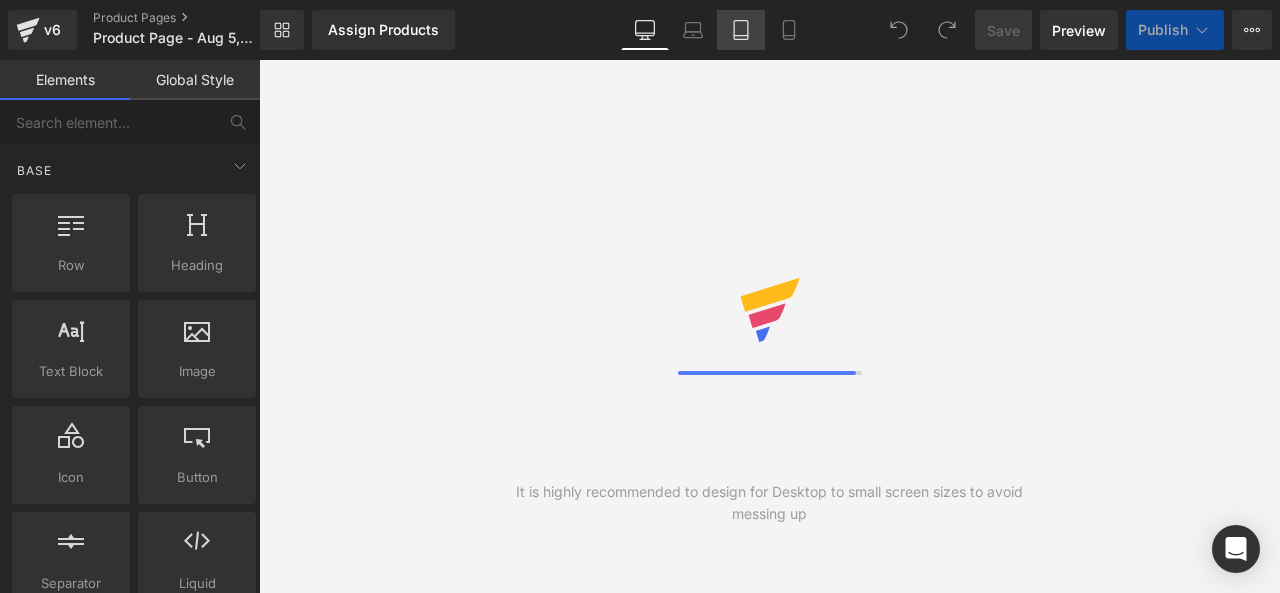 scroll, scrollTop: 0, scrollLeft: 0, axis: both 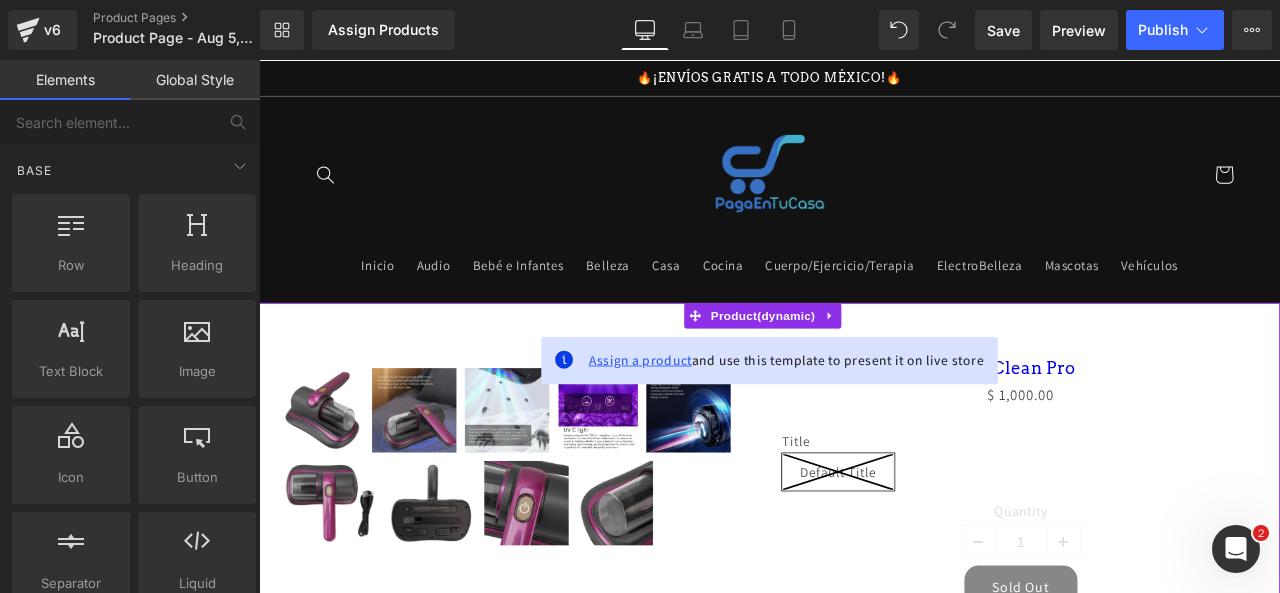 click on "Assign a product" at bounding box center (711, 414) 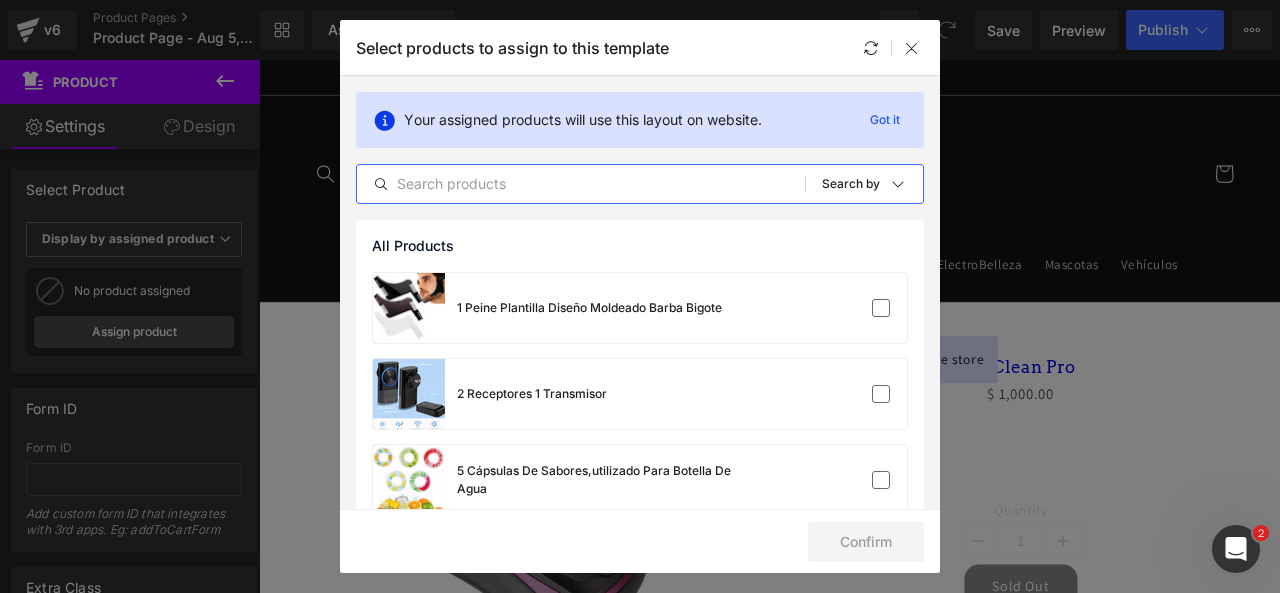click at bounding box center (581, 184) 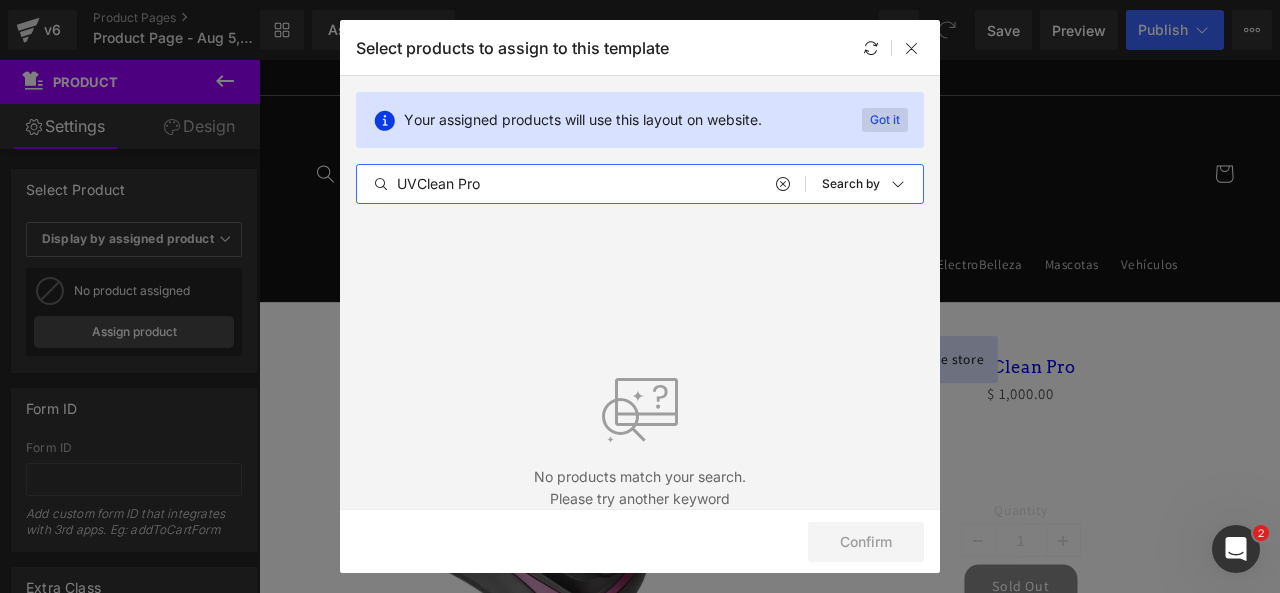 type on "[PRODUCT] Pro" 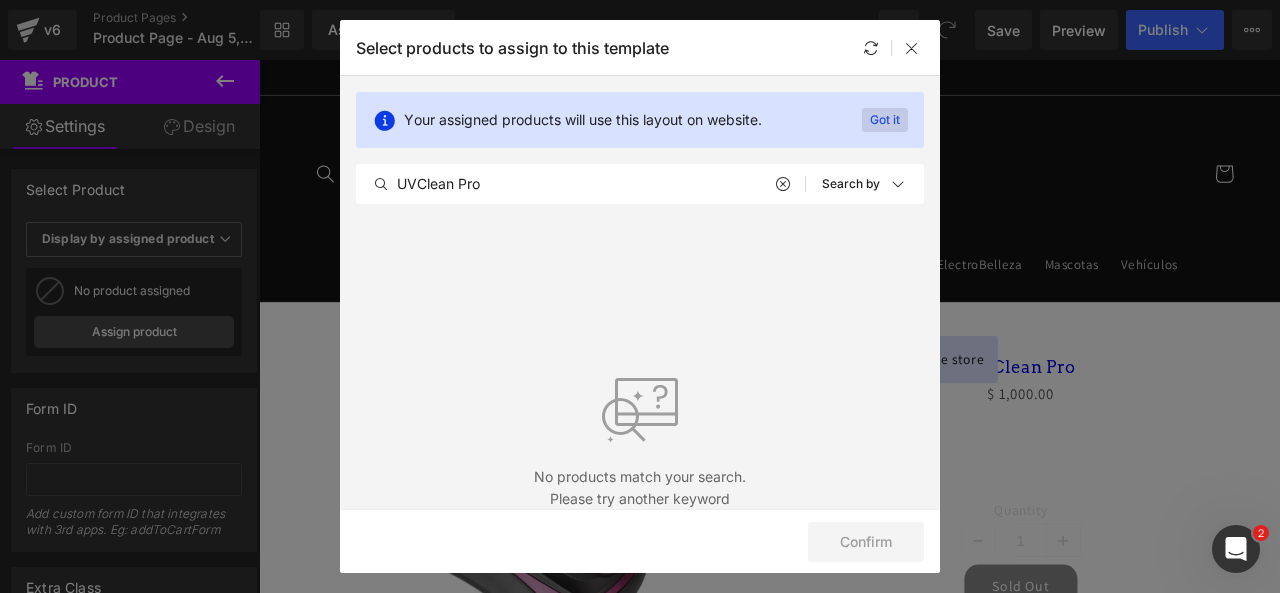 click on "Got it" at bounding box center [885, 120] 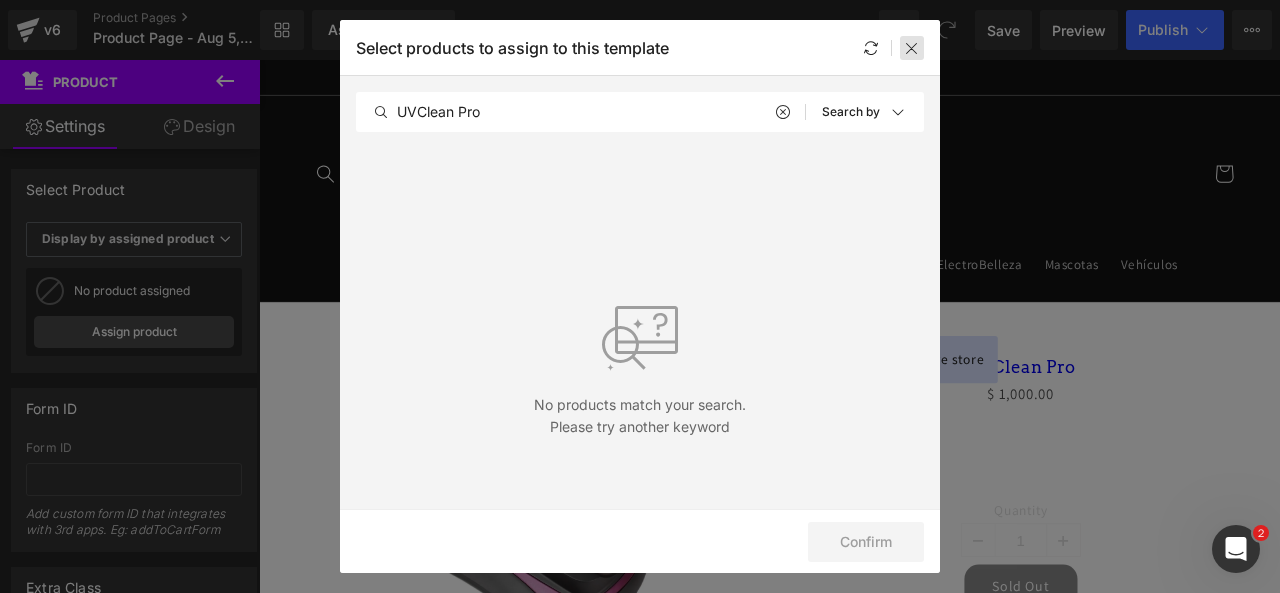 drag, startPoint x: 930, startPoint y: 38, endPoint x: 906, endPoint y: 49, distance: 26.400757 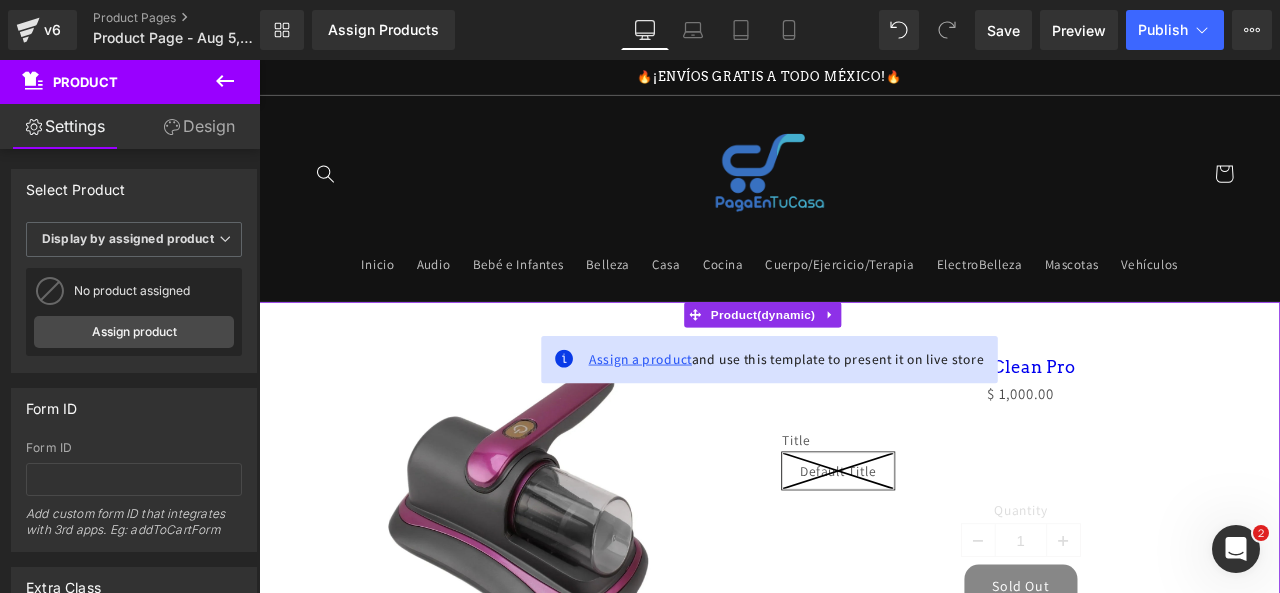 click on "Assign a product" at bounding box center [711, 414] 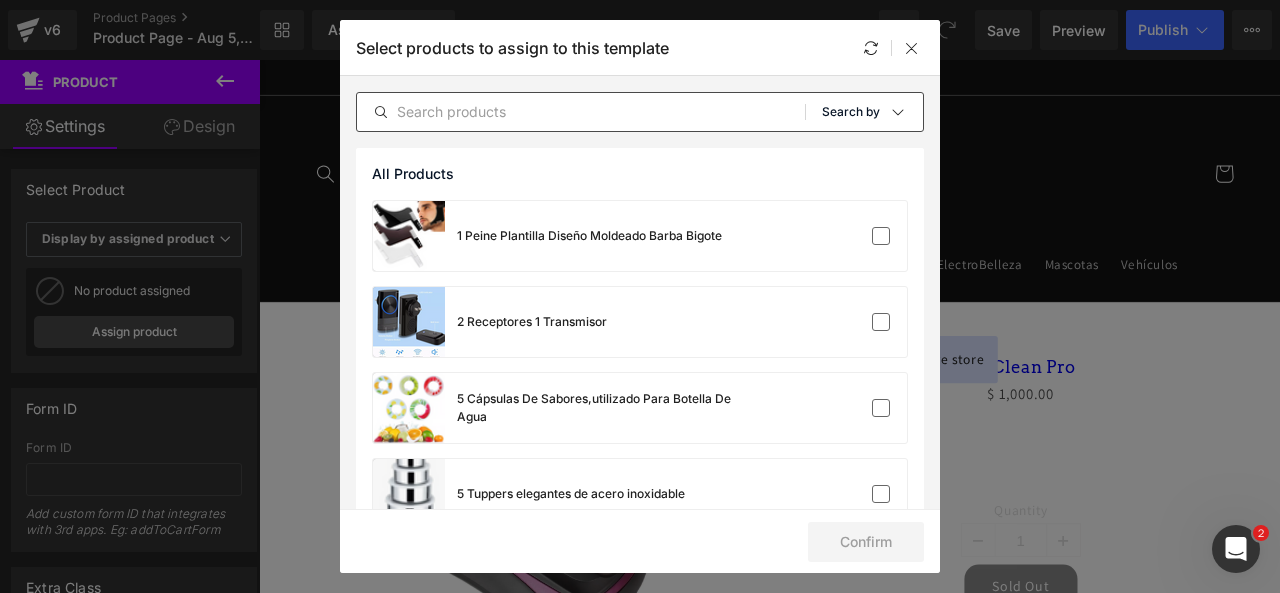 scroll, scrollTop: 266, scrollLeft: 0, axis: vertical 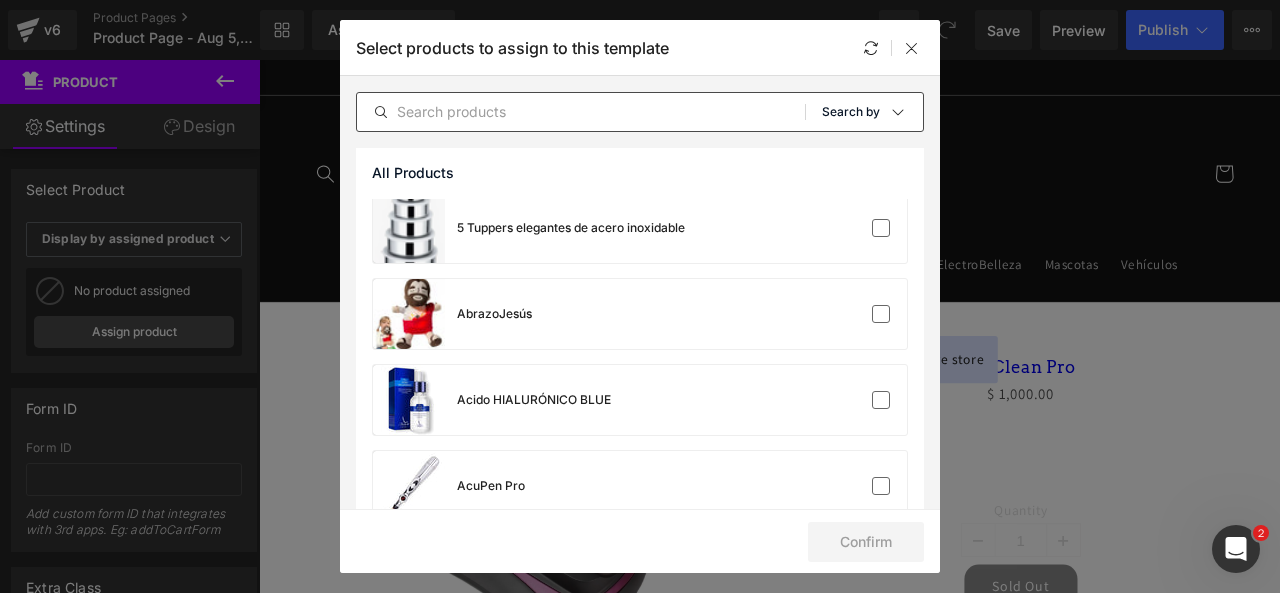 click 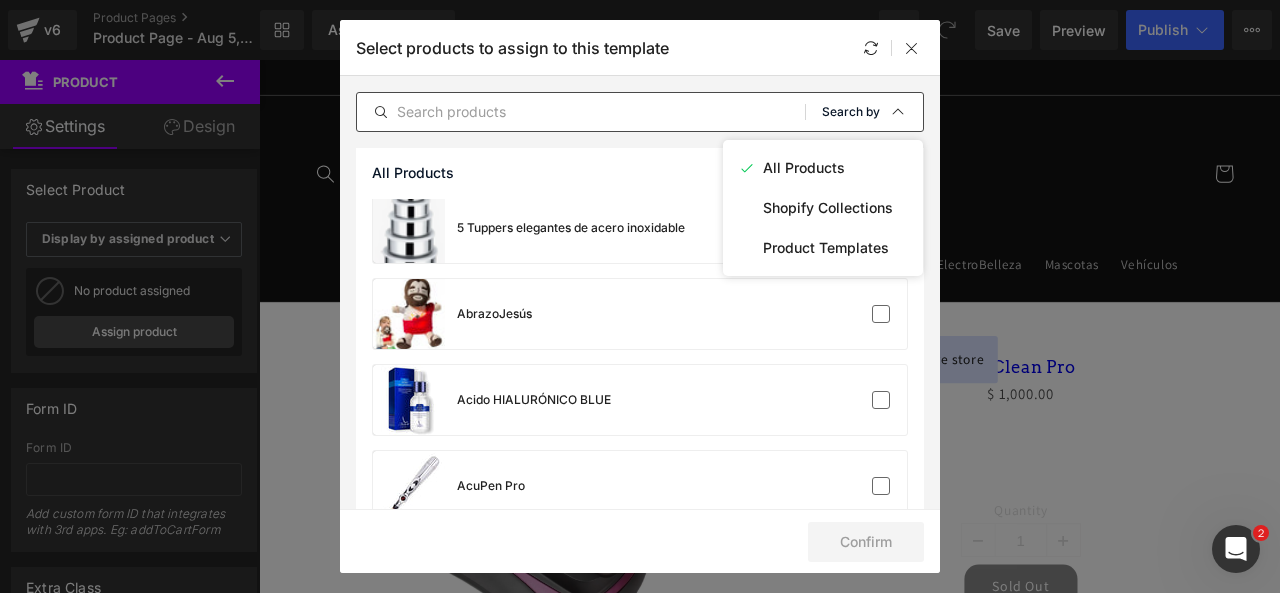 click at bounding box center [898, 112] 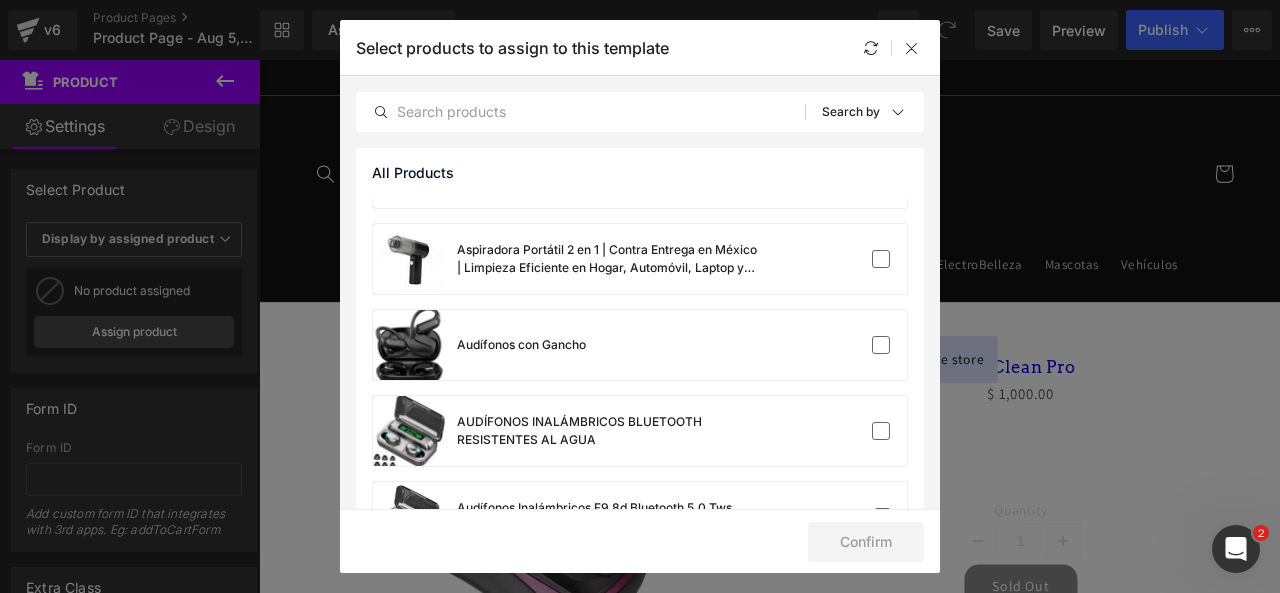 scroll, scrollTop: 2033, scrollLeft: 0, axis: vertical 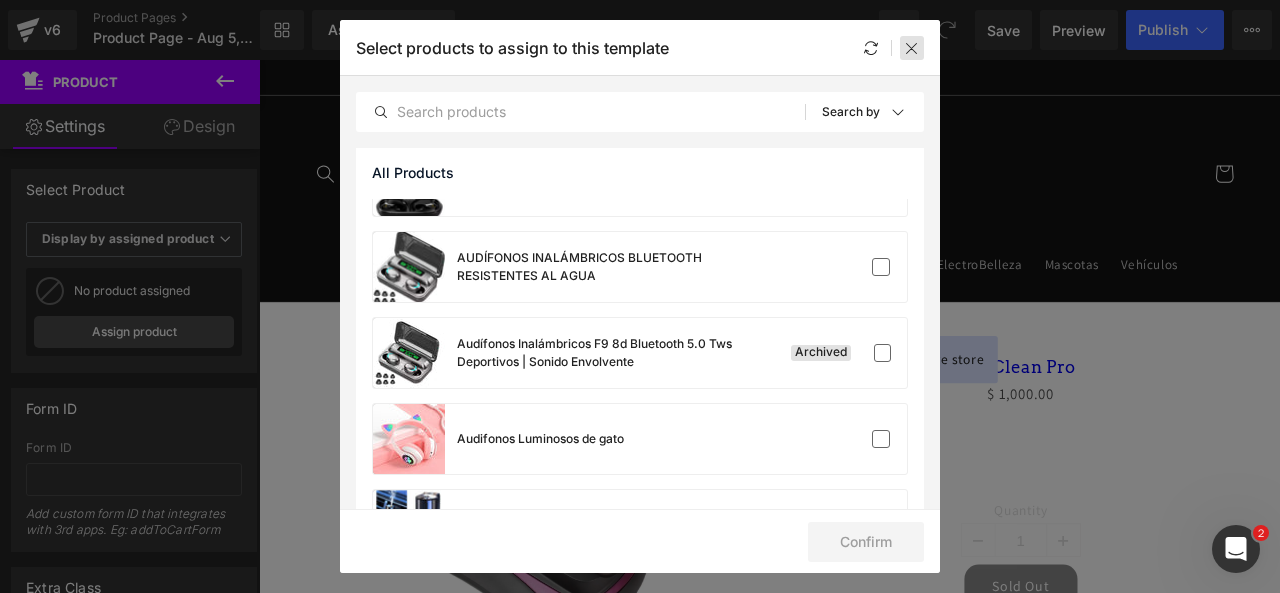 click at bounding box center [912, 48] 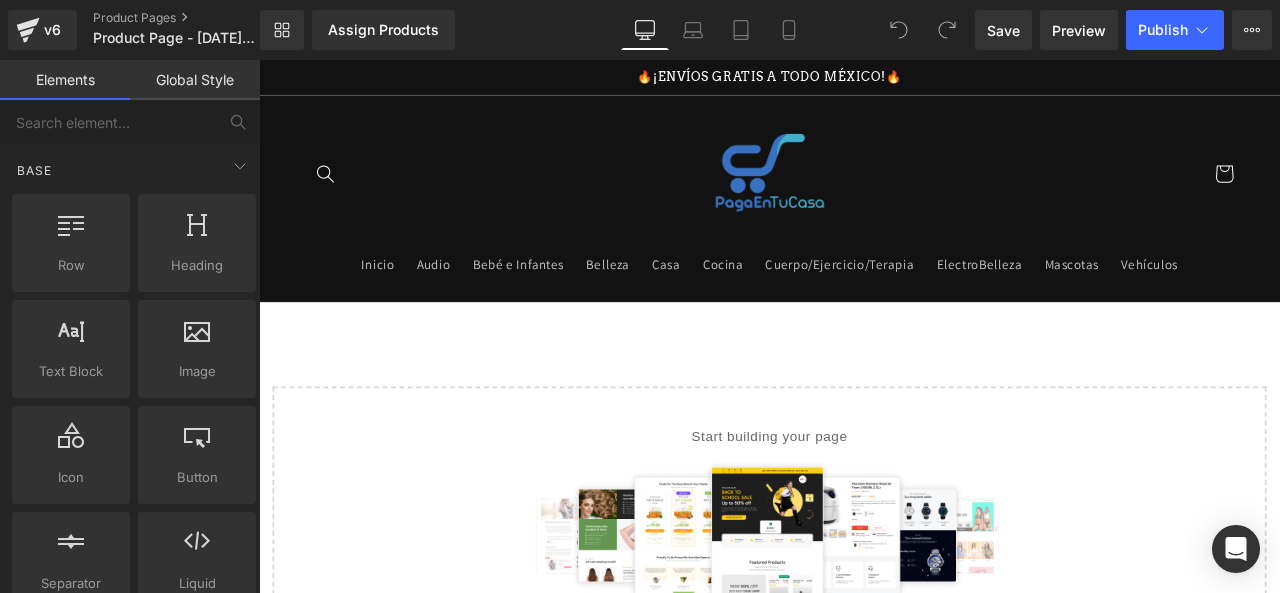 scroll, scrollTop: 0, scrollLeft: 0, axis: both 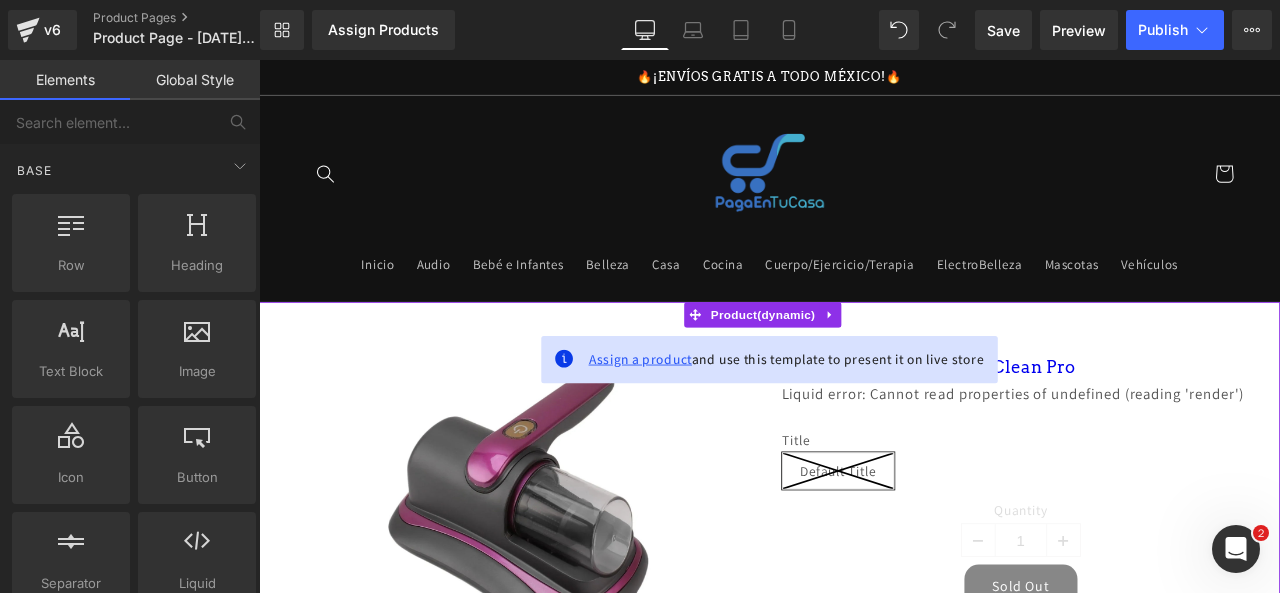 click on "Assign a product" at bounding box center [711, 414] 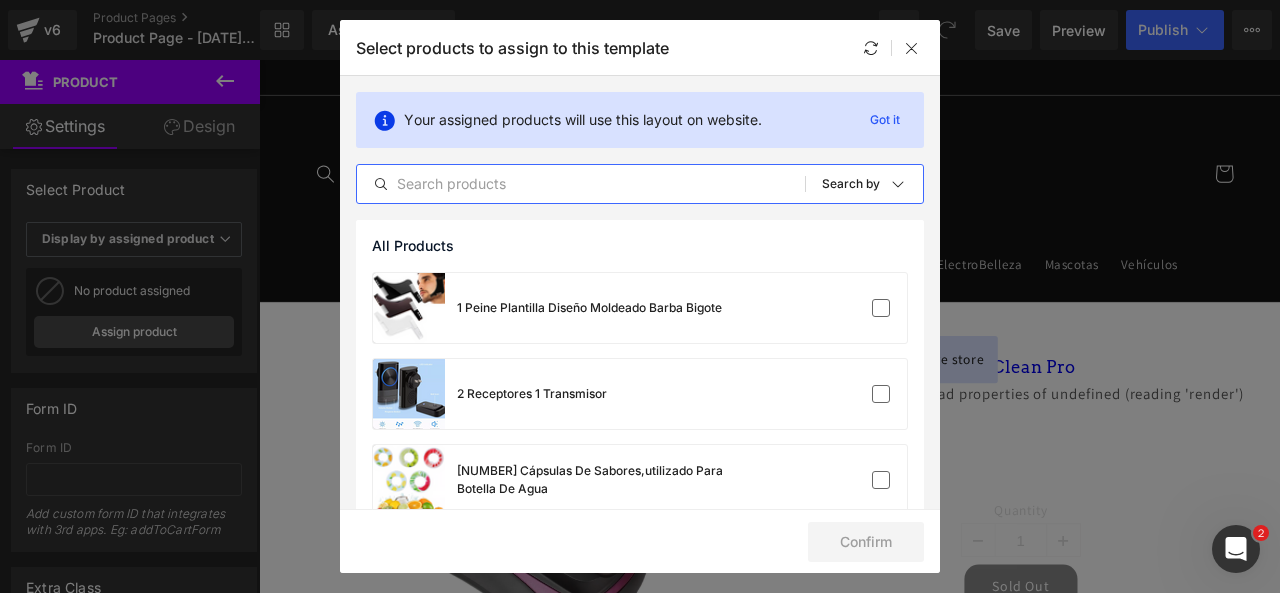 click at bounding box center (581, 184) 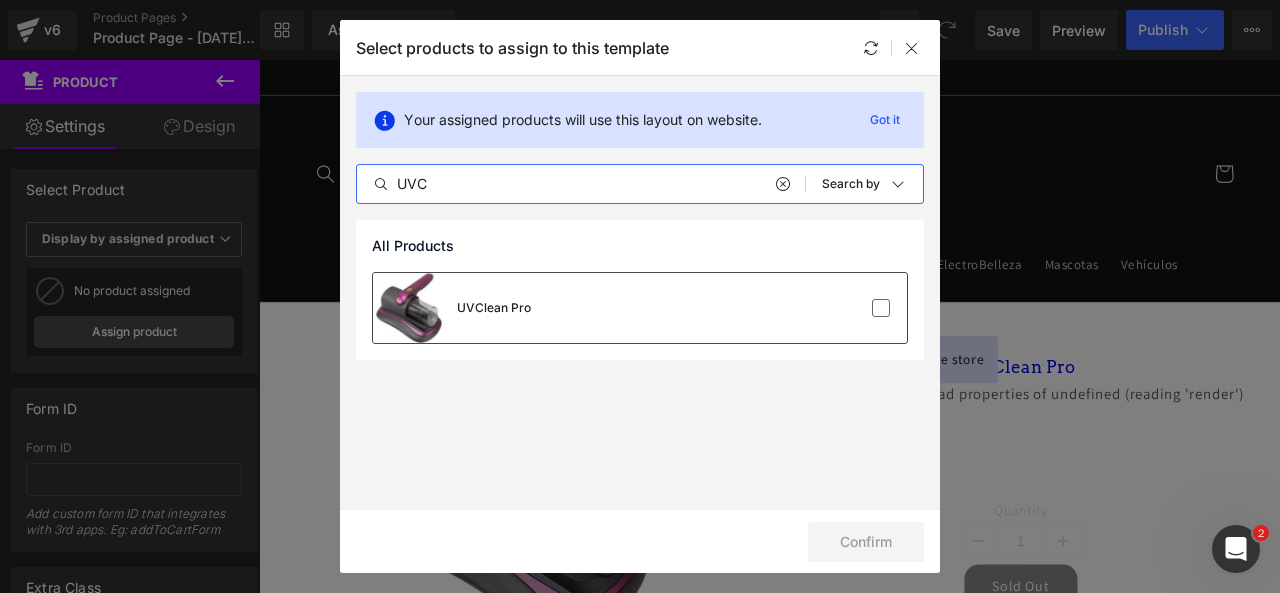 type on "UVC" 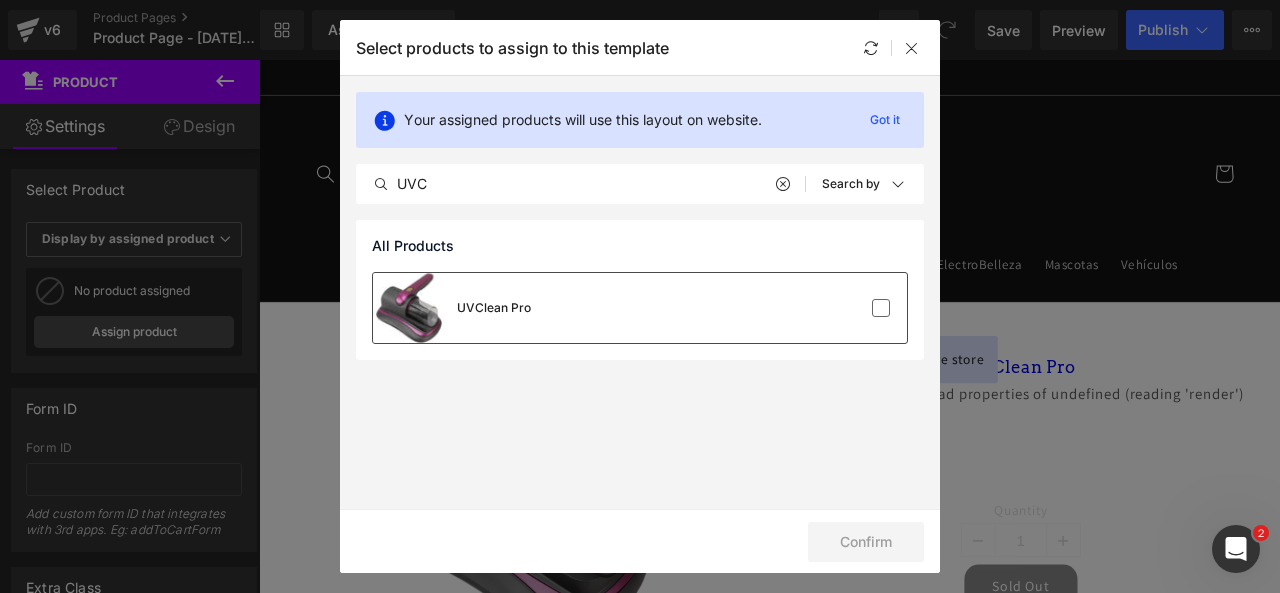 click on "[PRODUCT] Pro" at bounding box center [640, 308] 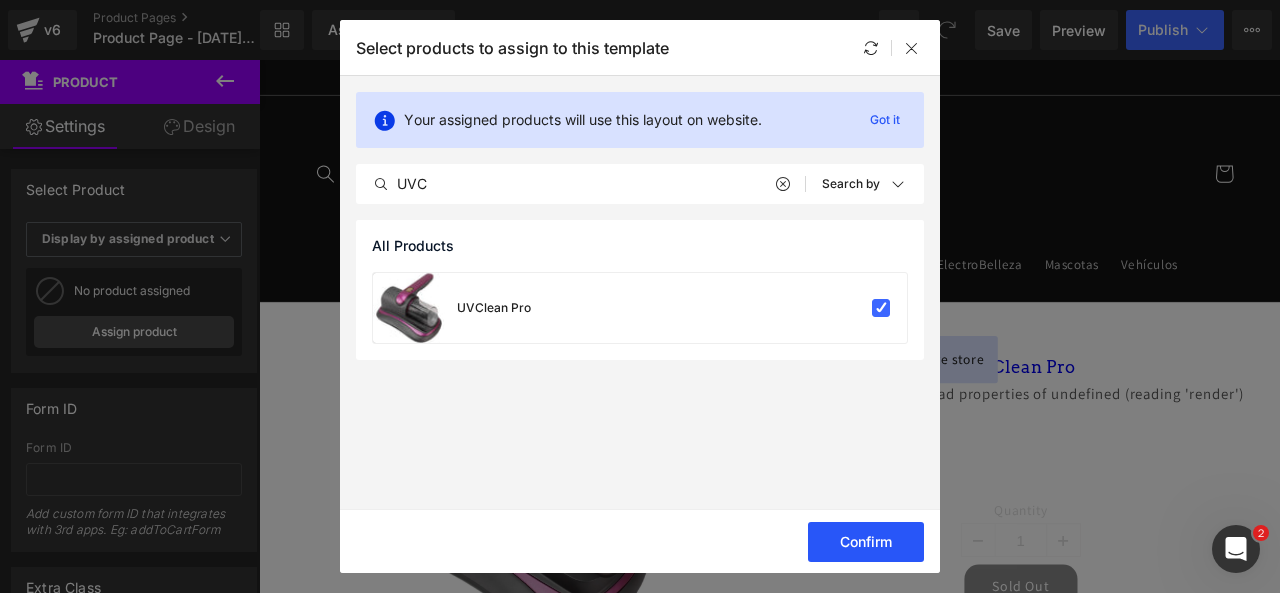 click on "Confirm" at bounding box center [866, 542] 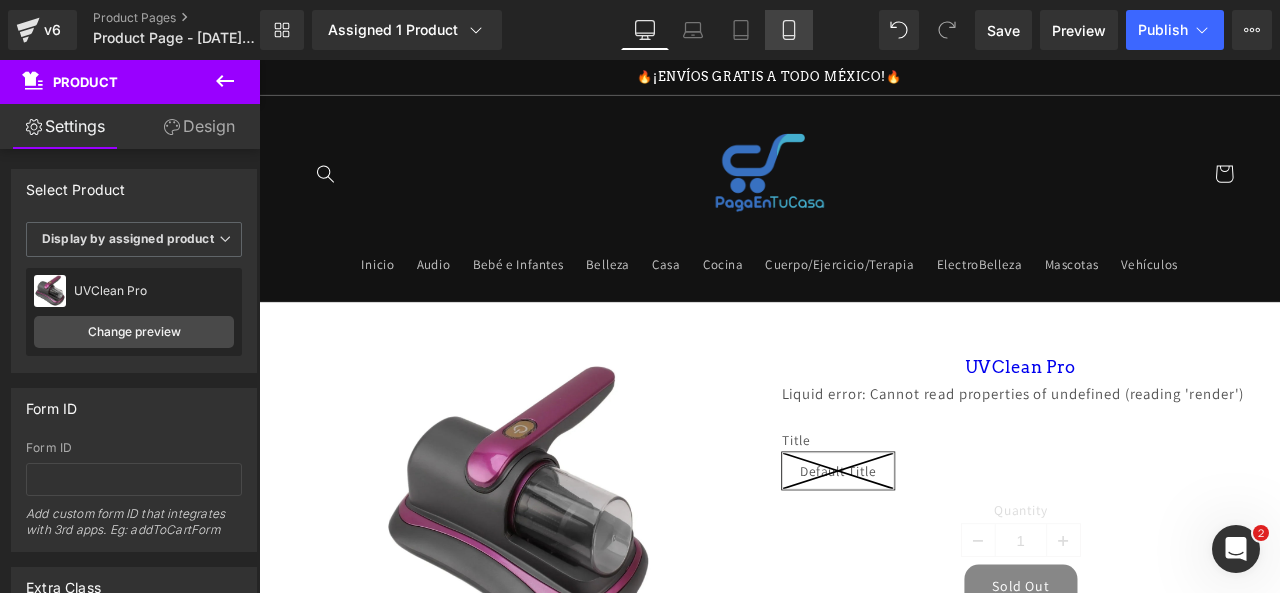 click on "Mobile" at bounding box center [789, 30] 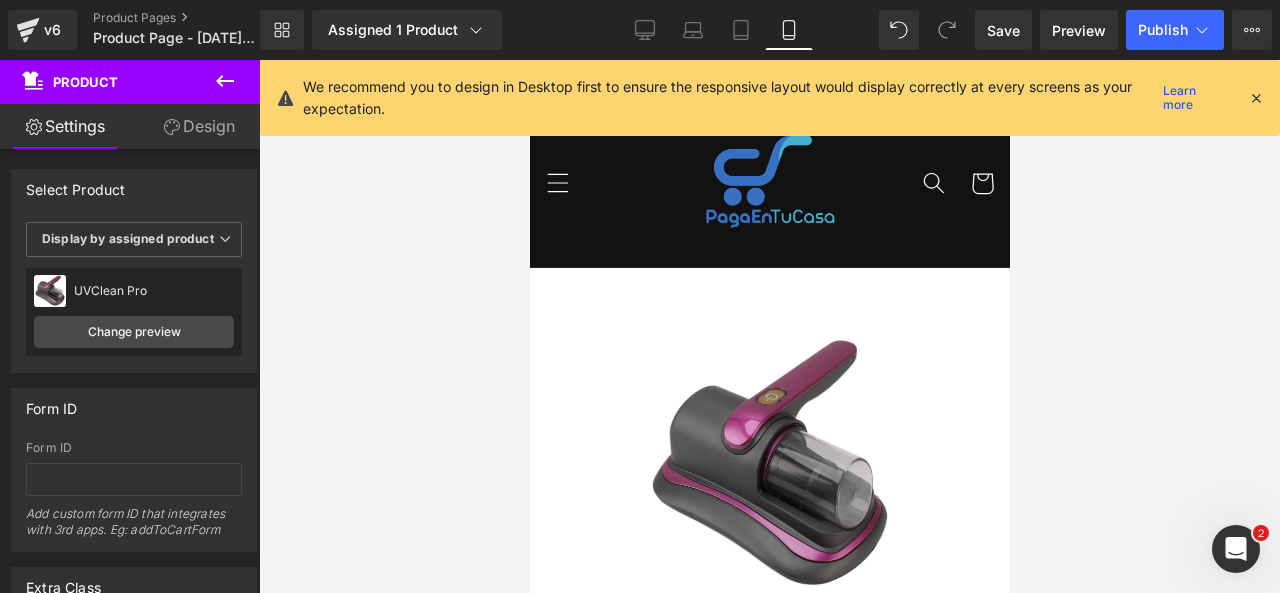 click at bounding box center [1256, 98] 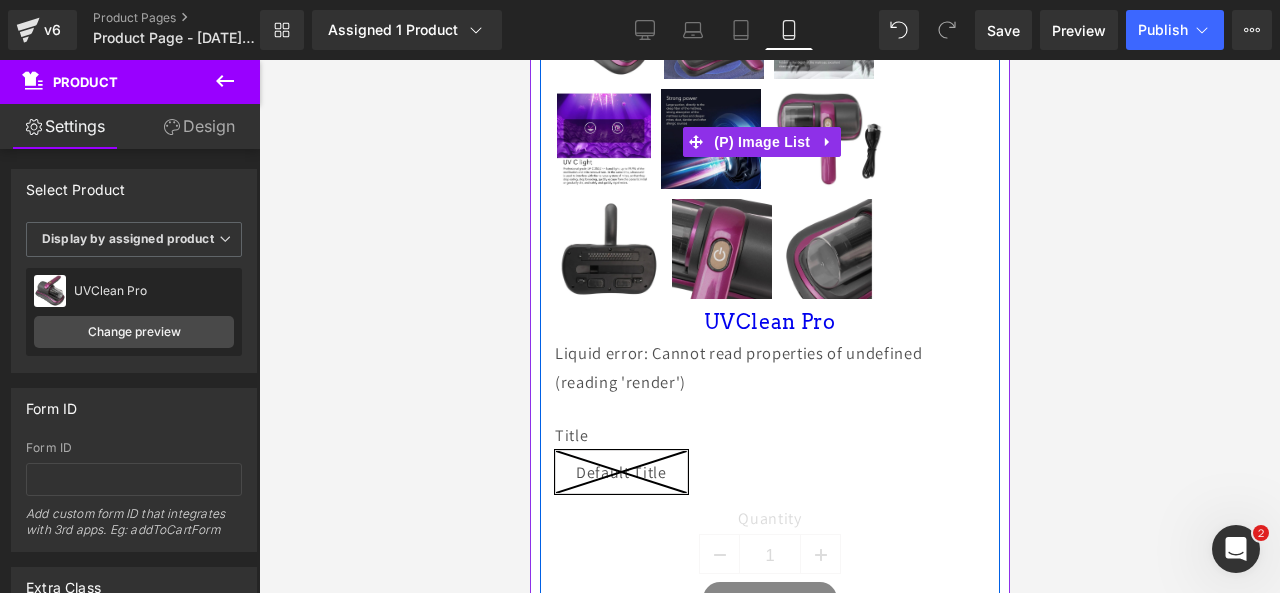 scroll, scrollTop: 636, scrollLeft: 0, axis: vertical 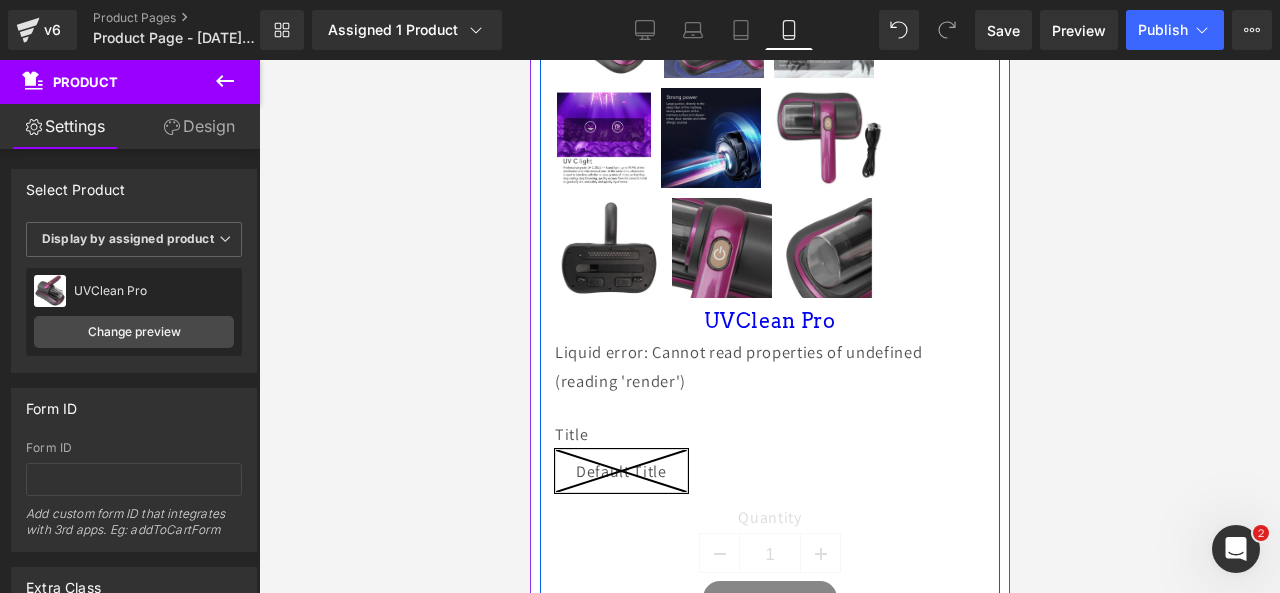 click on "Liquid error: Cannot read properties of undefined (reading 'render')" at bounding box center [769, 366] 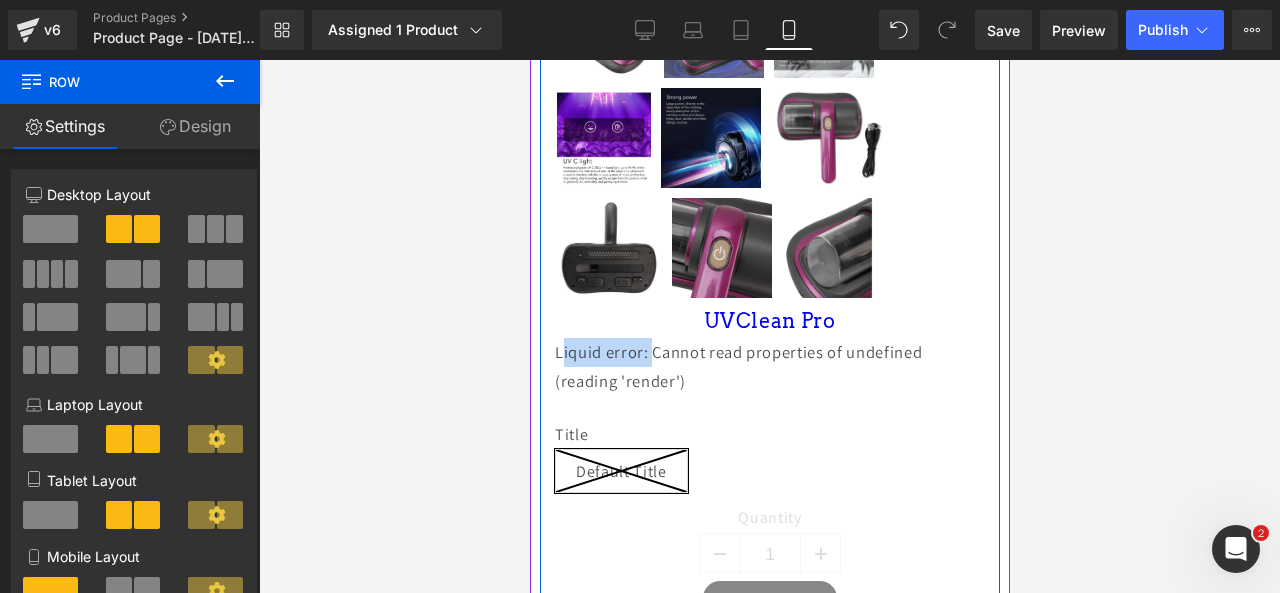 drag, startPoint x: 652, startPoint y: 345, endPoint x: 559, endPoint y: 343, distance: 93.0215 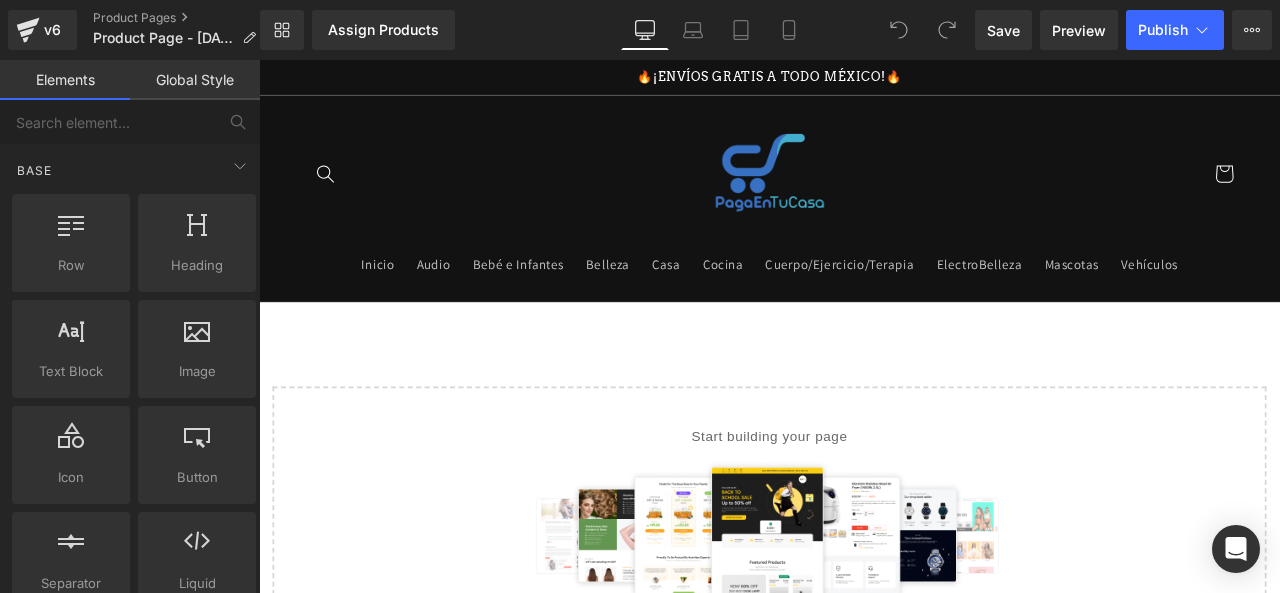 scroll, scrollTop: 0, scrollLeft: 0, axis: both 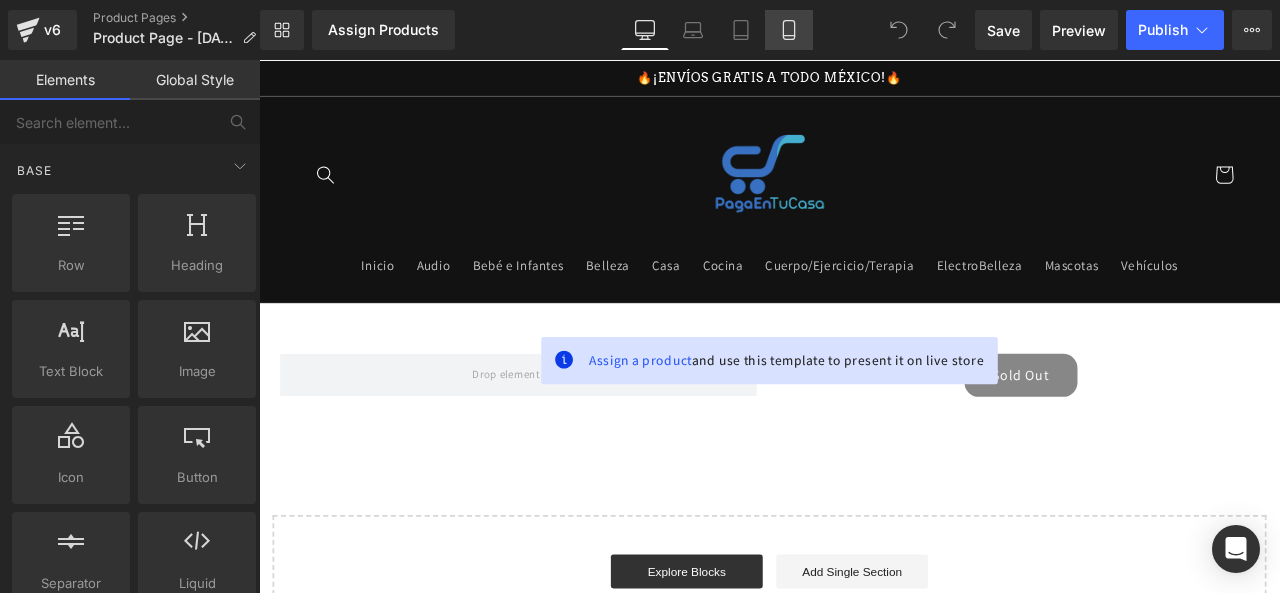 drag, startPoint x: 788, startPoint y: 35, endPoint x: 716, endPoint y: 8, distance: 76.896034 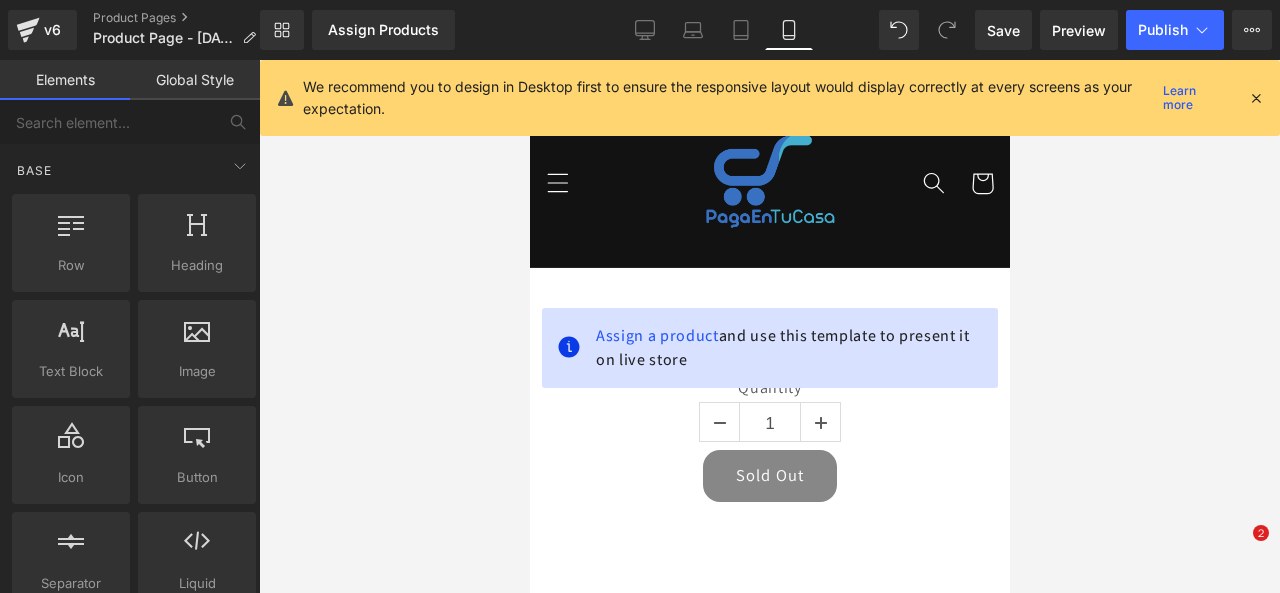 scroll, scrollTop: 206, scrollLeft: 0, axis: vertical 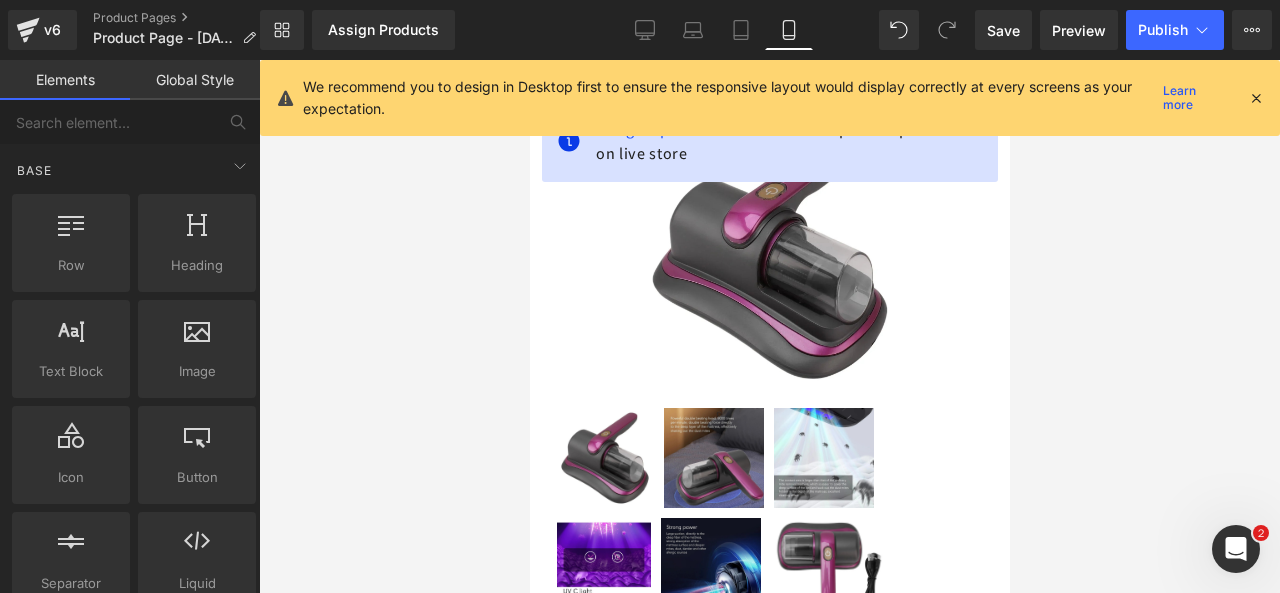 click on "We recommend you to design in Desktop first to ensure the responsive layout would display correctly at every screens as your expectation. Learn more" at bounding box center (775, 98) 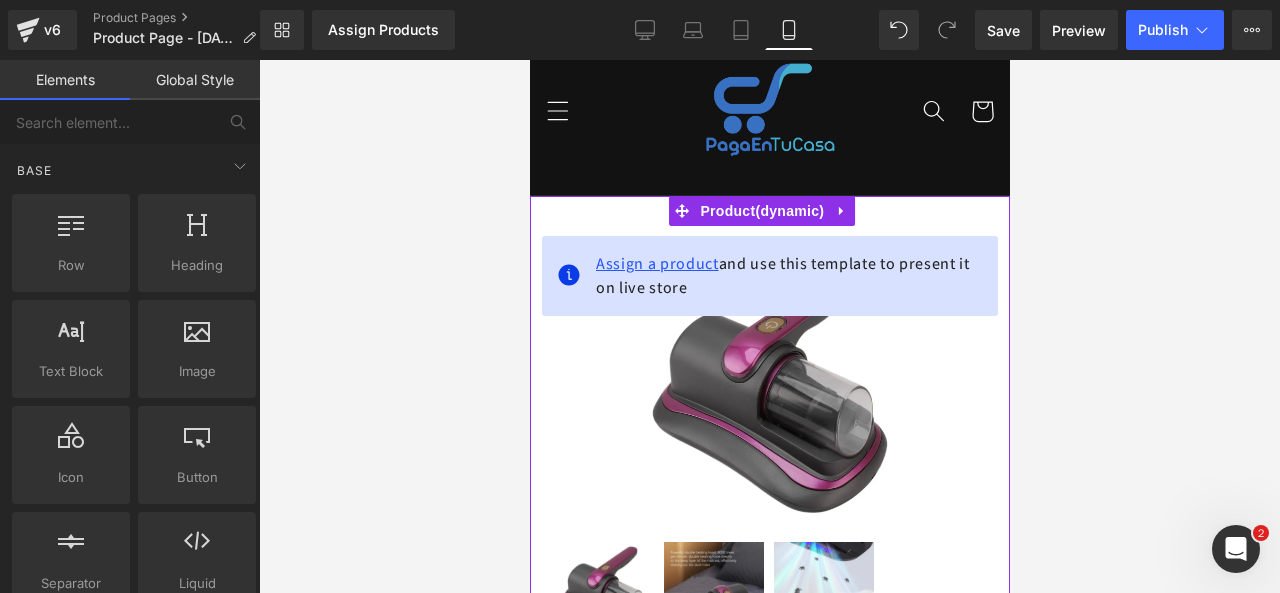 scroll, scrollTop: 70, scrollLeft: 0, axis: vertical 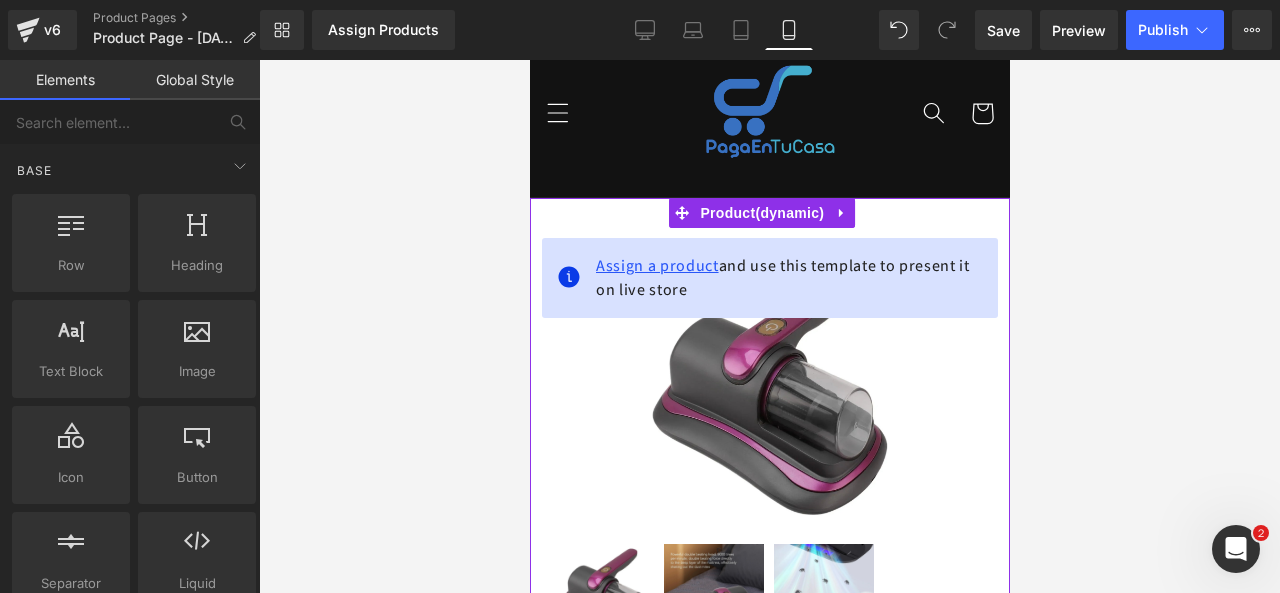 click on "Assign a product" at bounding box center [656, 265] 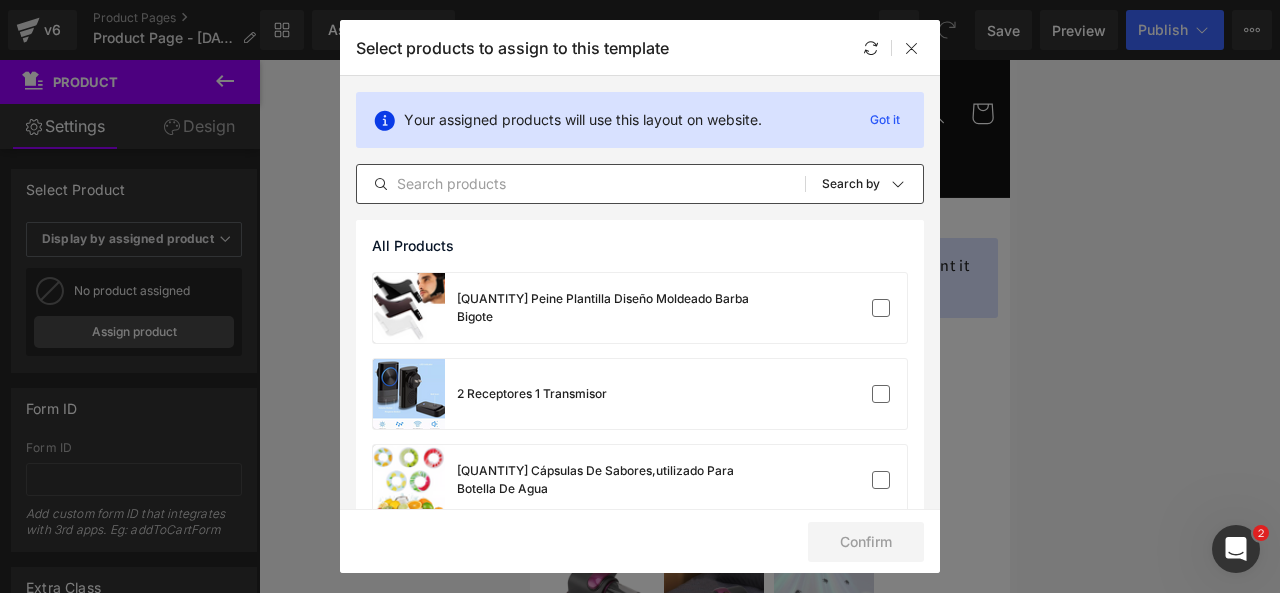 click at bounding box center [581, 184] 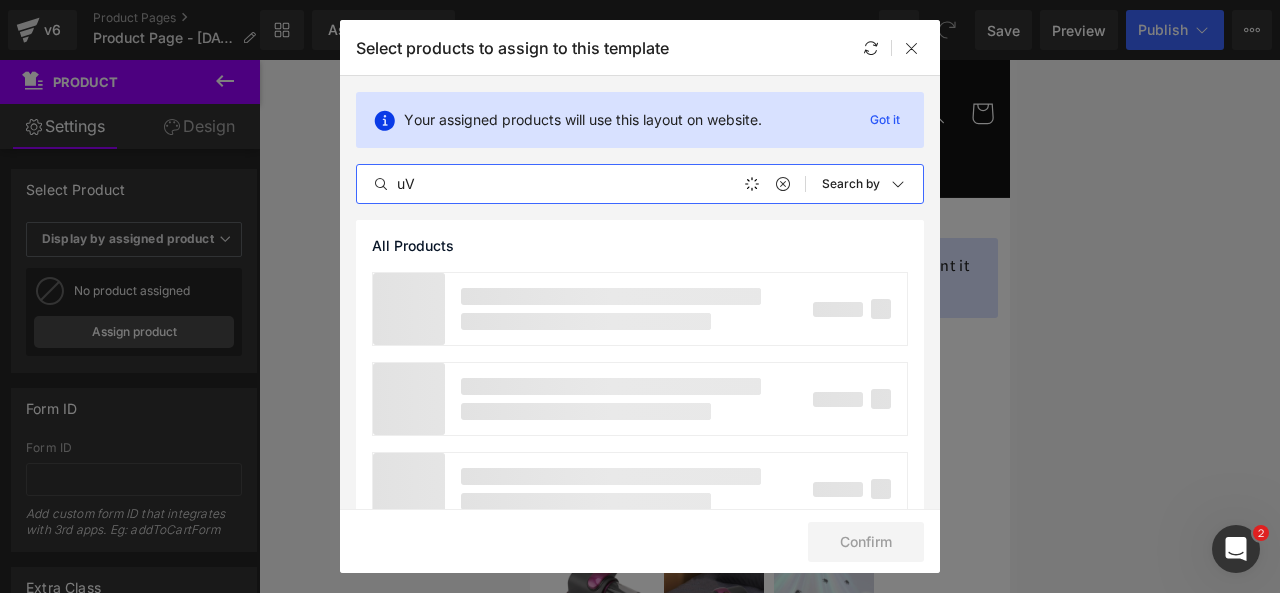 type on "u" 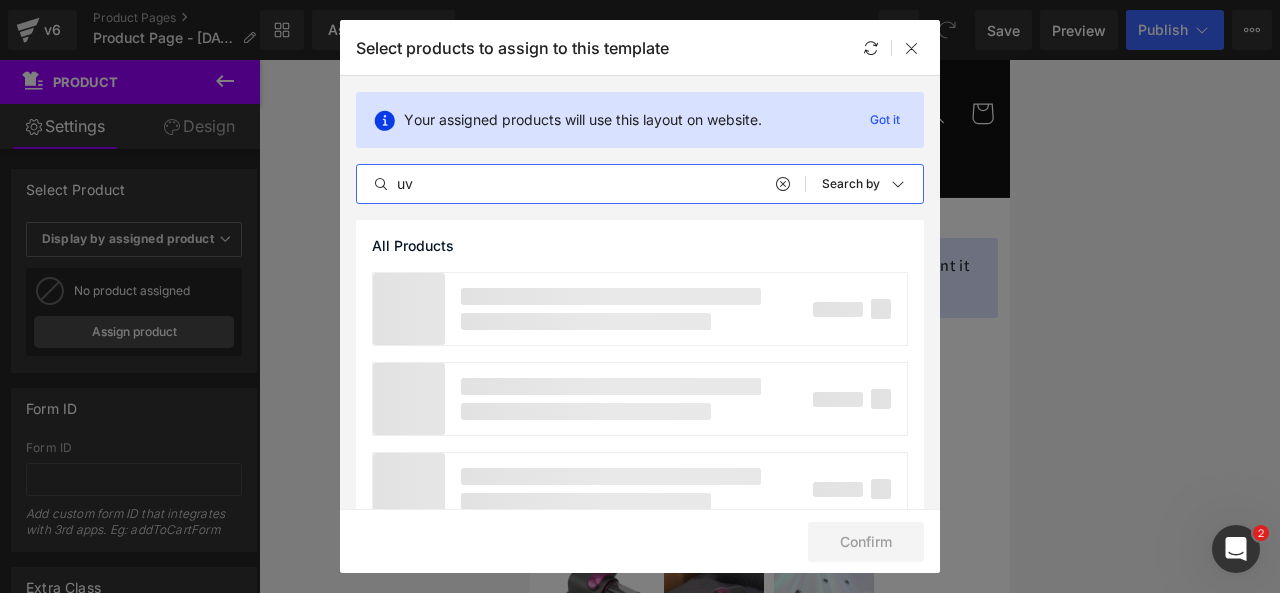 type on "u" 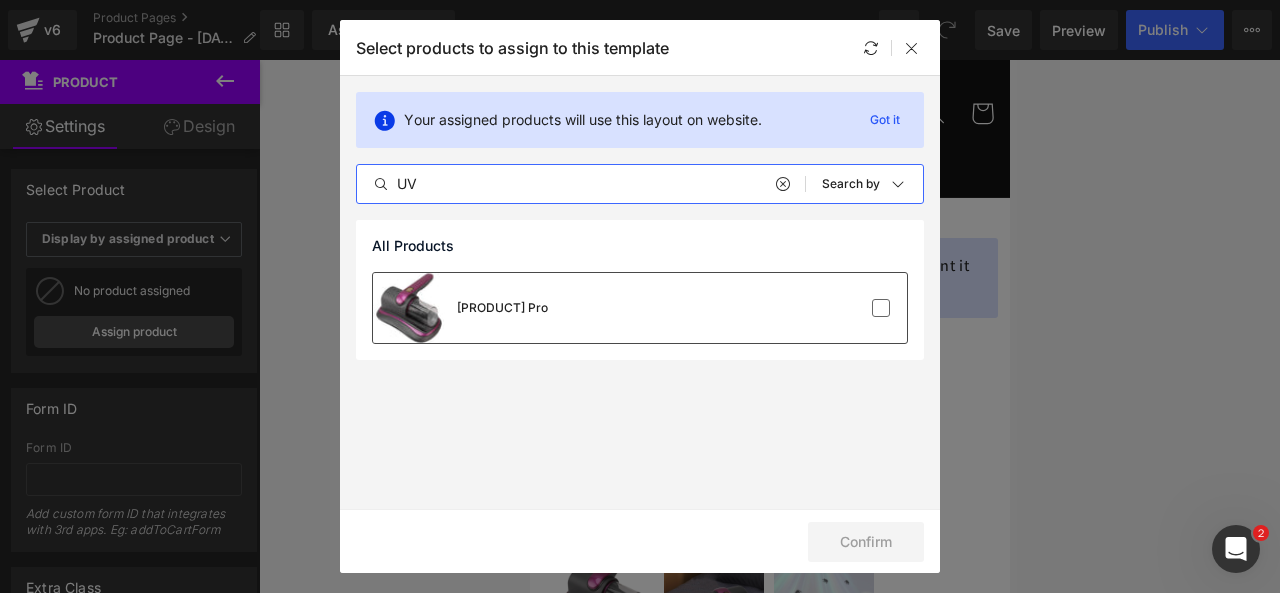 type on "UV" 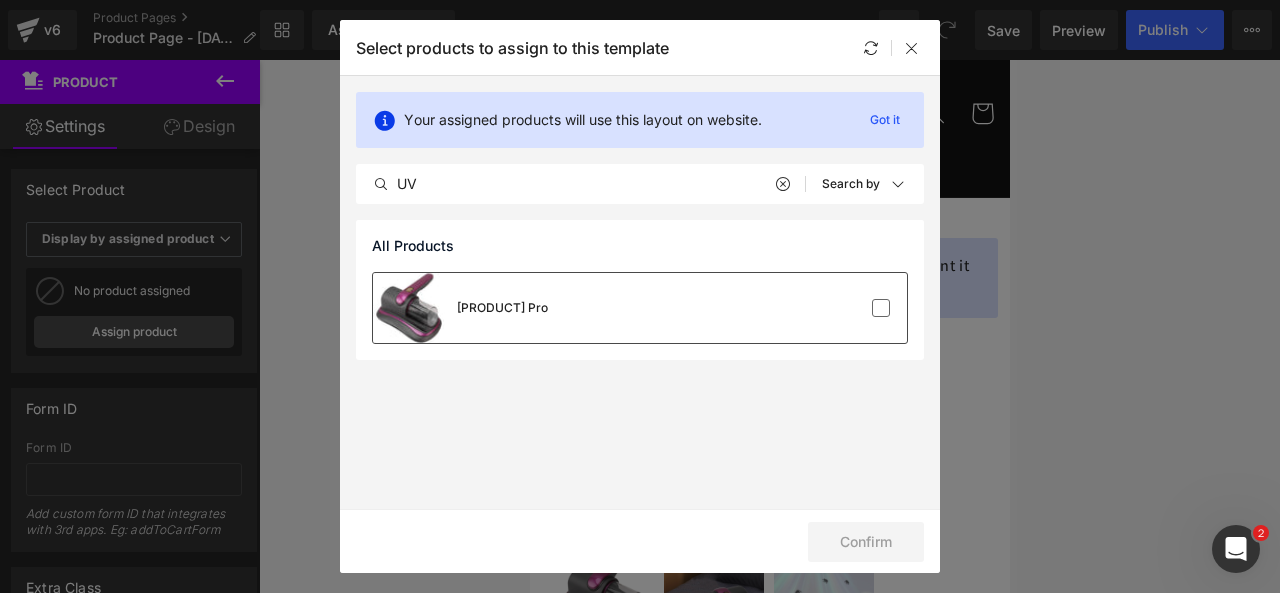 click on "[PRODUCT] Pro" at bounding box center [640, 308] 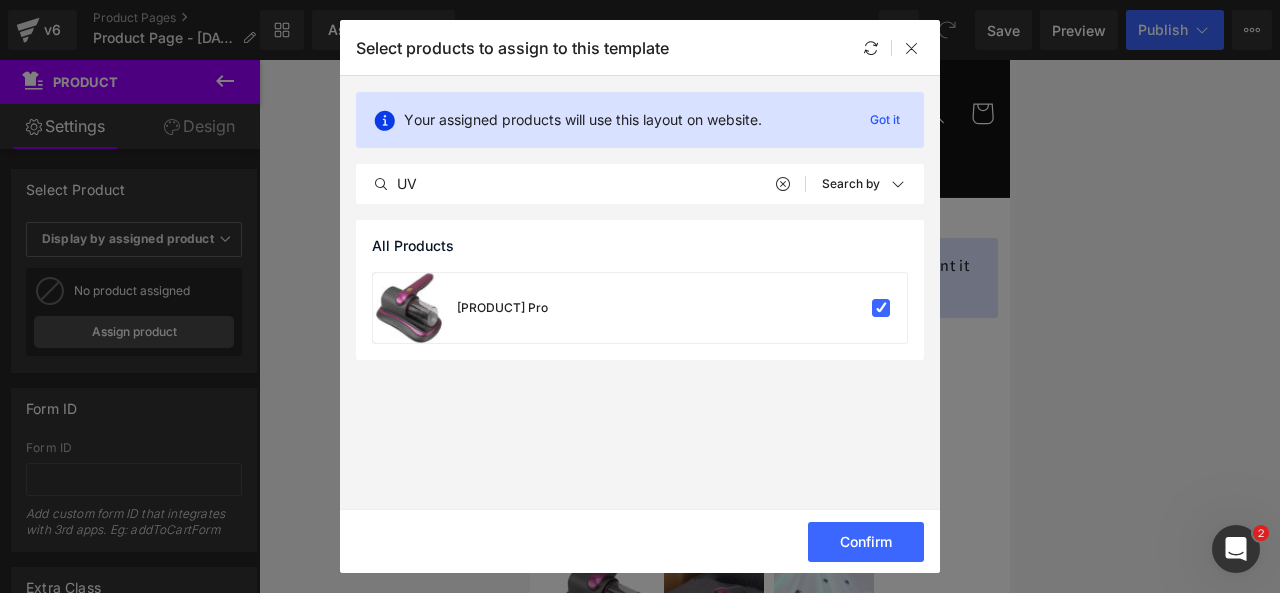 click on "Confirm" 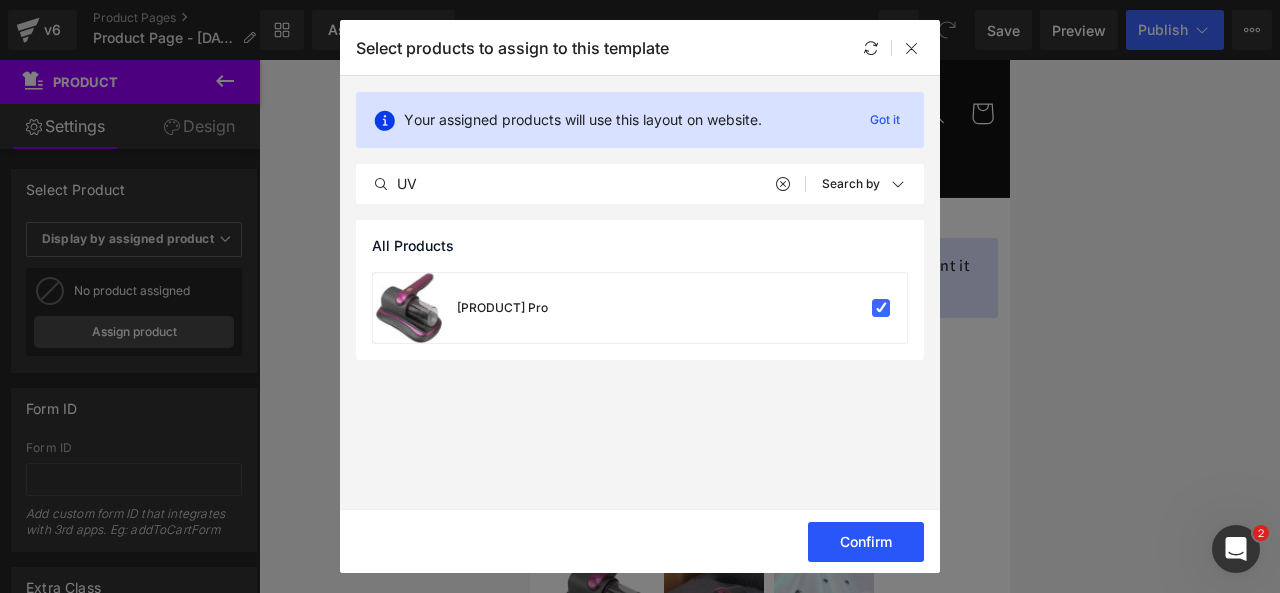 click on "Confirm" at bounding box center [866, 542] 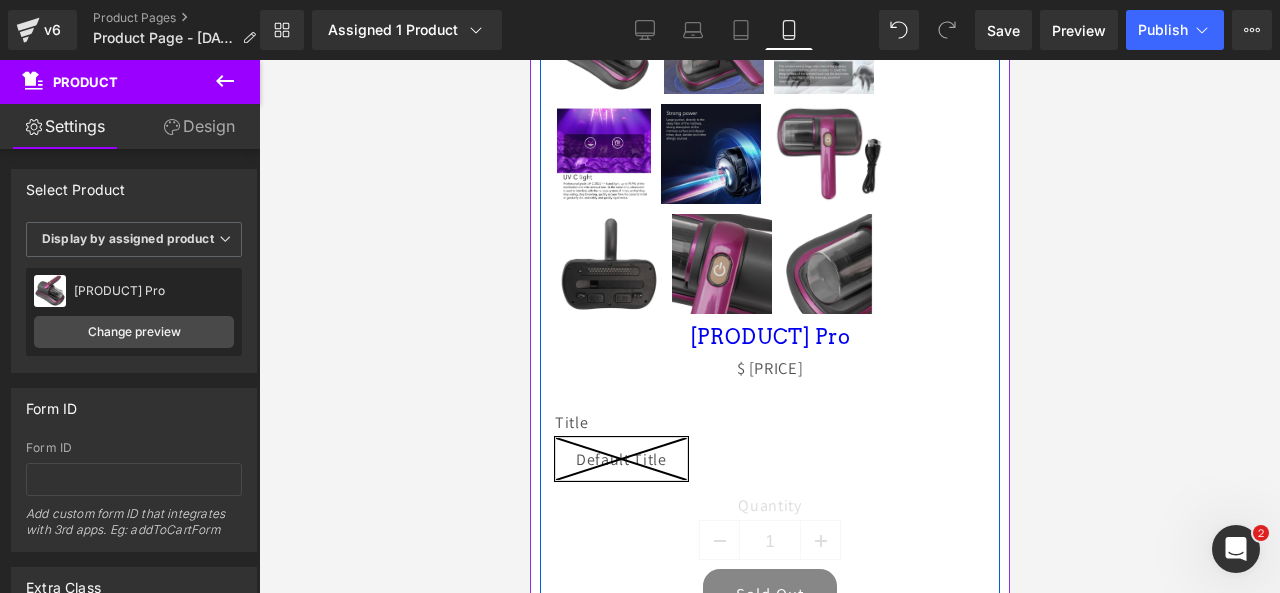 scroll, scrollTop: 630, scrollLeft: 0, axis: vertical 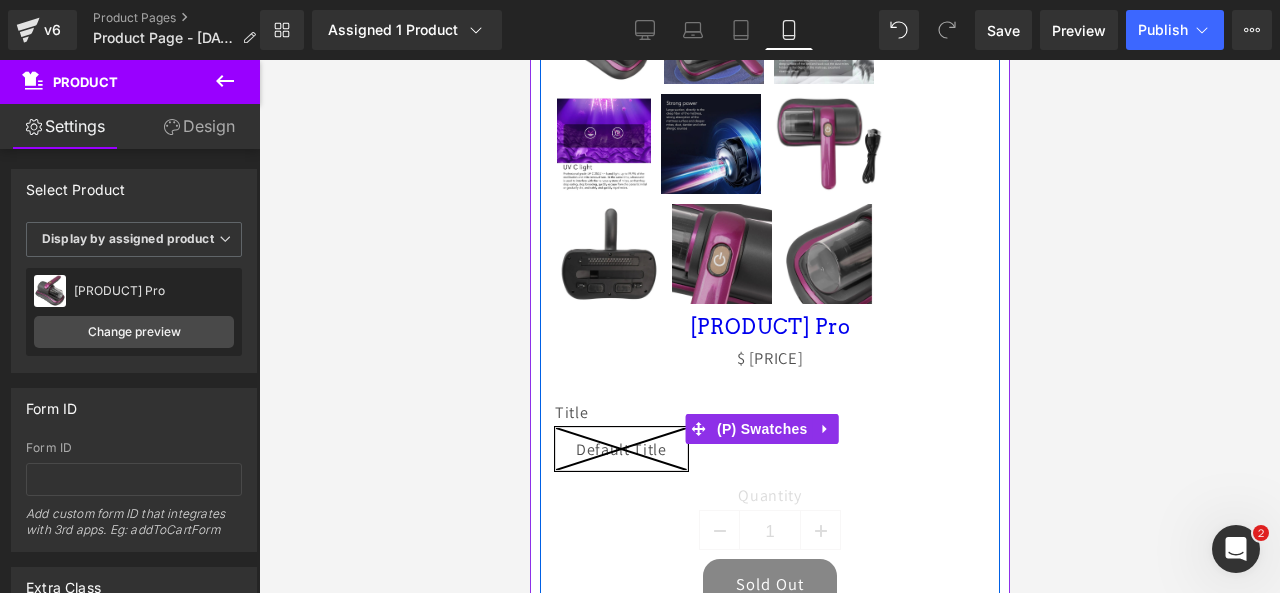 click 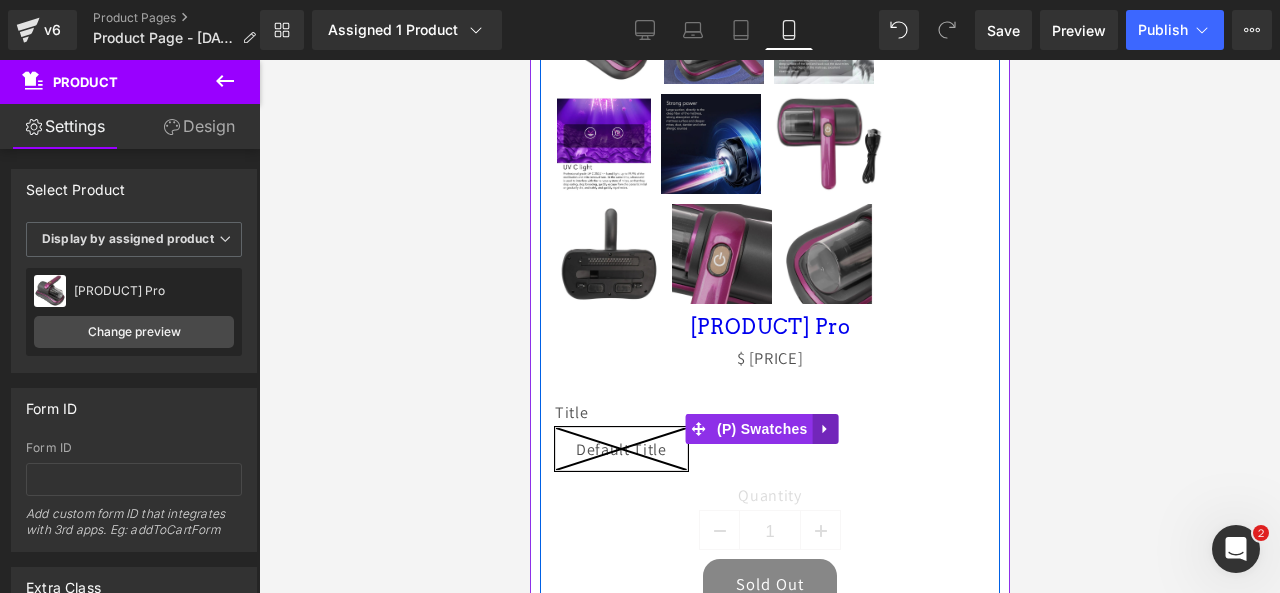 click at bounding box center [825, 429] 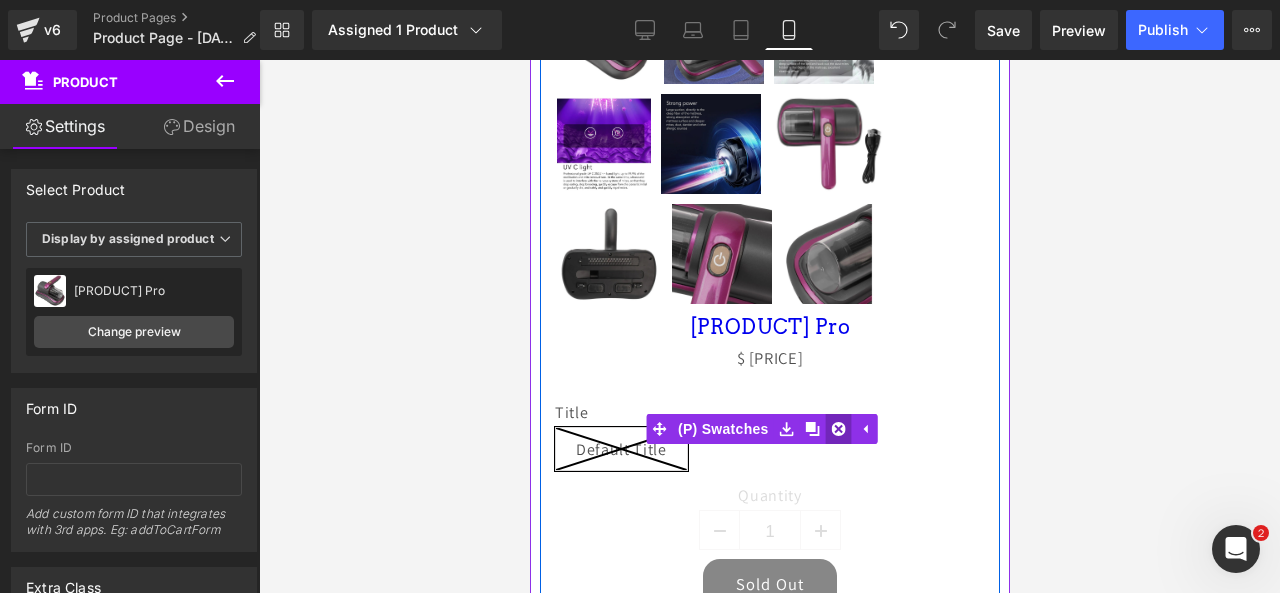 click at bounding box center [838, 429] 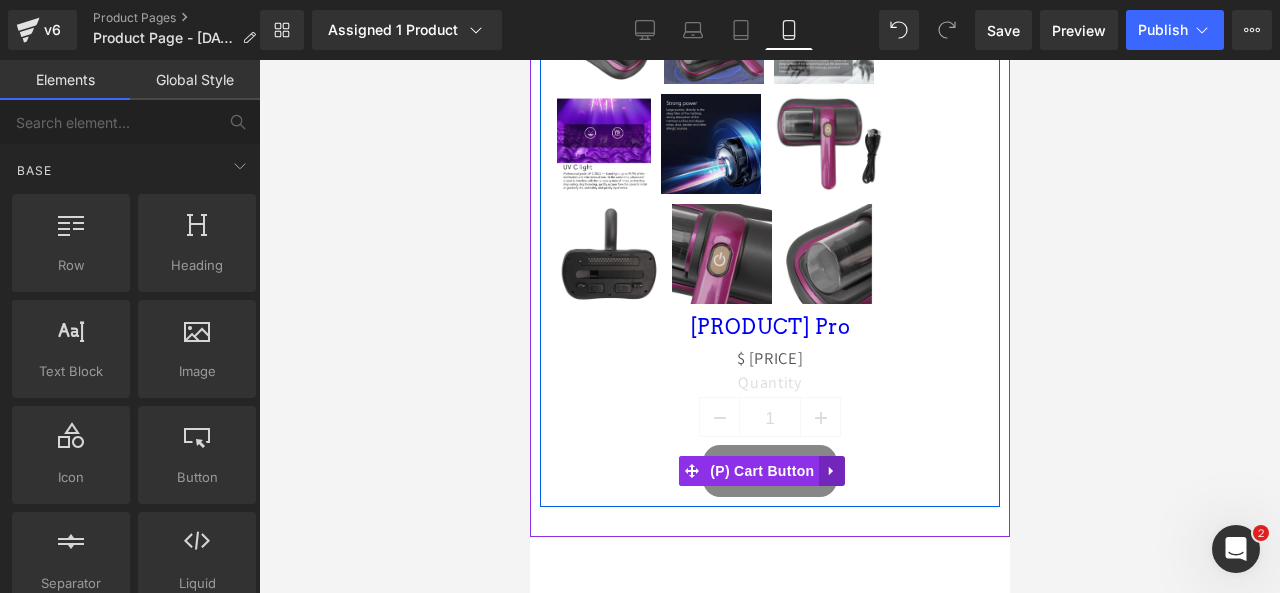 click 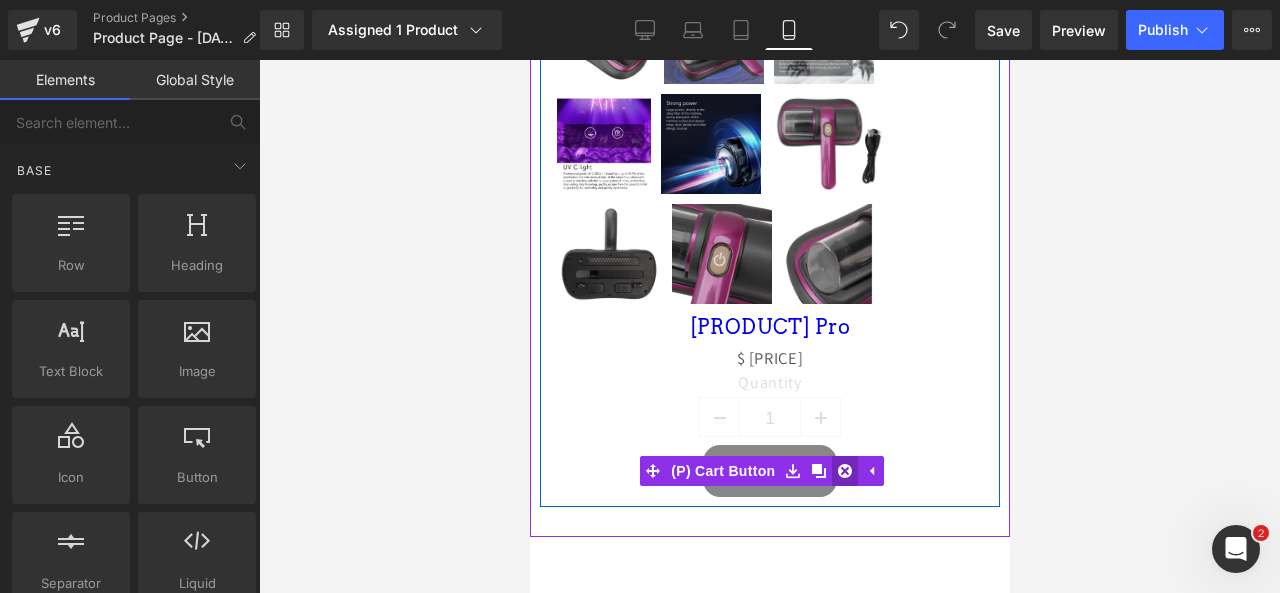 click at bounding box center (844, 471) 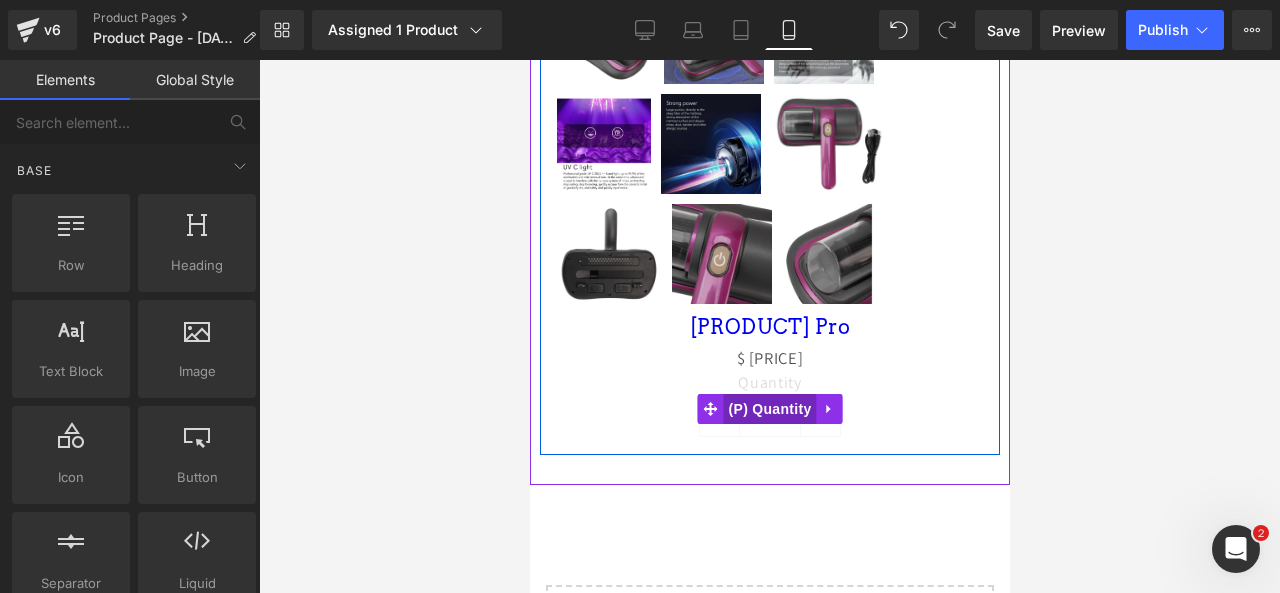click on "(P) Quantity" at bounding box center [769, 409] 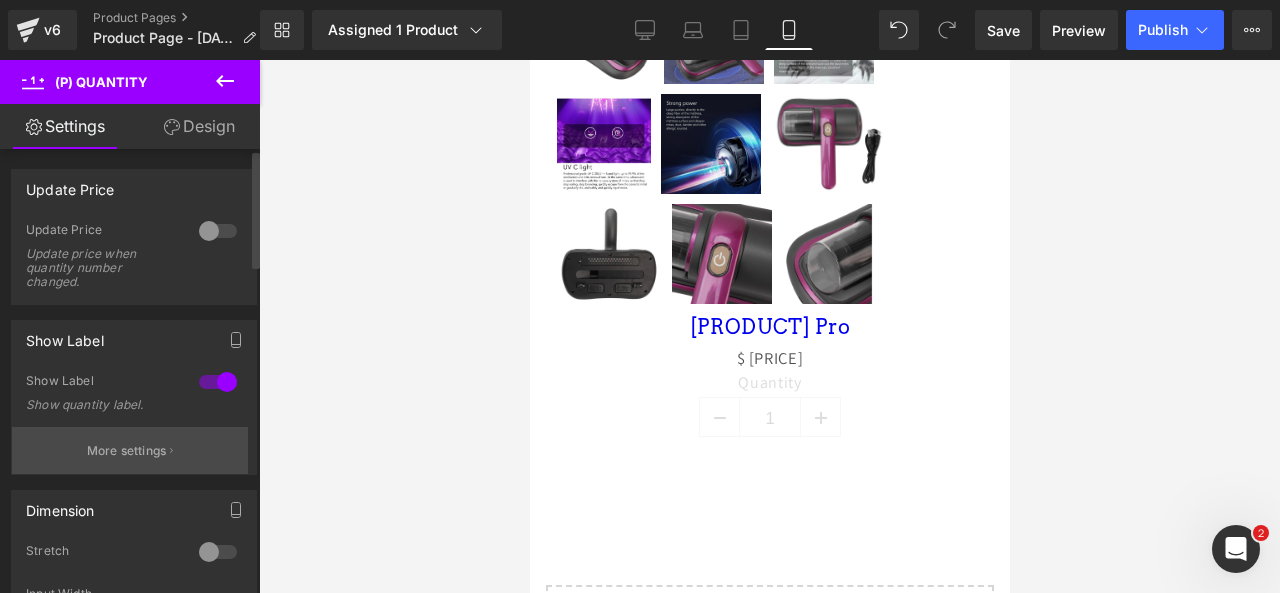 click on "More settings" at bounding box center [130, 450] 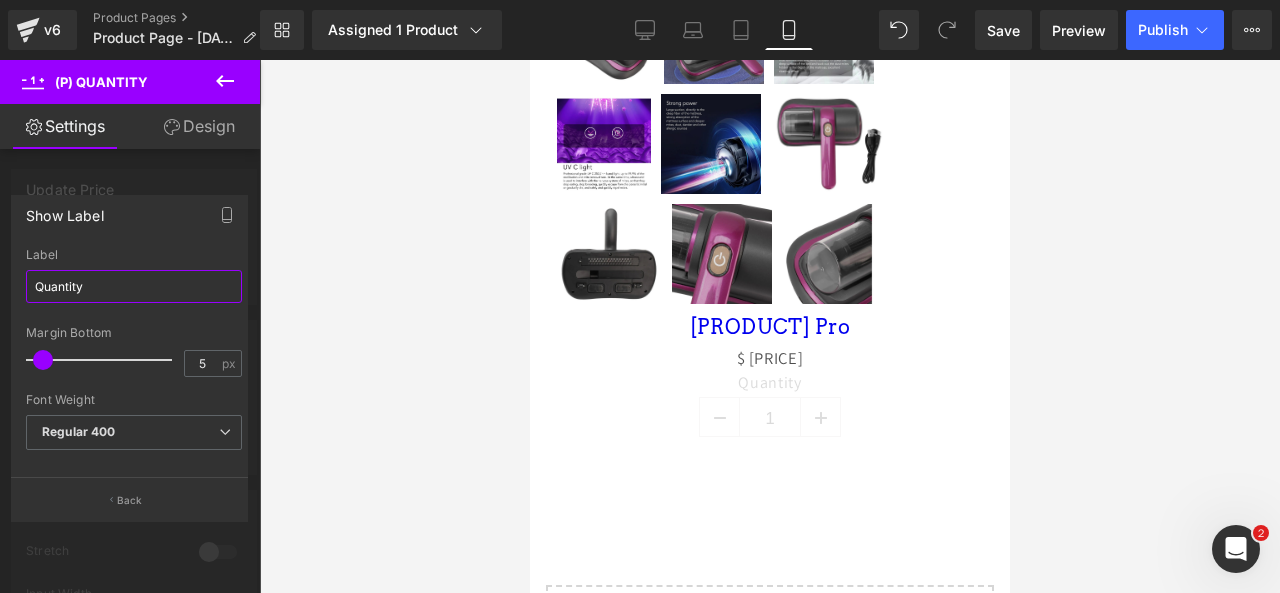 click on "Quantity" at bounding box center [134, 286] 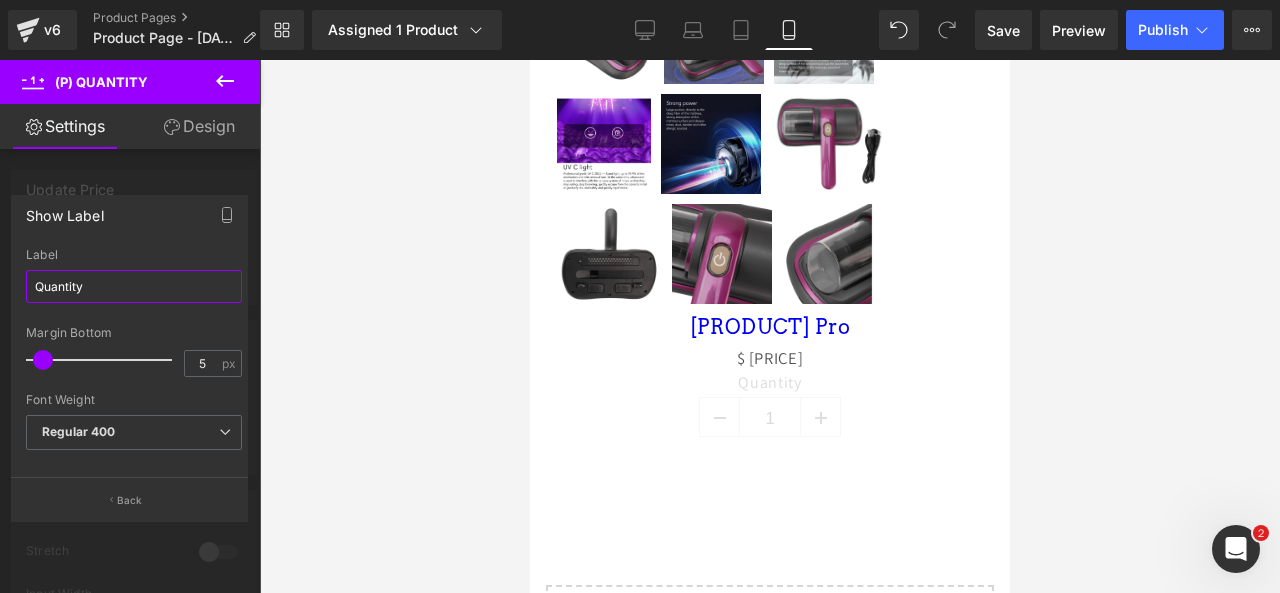drag, startPoint x: 118, startPoint y: 271, endPoint x: 0, endPoint y: 273, distance: 118.016945 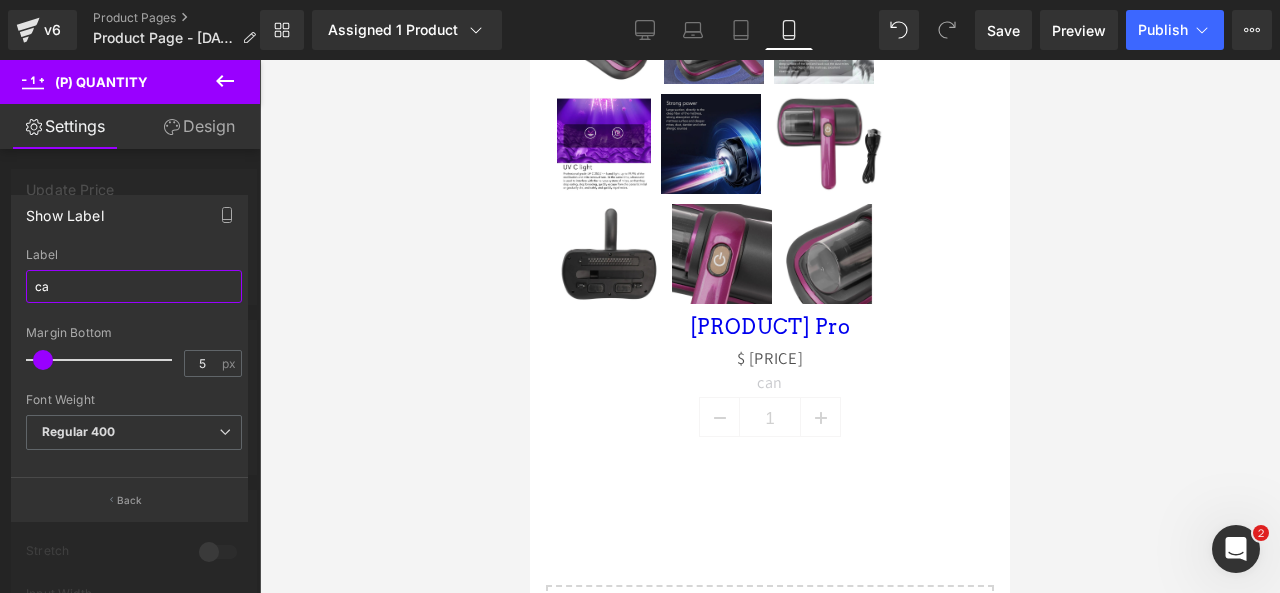 type on "c" 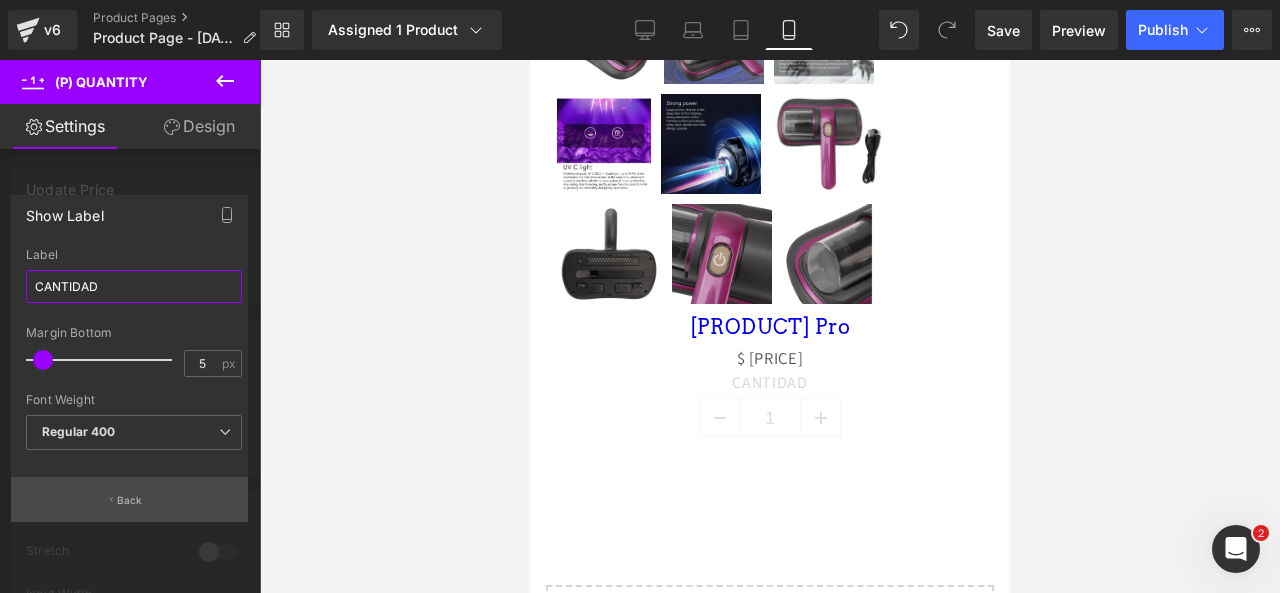type on "CANTIDAD" 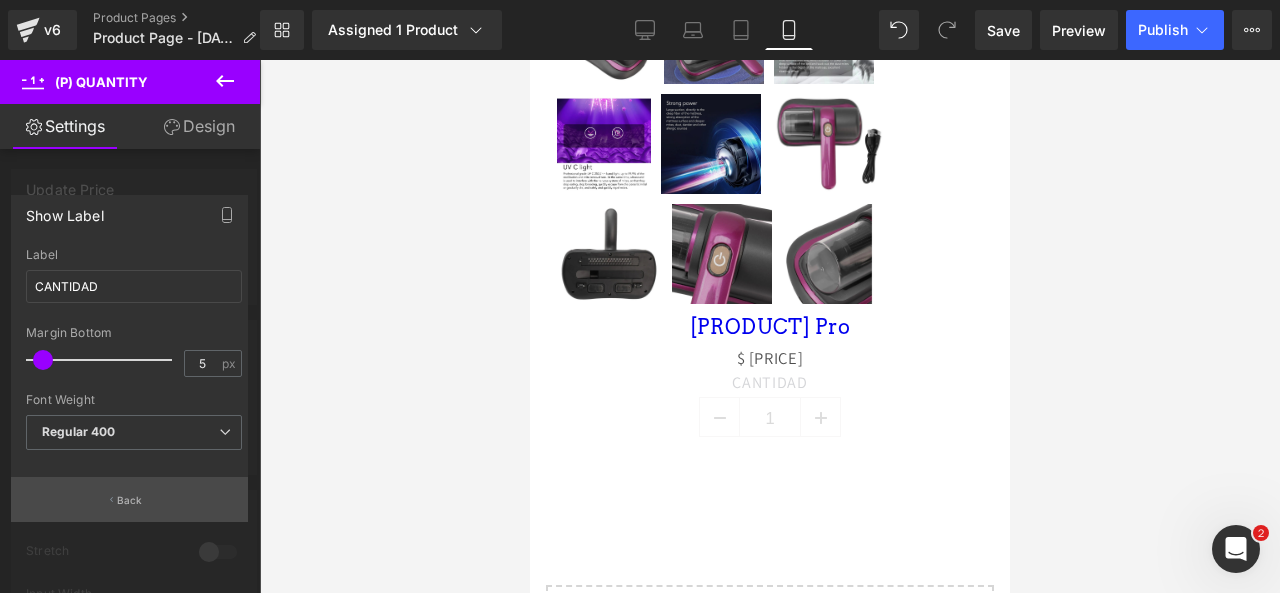 click on "Back" at bounding box center (129, 499) 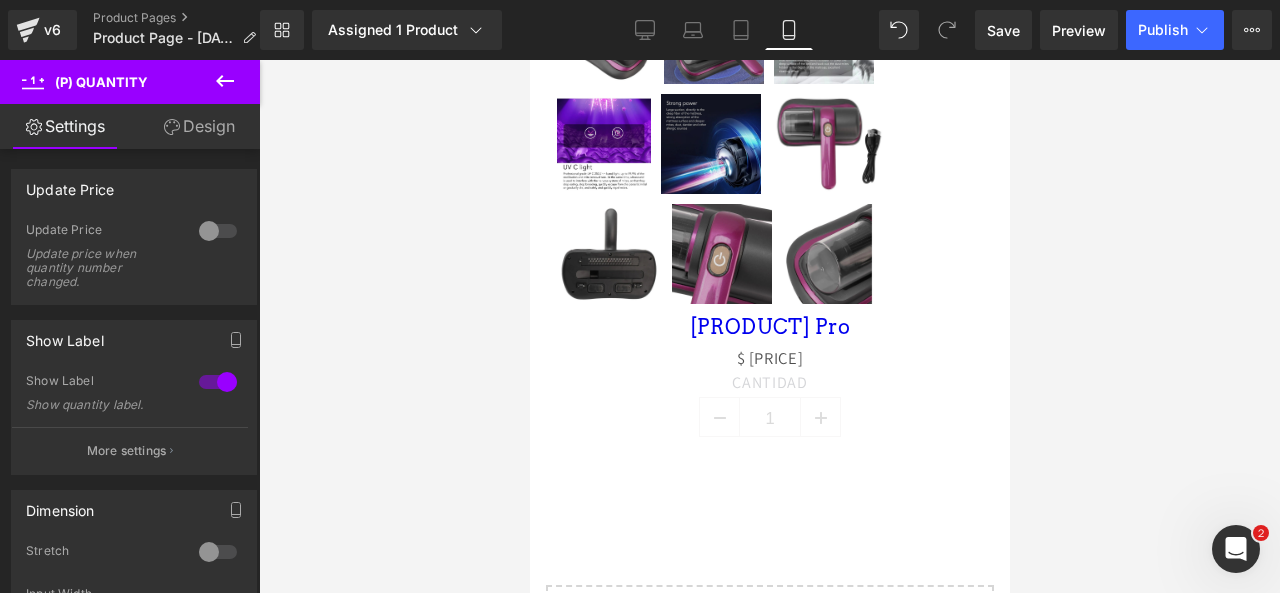 click 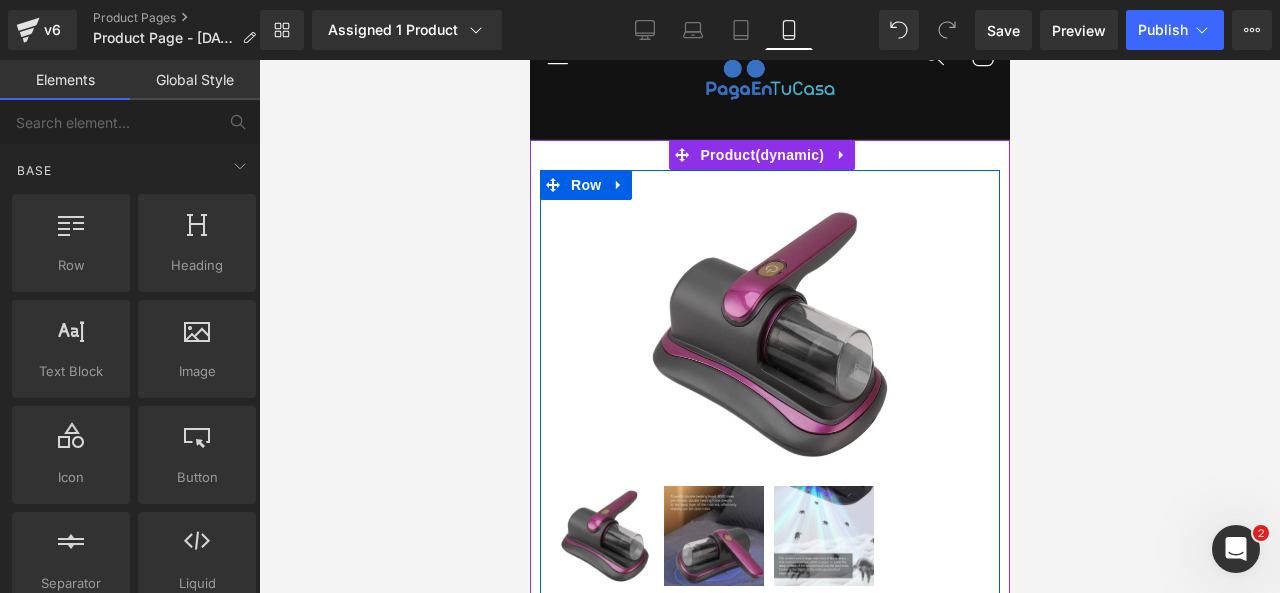 scroll, scrollTop: 18, scrollLeft: 0, axis: vertical 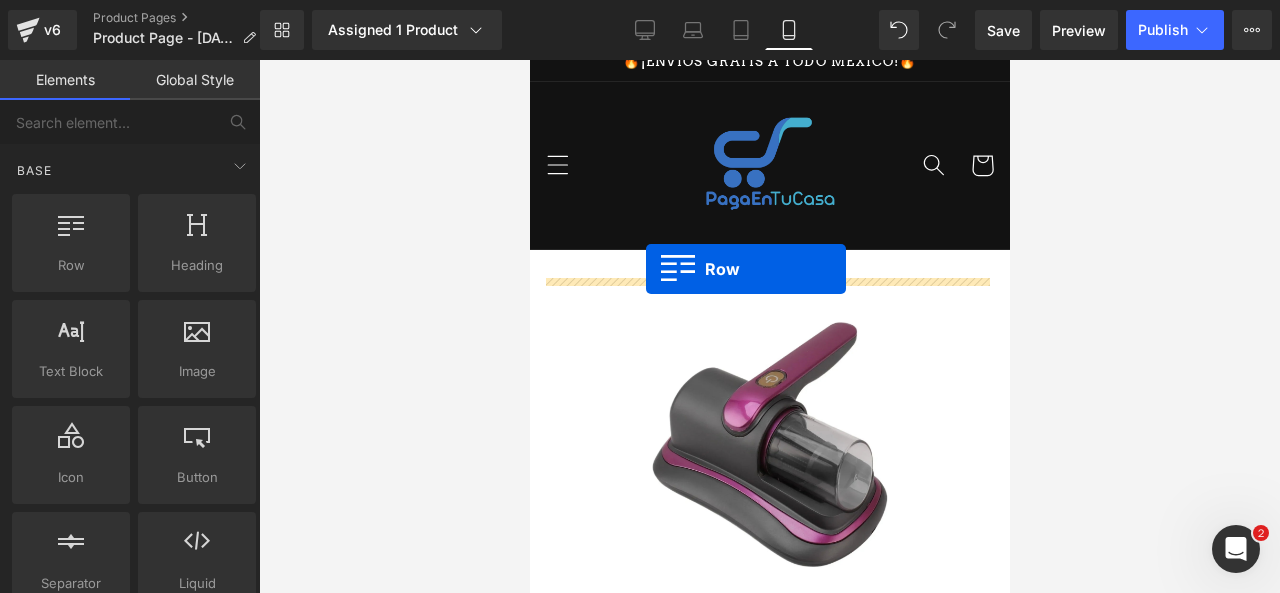 drag, startPoint x: 626, startPoint y: 315, endPoint x: 641, endPoint y: 271, distance: 46.486557 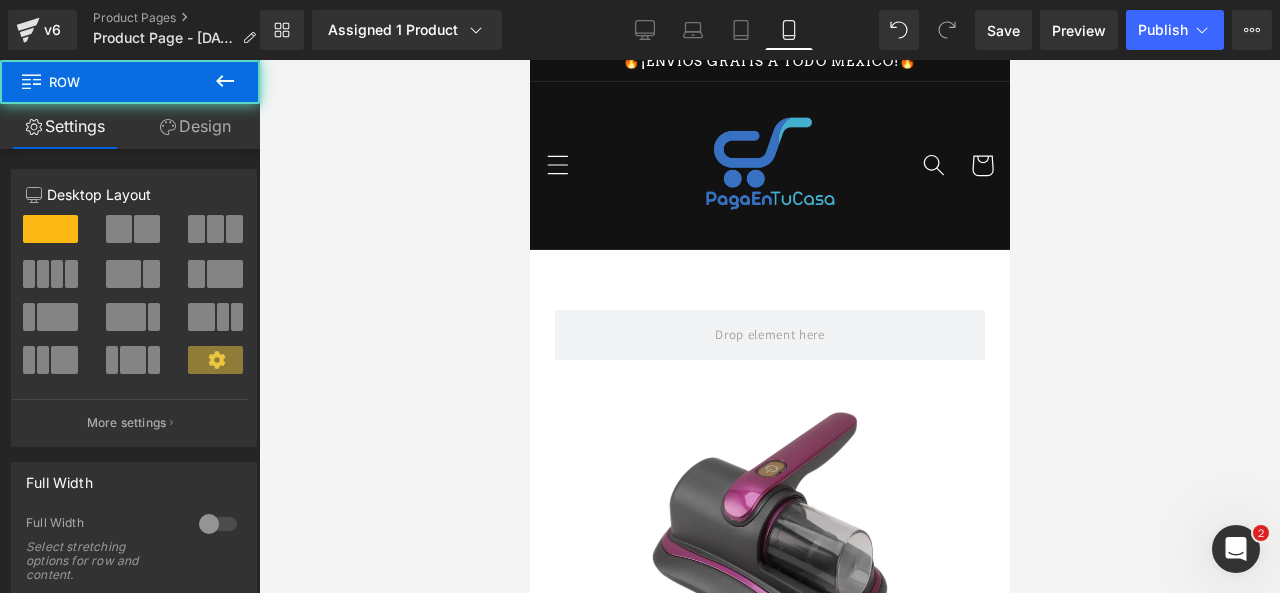click 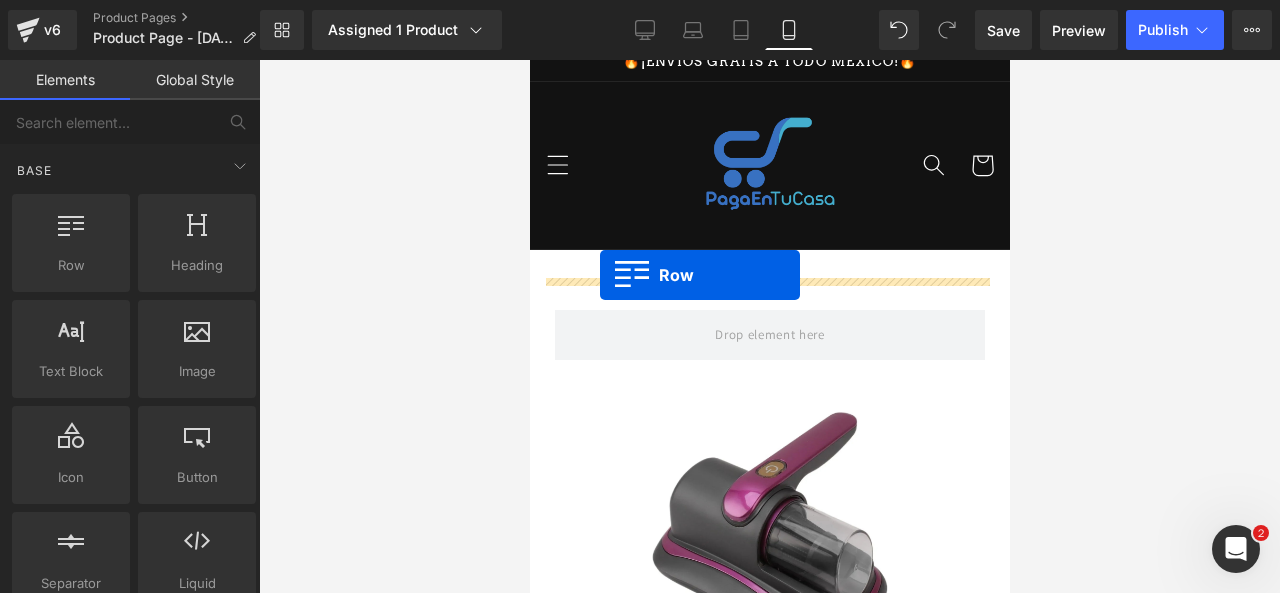 drag, startPoint x: 621, startPoint y: 331, endPoint x: 599, endPoint y: 275, distance: 60.166435 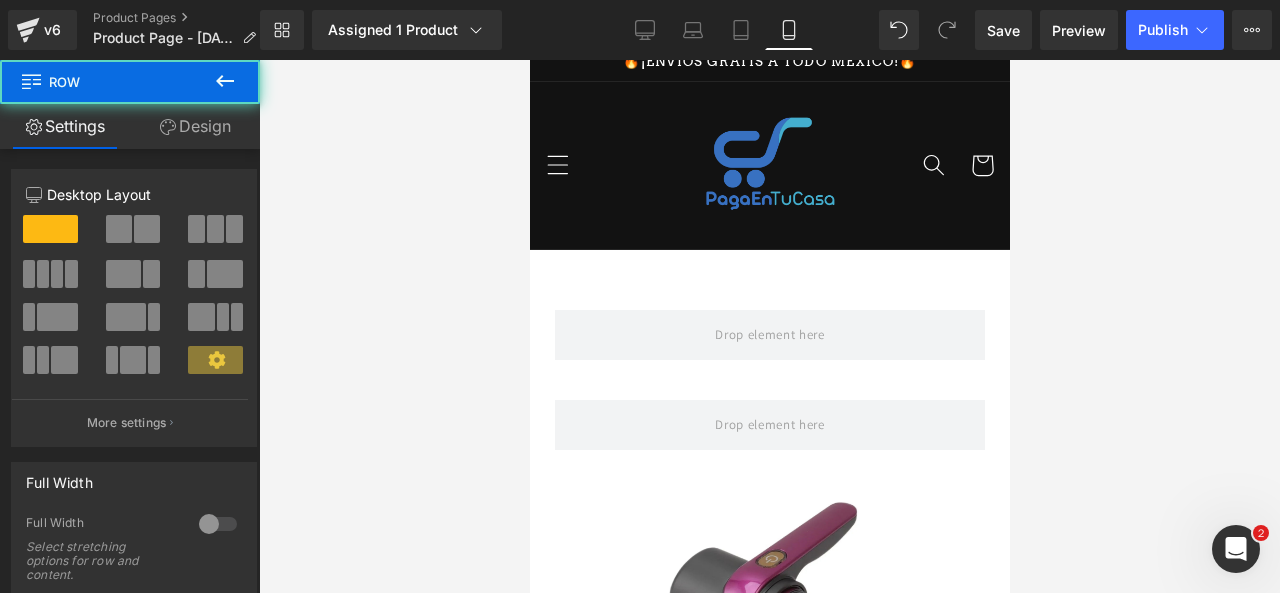 click at bounding box center [225, 82] 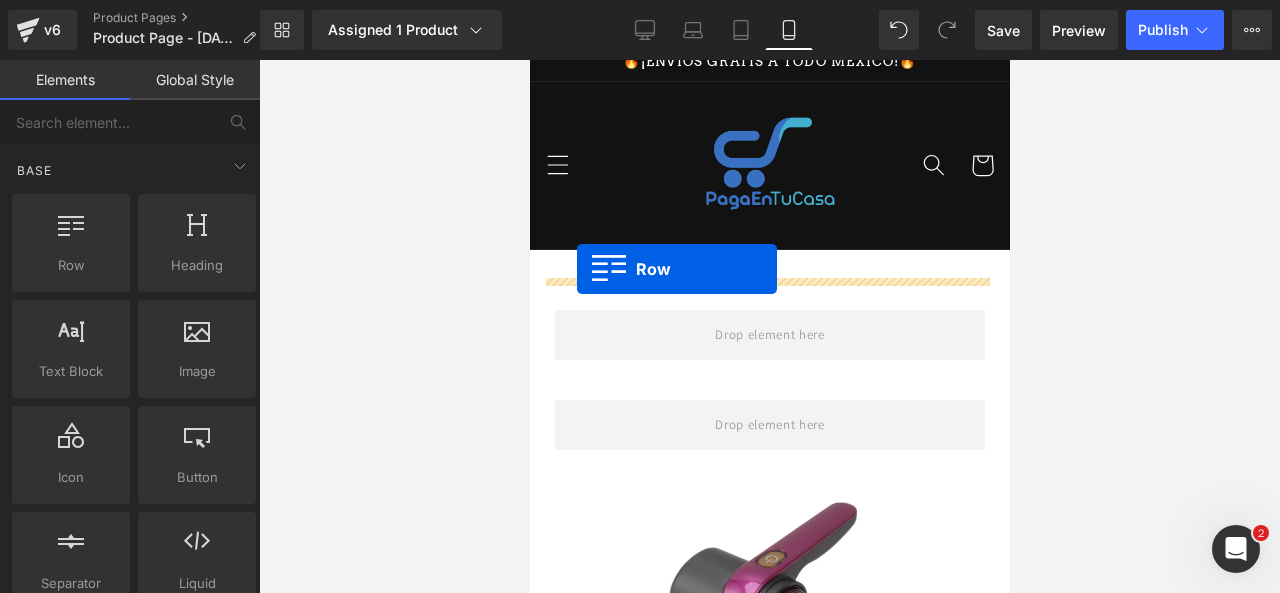 drag, startPoint x: 645, startPoint y: 313, endPoint x: 576, endPoint y: 269, distance: 81.8352 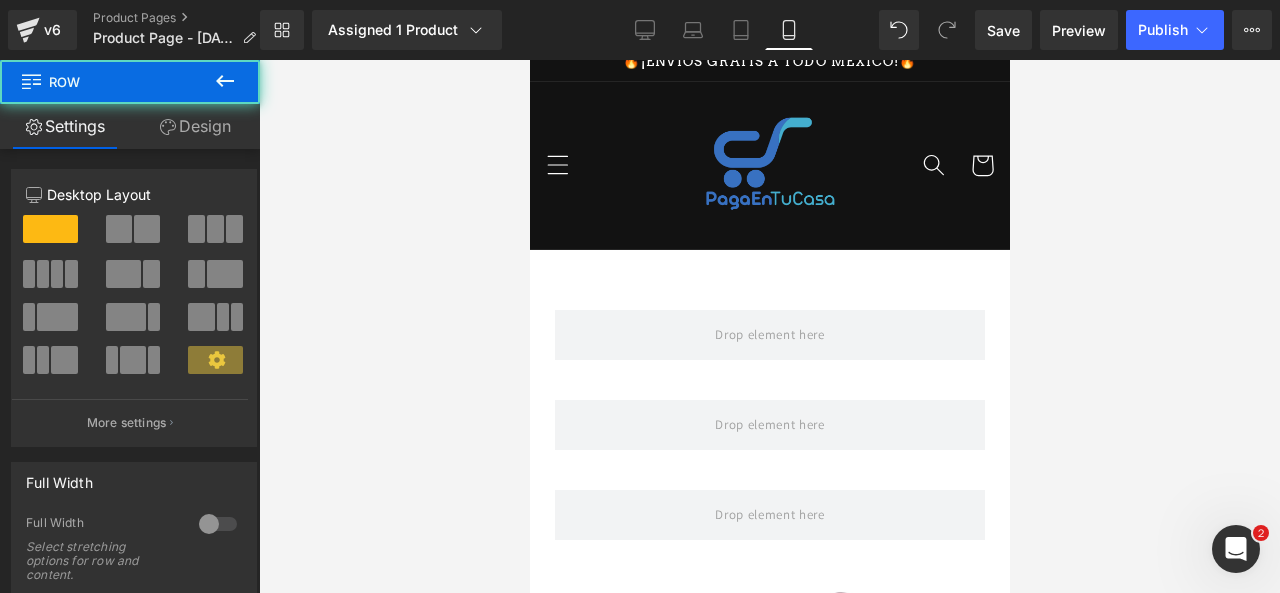 click 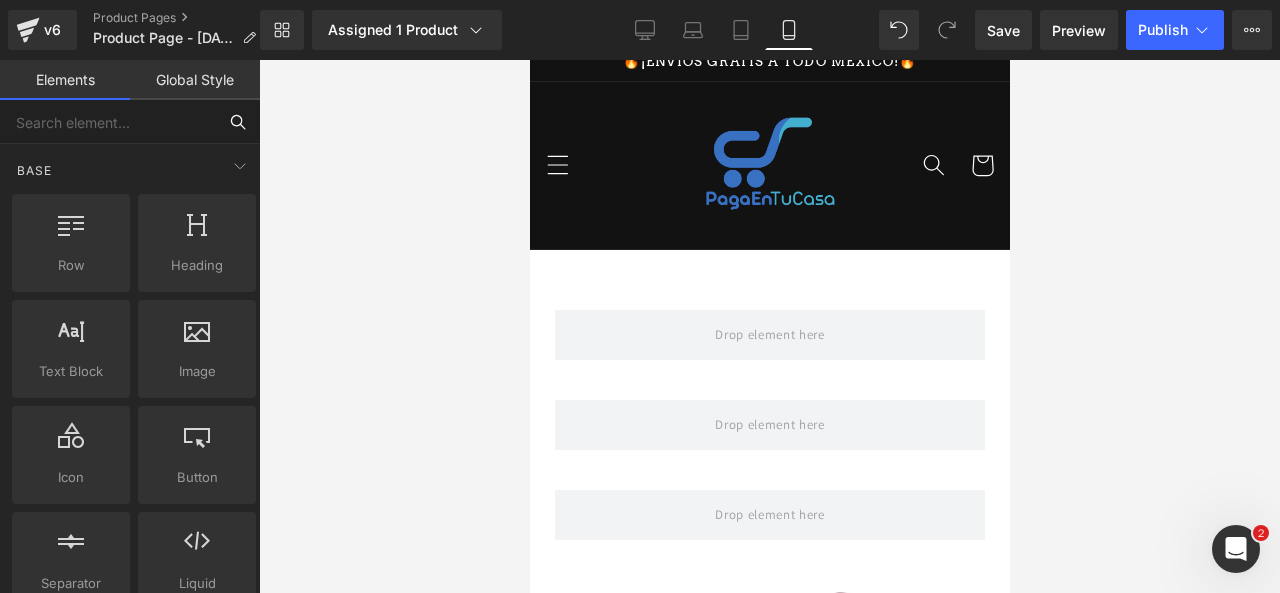 click at bounding box center (108, 122) 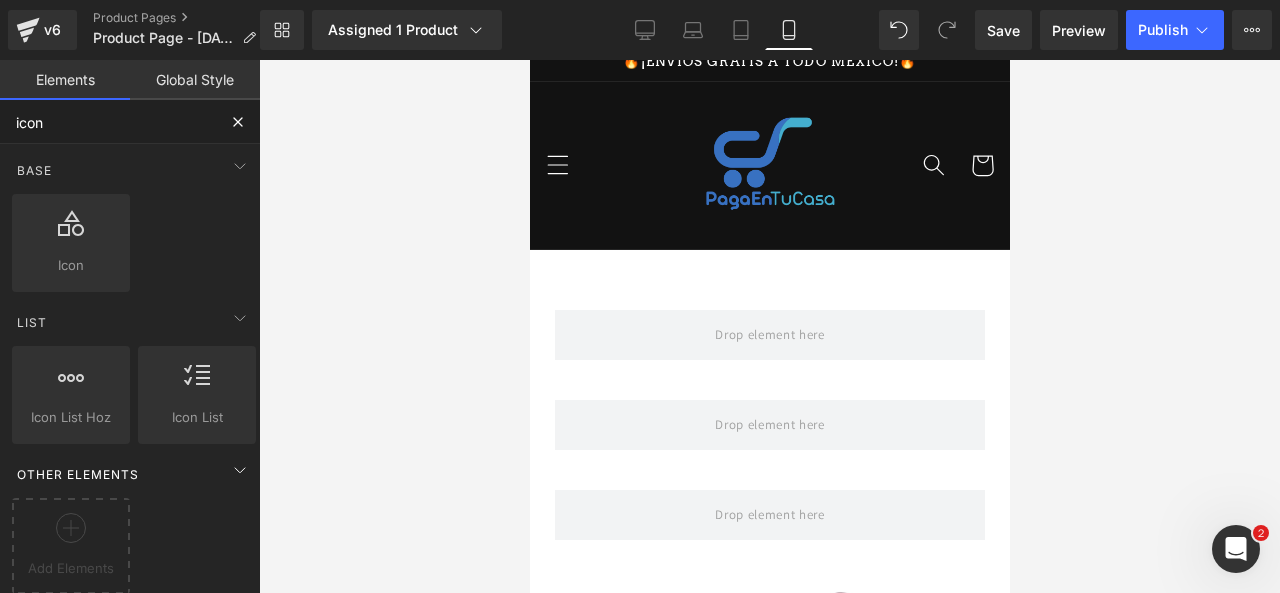 type on "icon" 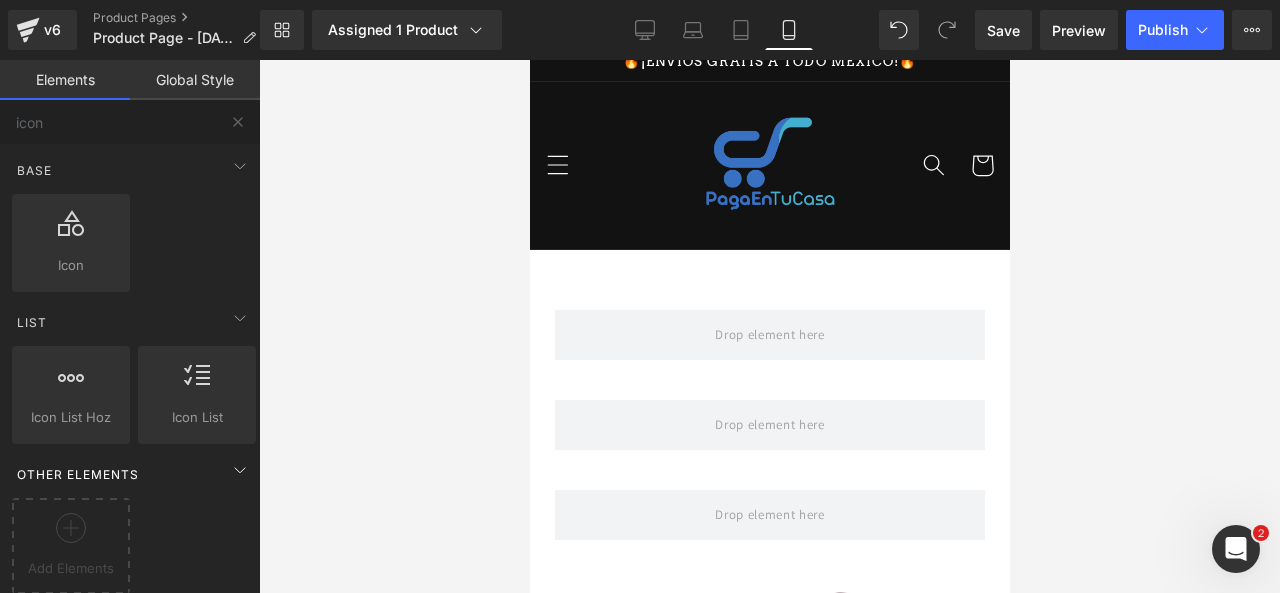 click on "Other Elements" at bounding box center (134, 474) 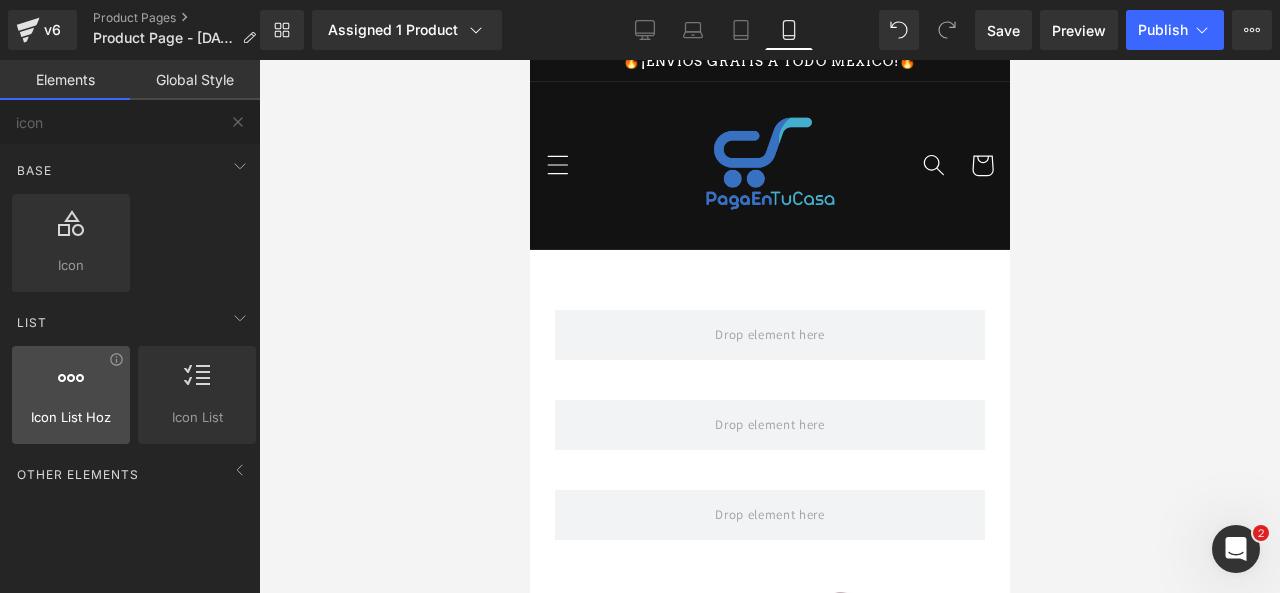 drag, startPoint x: 45, startPoint y: 443, endPoint x: 68, endPoint y: 403, distance: 46.141087 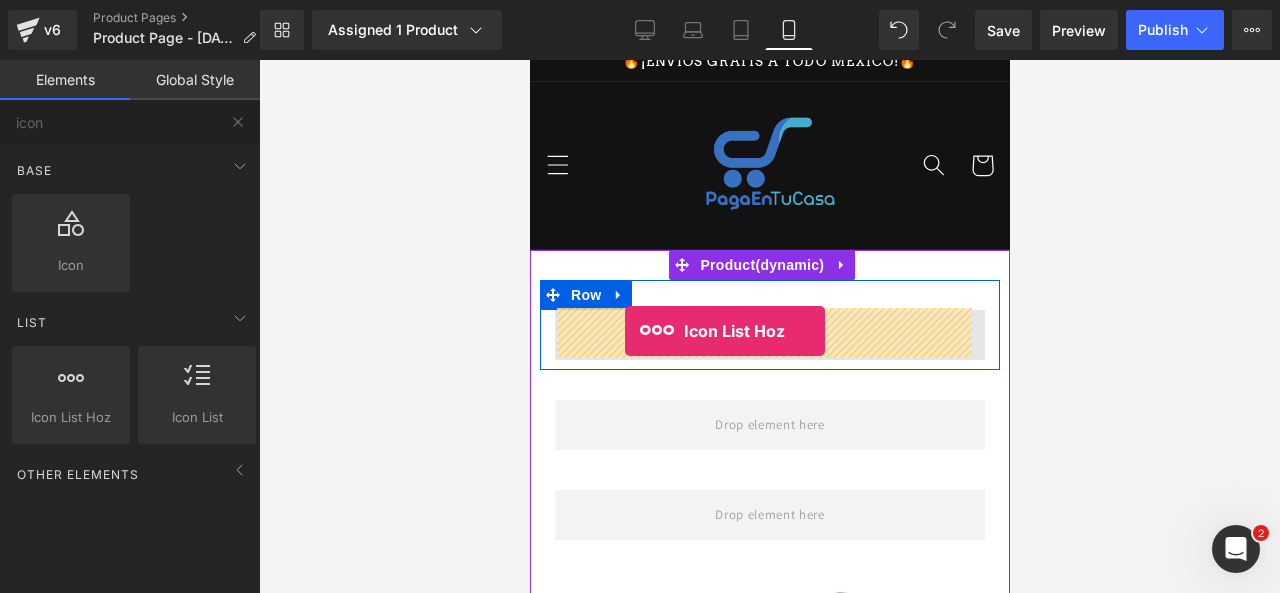drag, startPoint x: 597, startPoint y: 463, endPoint x: 624, endPoint y: 331, distance: 134.73306 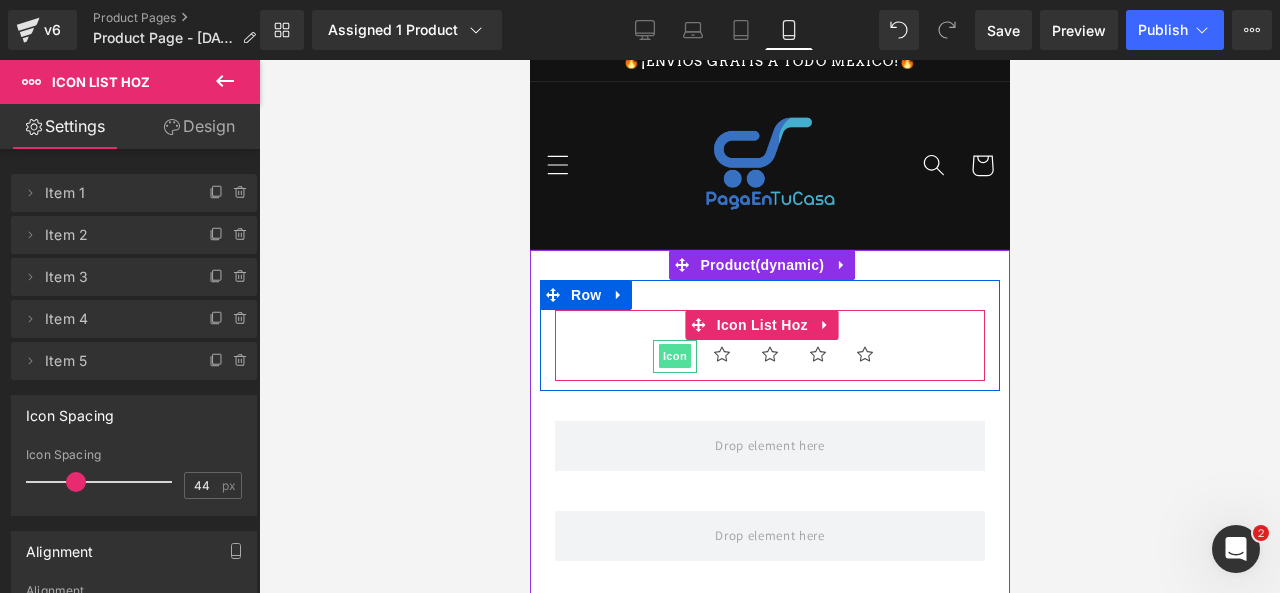 click on "Icon" at bounding box center (674, 356) 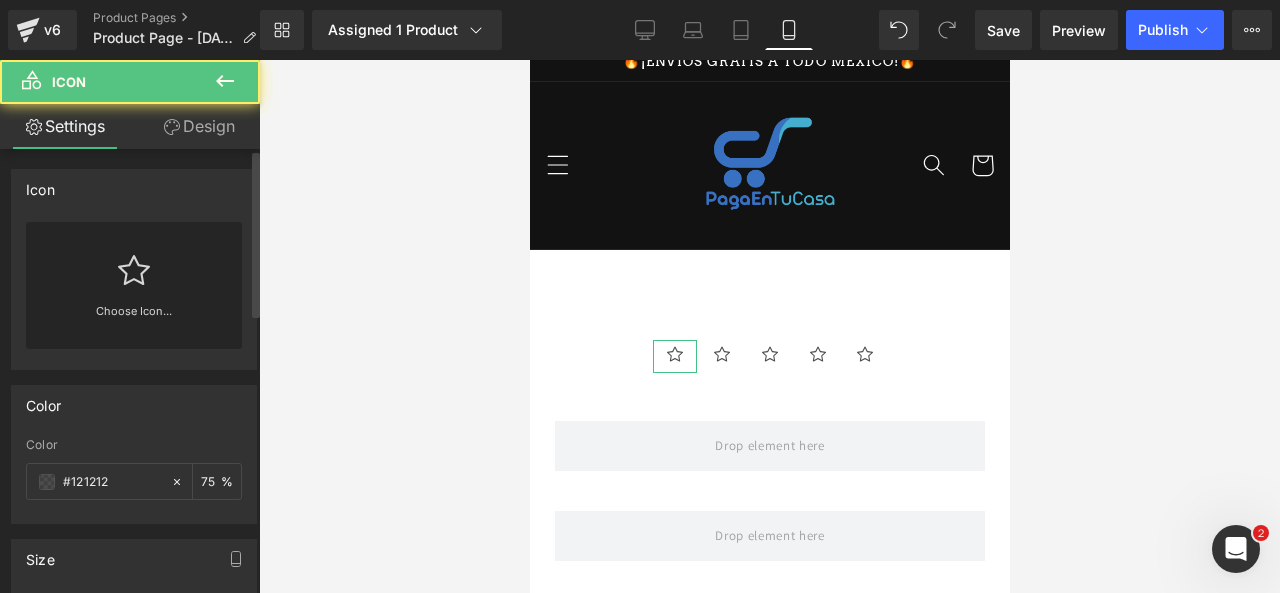 click on "Choose Icon..." at bounding box center [134, 285] 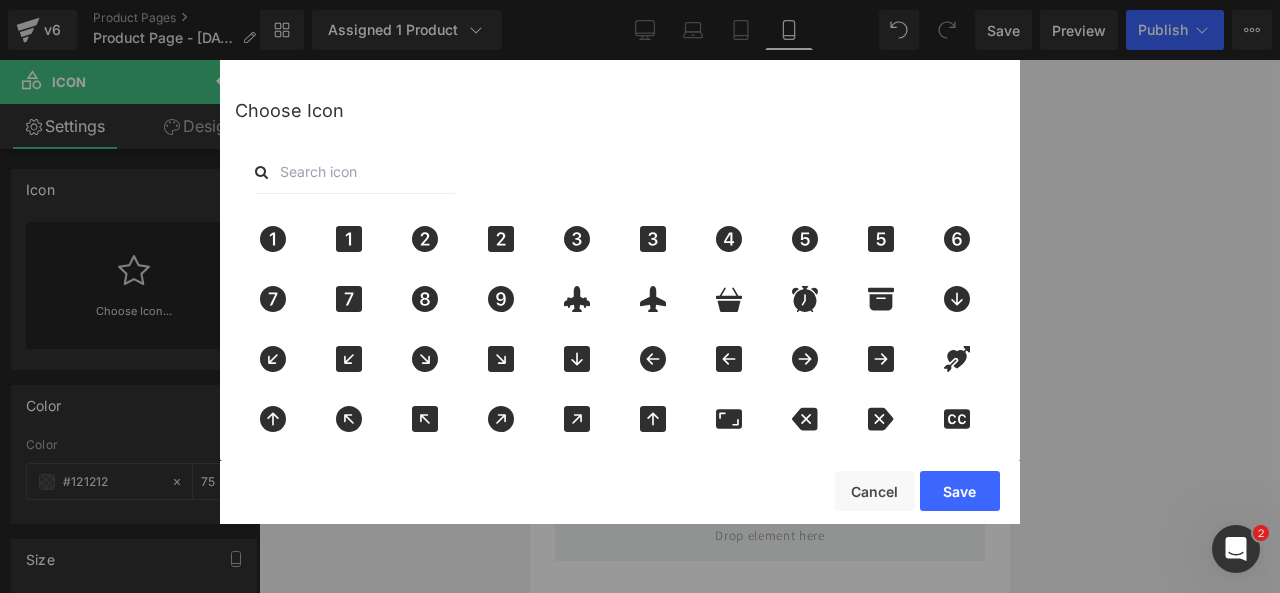 click at bounding box center (355, 172) 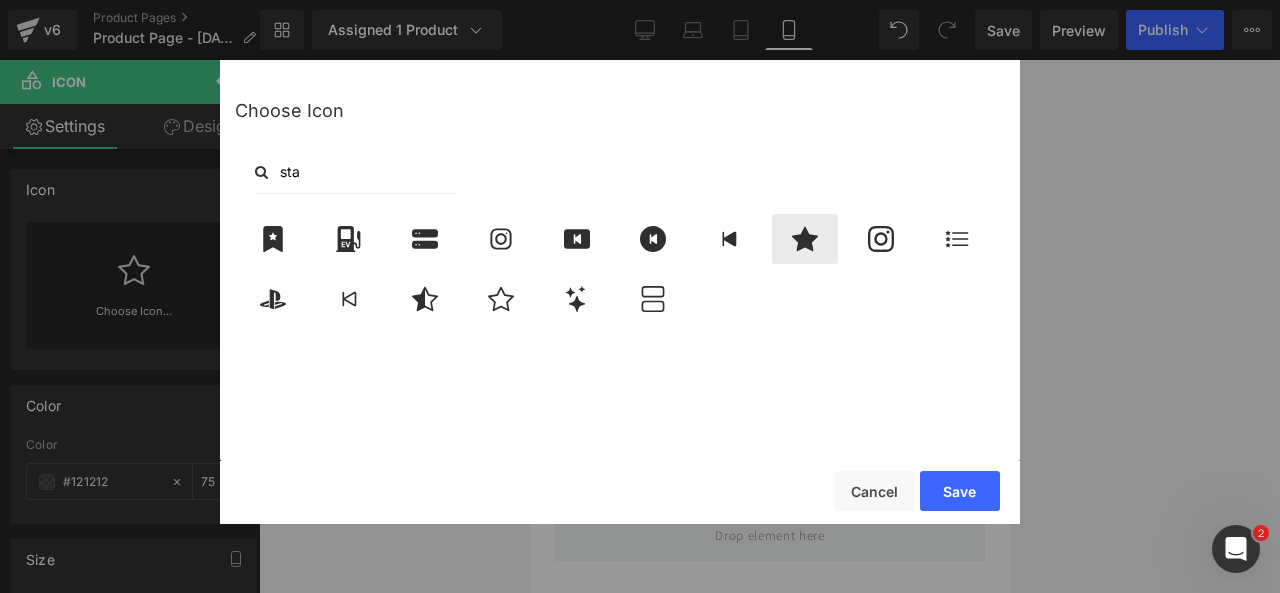 type on "sta" 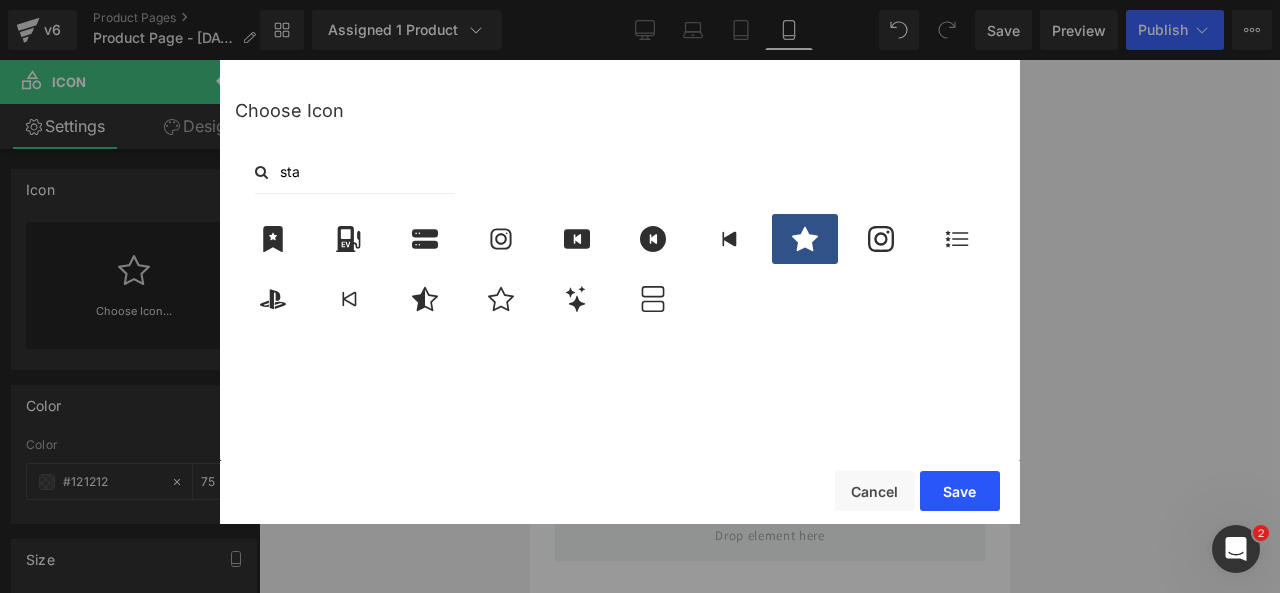 click on "Save" at bounding box center (960, 491) 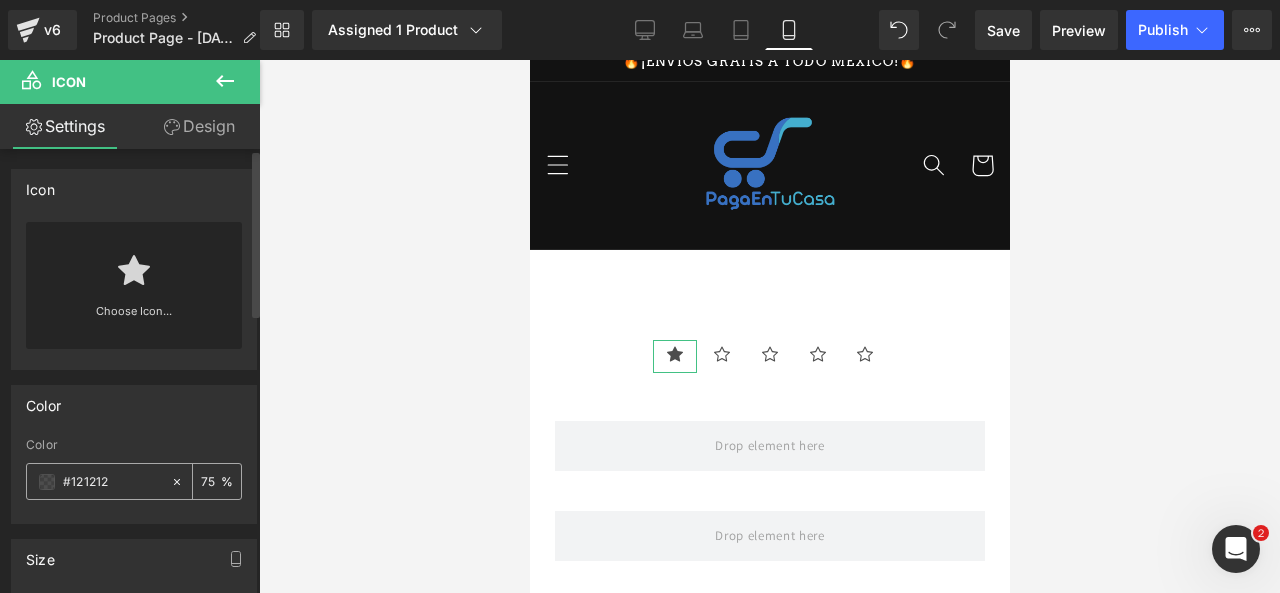 click on "#121212" at bounding box center [98, 481] 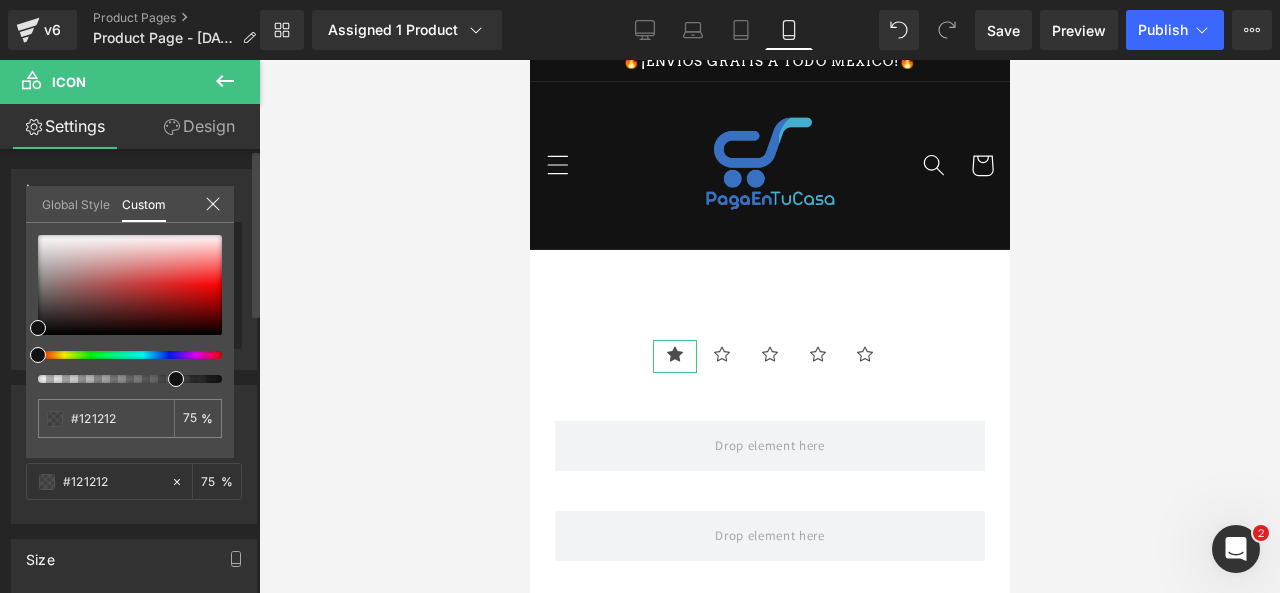 type on "#111111" 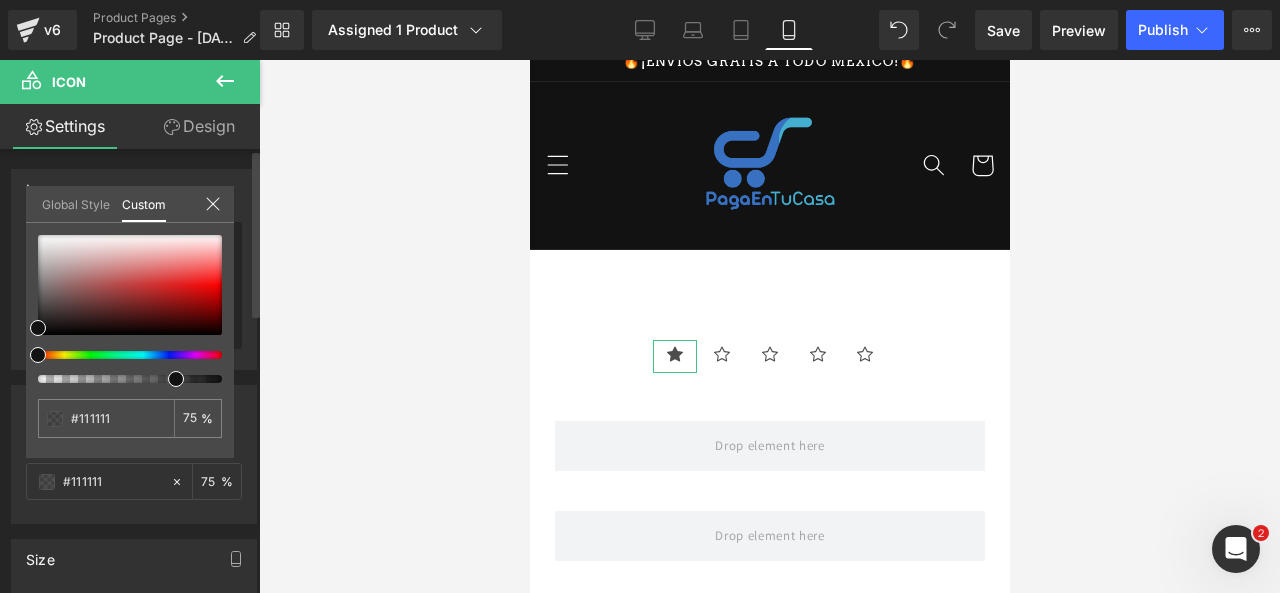 click at bounding box center [122, 355] 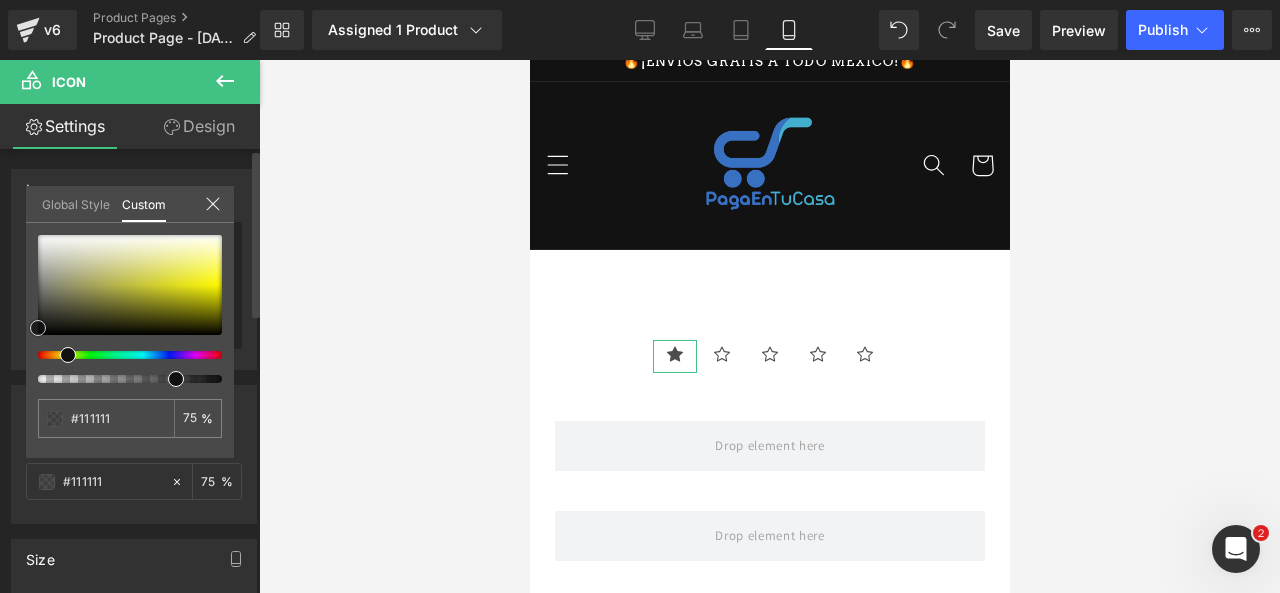 type on "#fffb14" 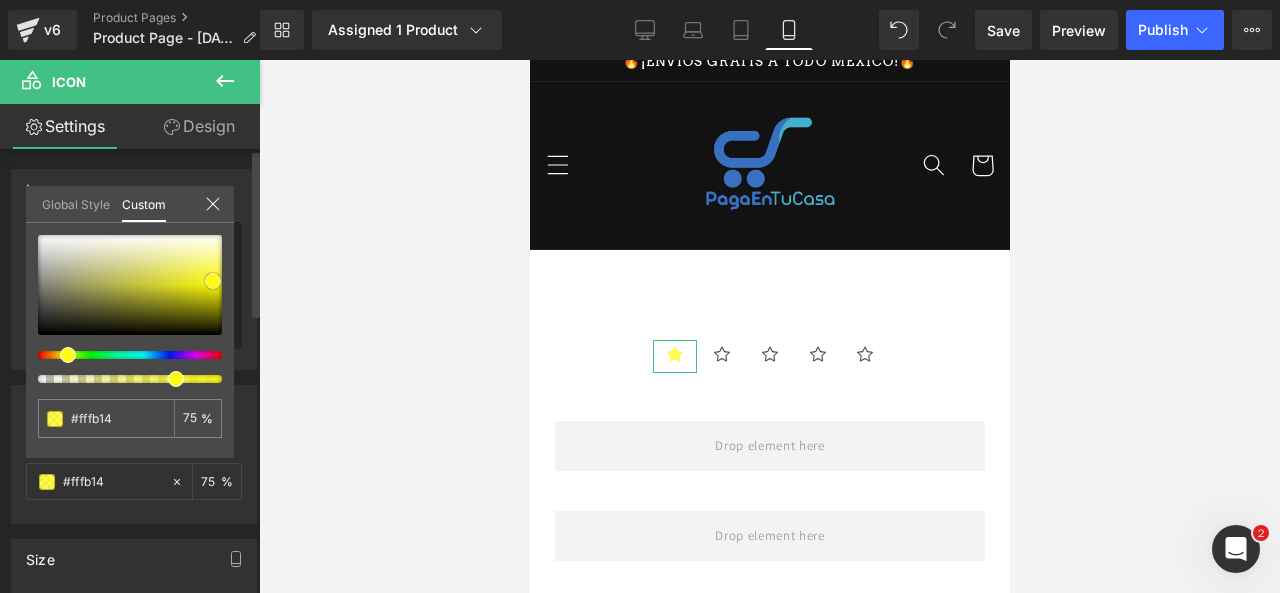 click at bounding box center [130, 285] 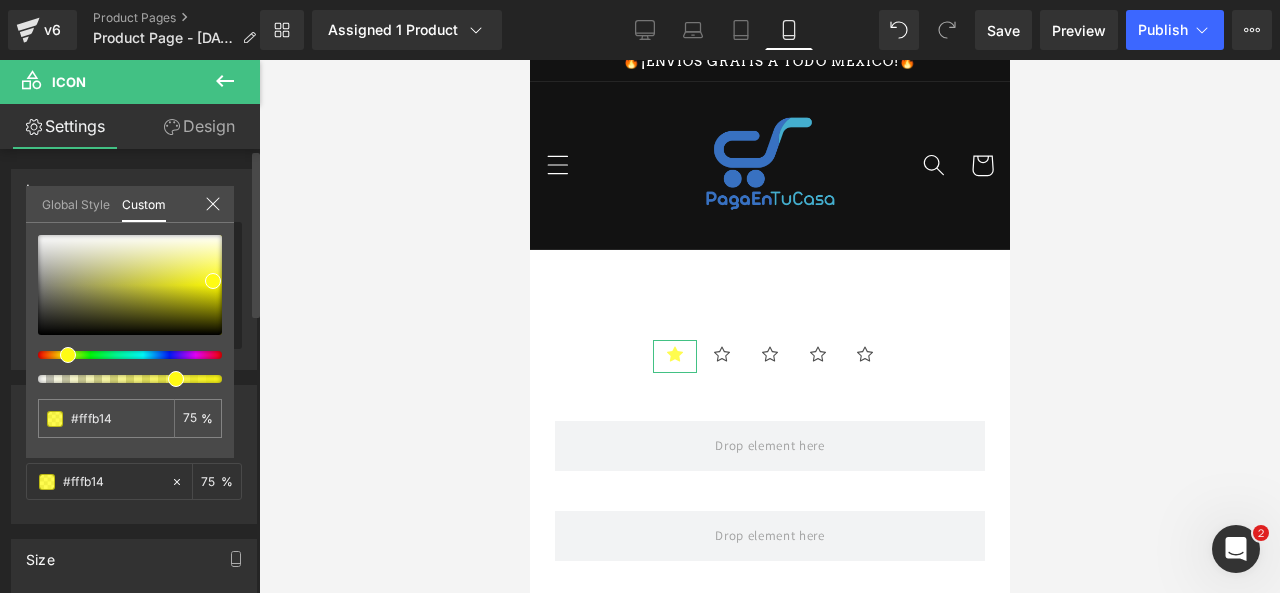 click 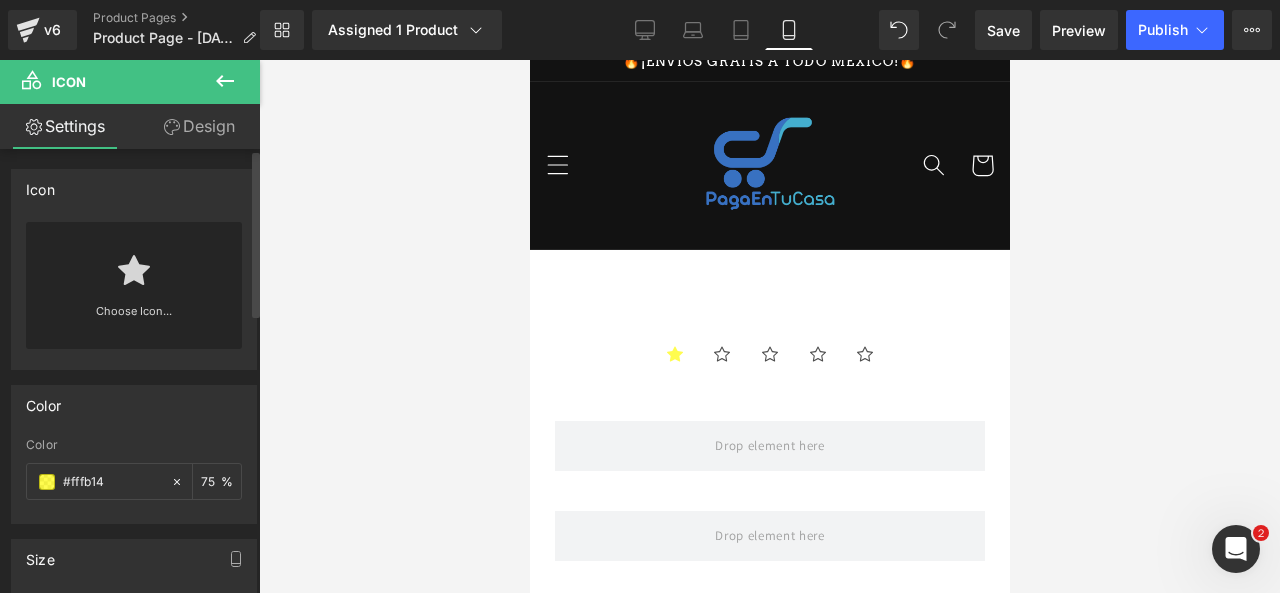 click on "Icon
Icon
Icon
Icon
Icon" at bounding box center (769, 361) 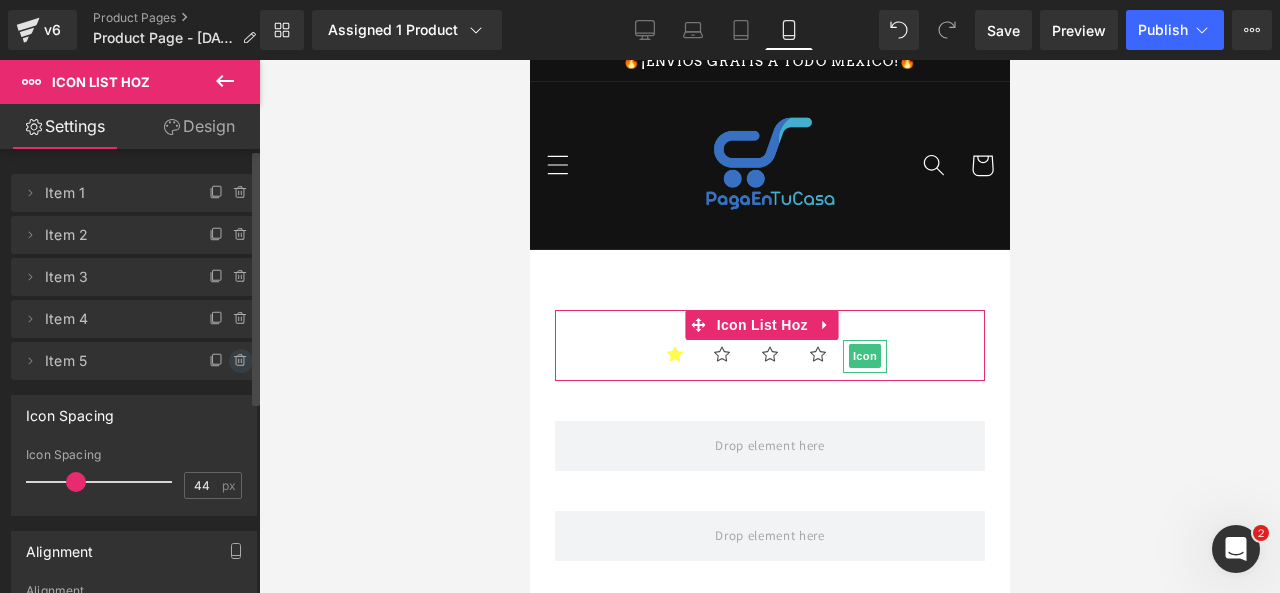 click 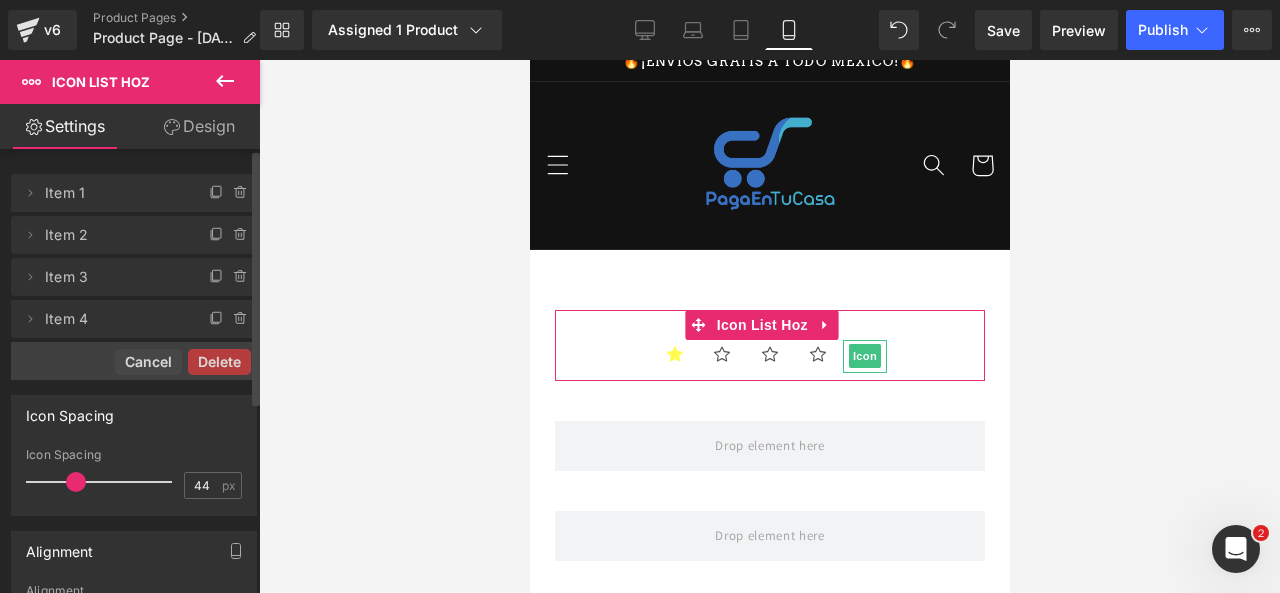 click on "Delete" at bounding box center (219, 362) 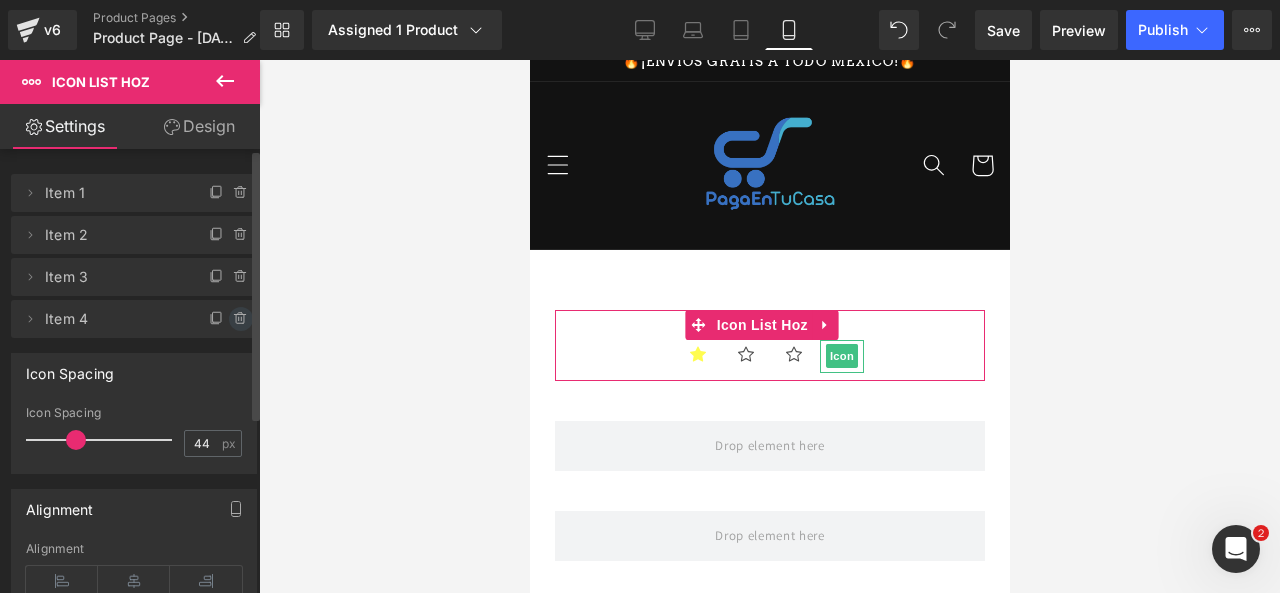 click 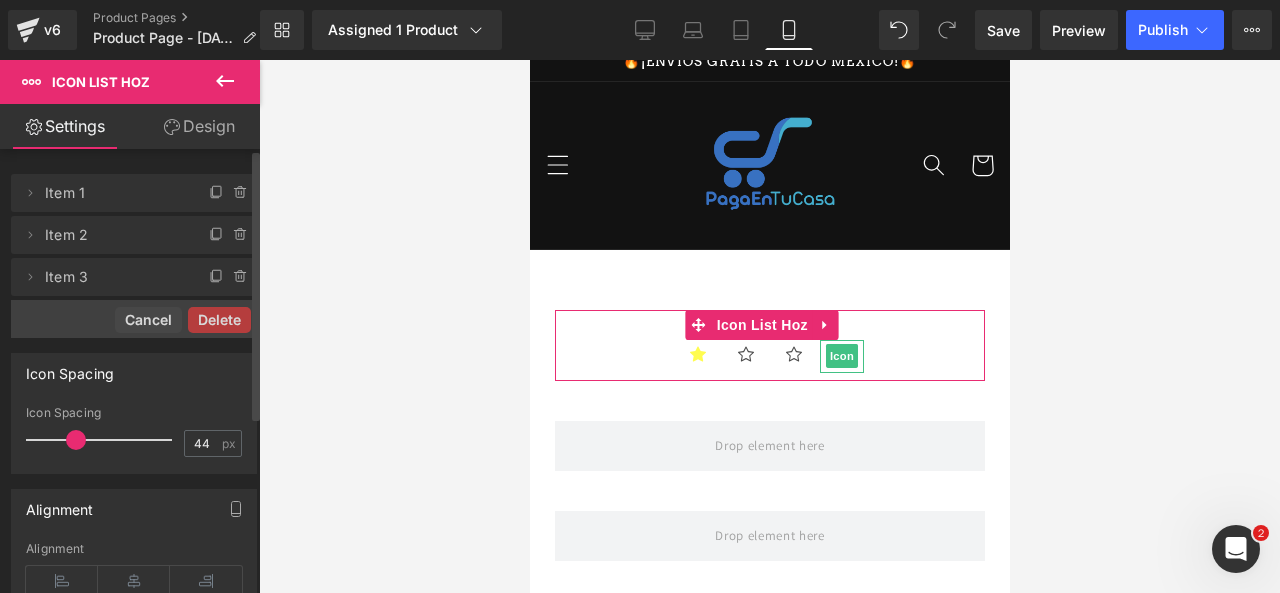 click on "Delete" at bounding box center (219, 320) 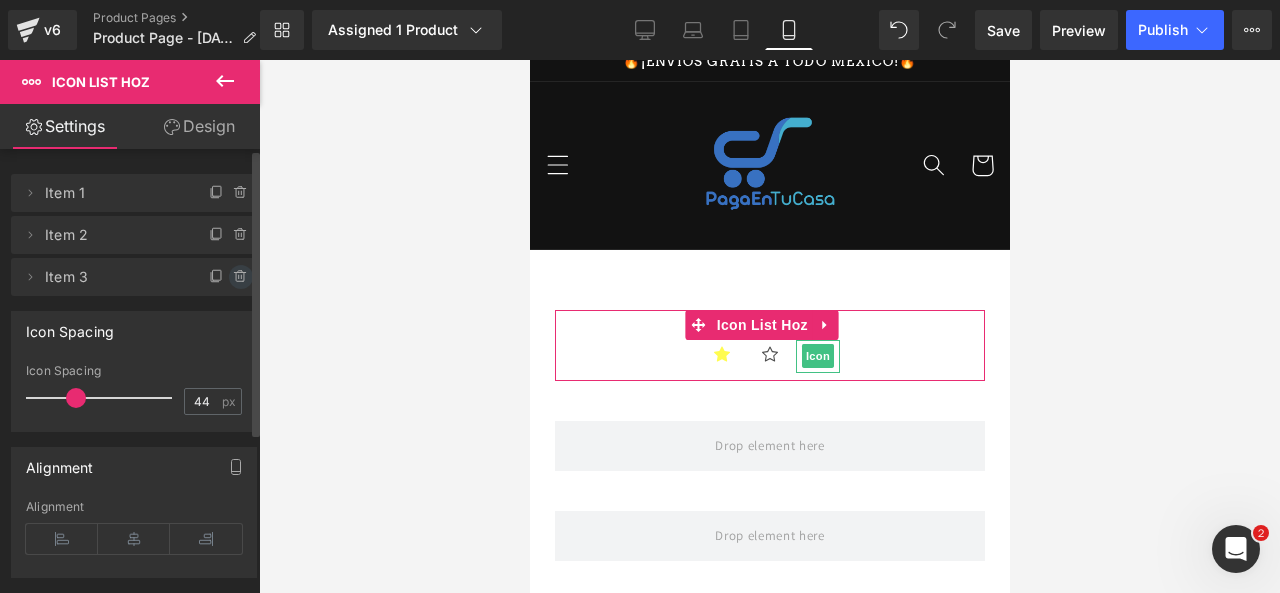 click 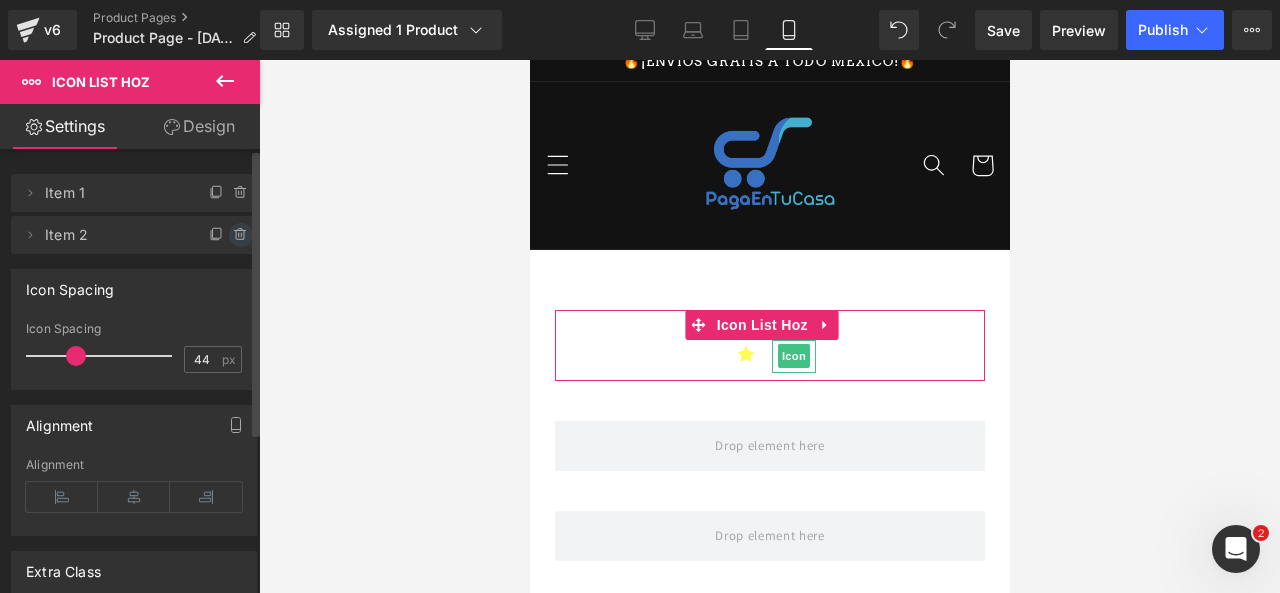 click at bounding box center (241, 235) 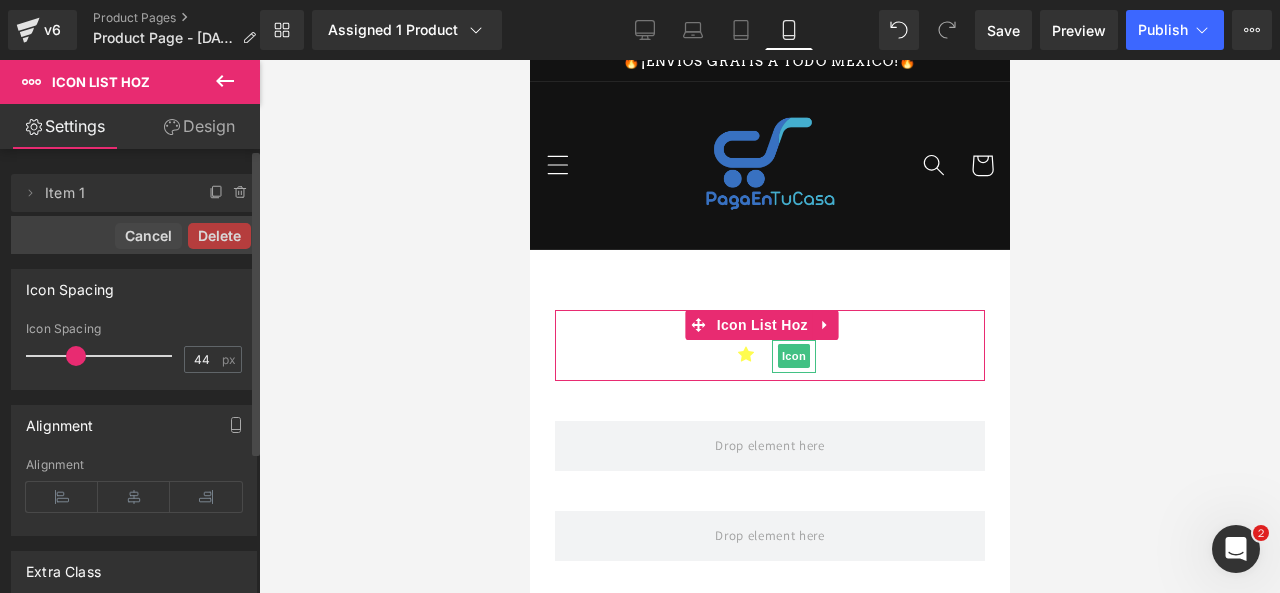 click on "Delete" at bounding box center [219, 236] 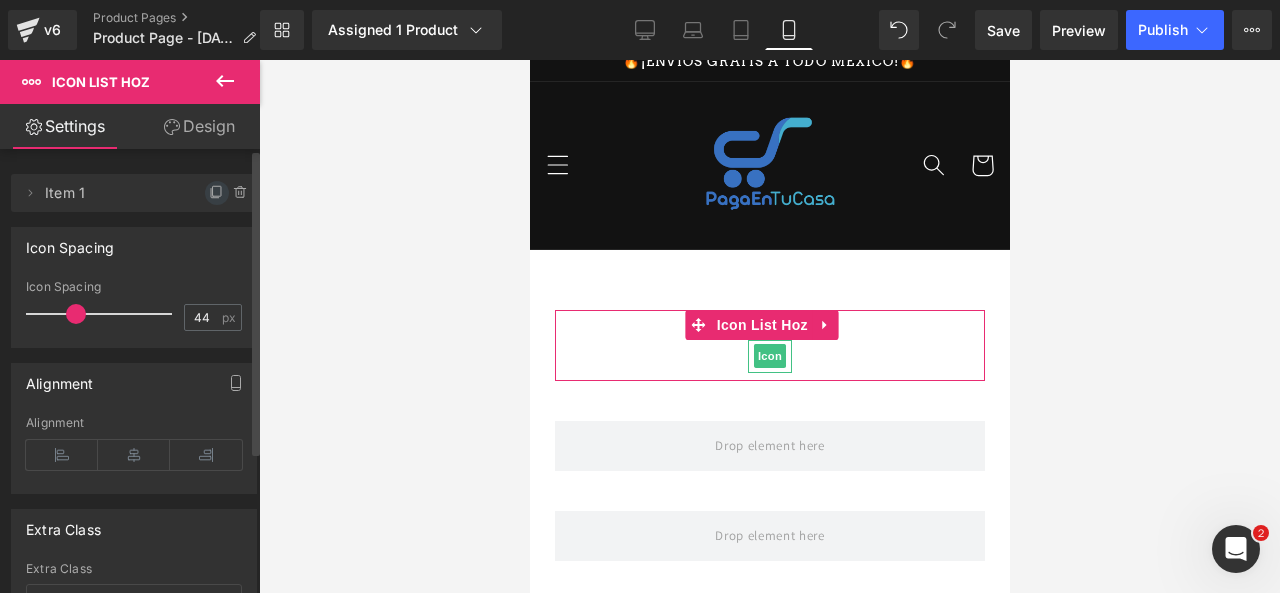 click 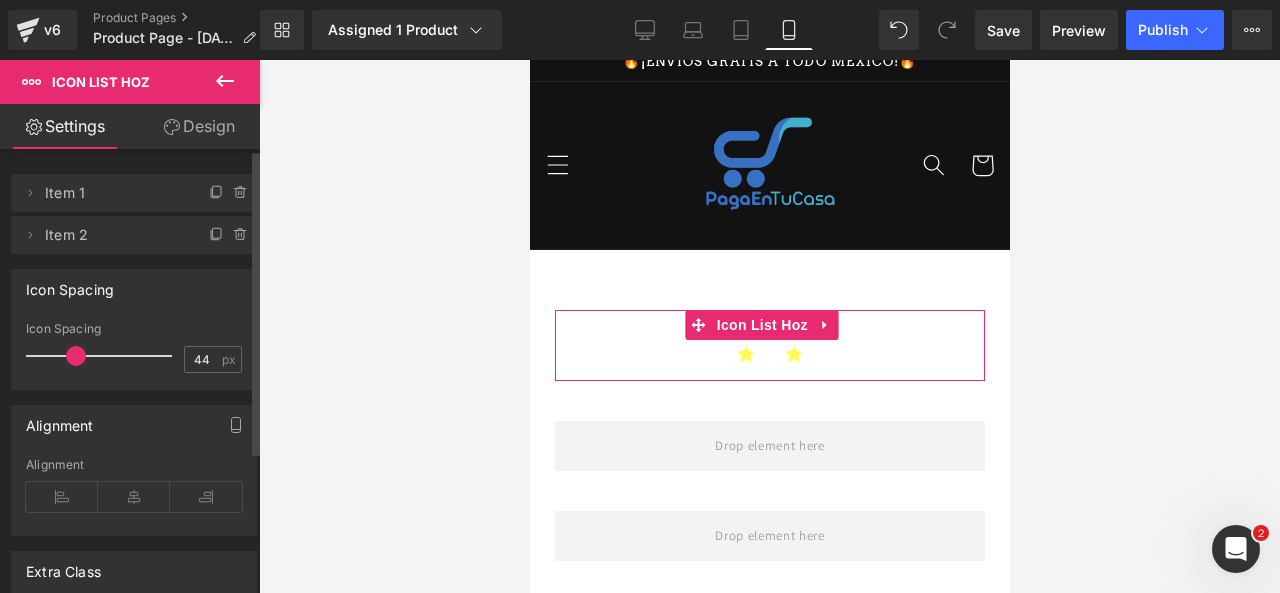 click 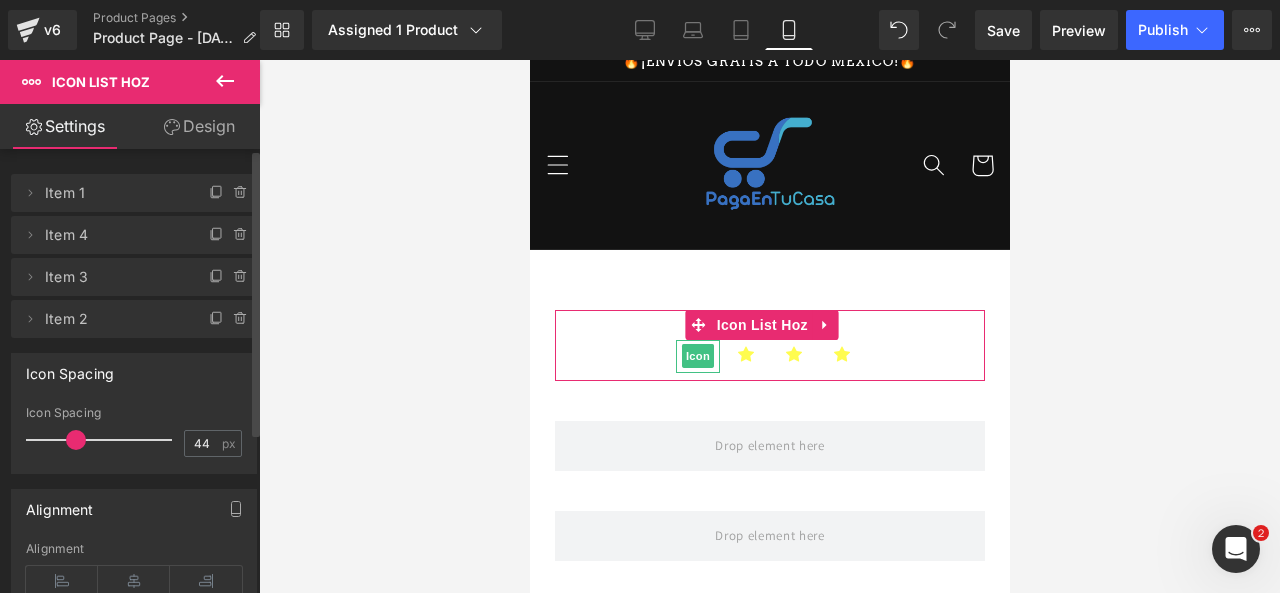 click 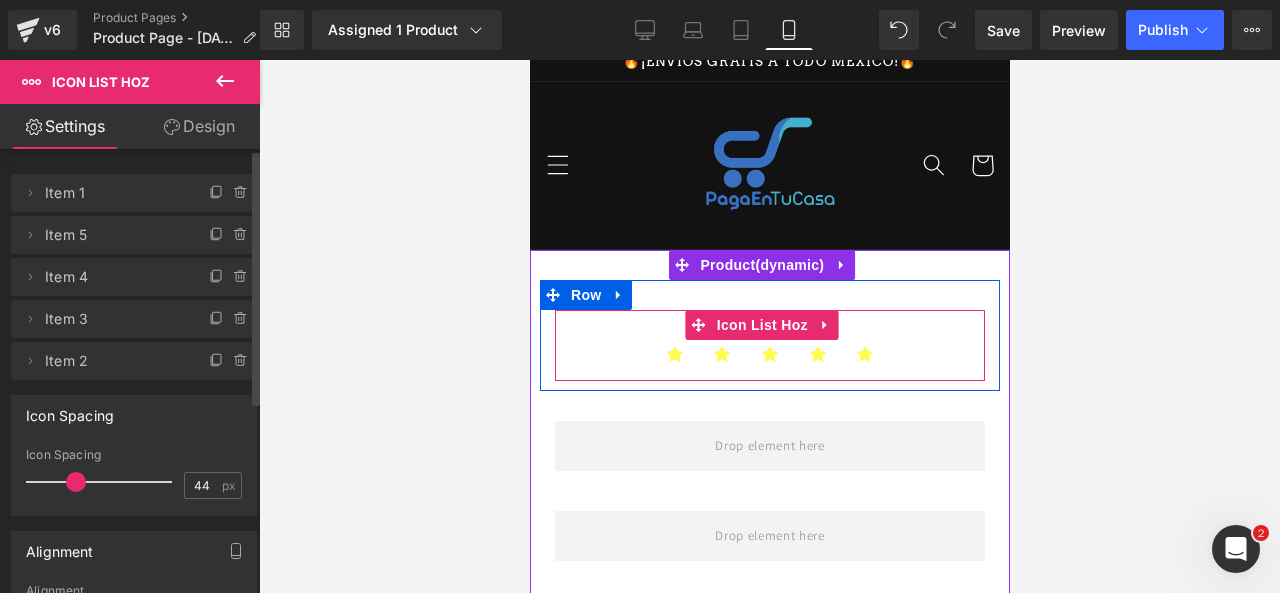 click on "Icon" at bounding box center [864, 356] 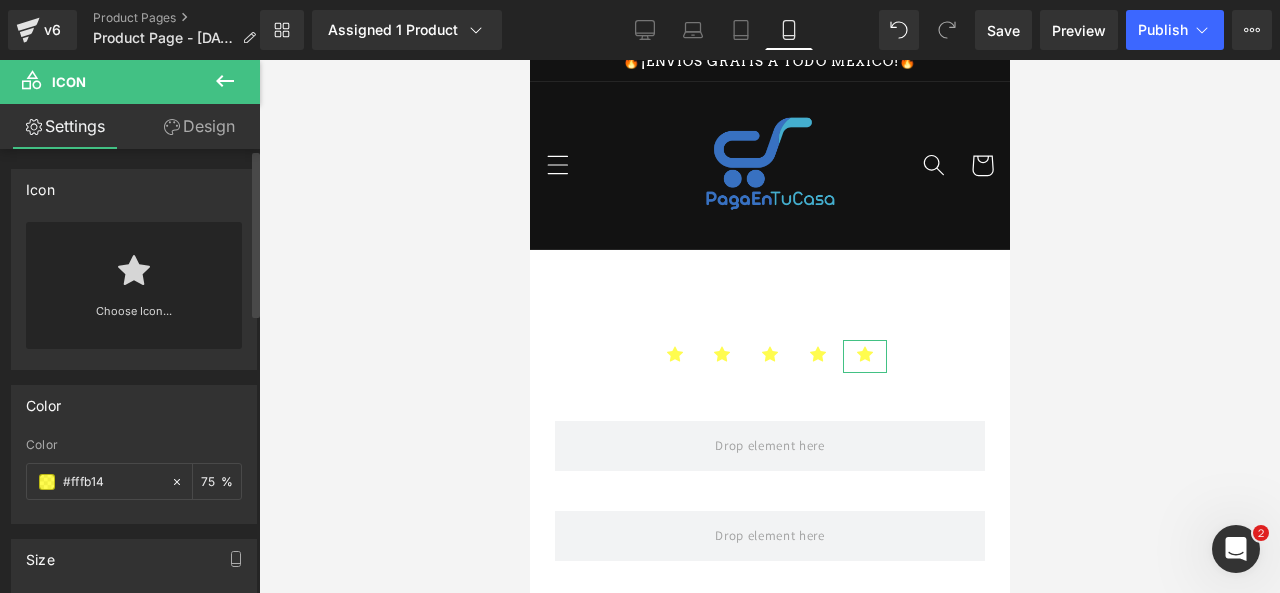 click on "Choose Icon..." at bounding box center (134, 285) 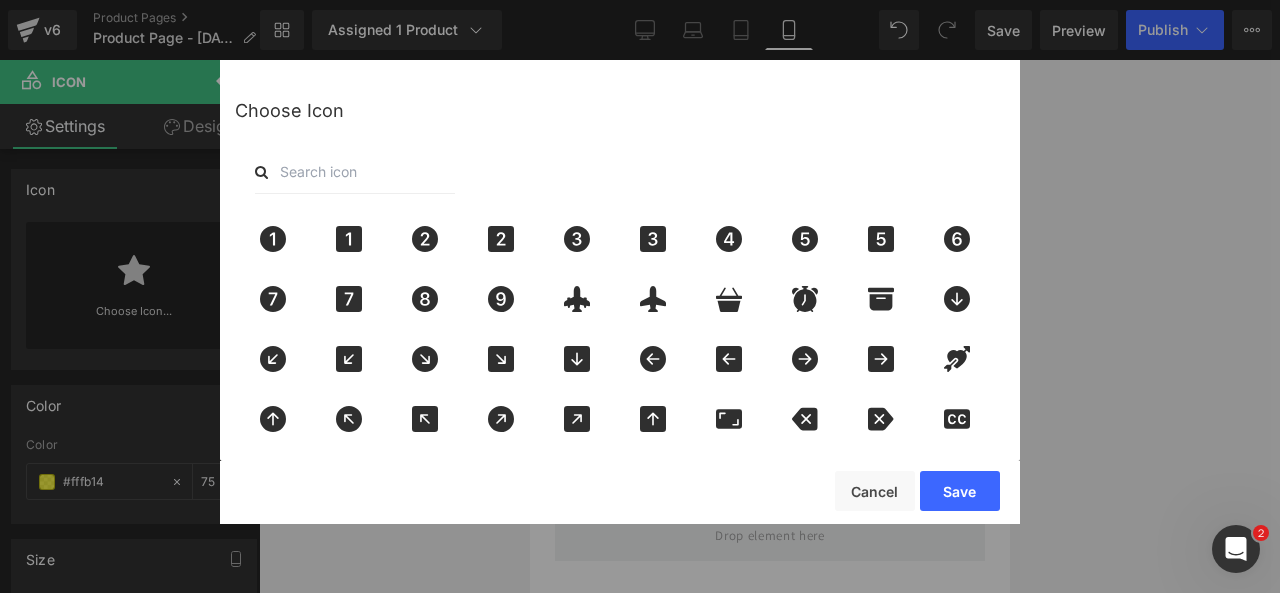 click at bounding box center [355, 172] 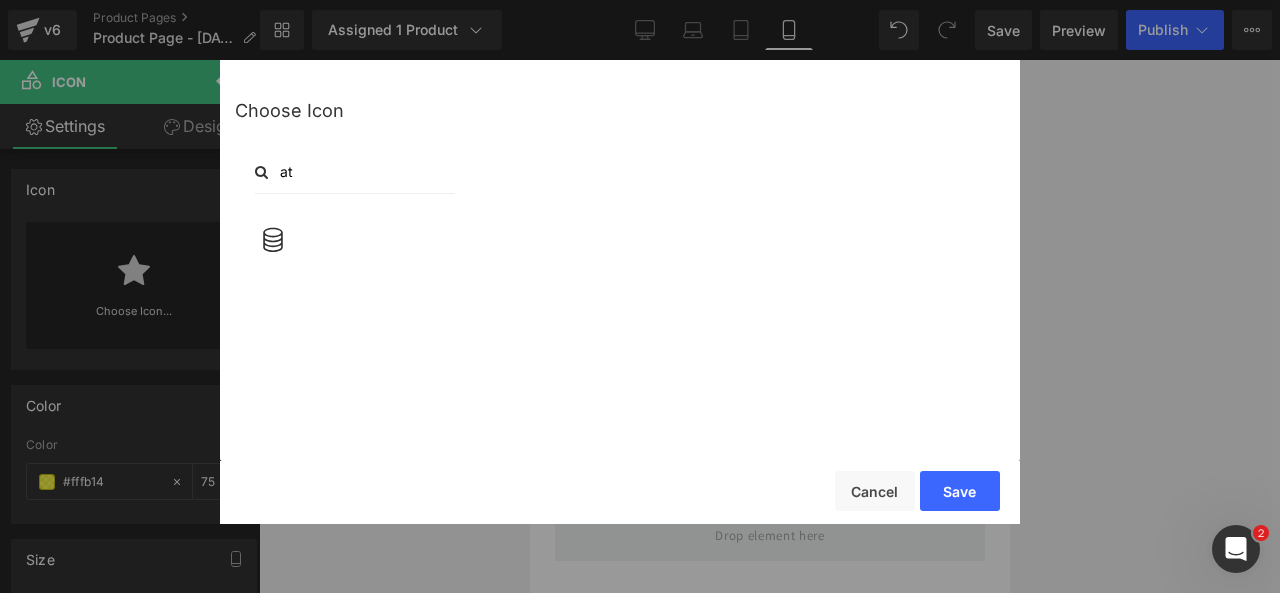 type on "a" 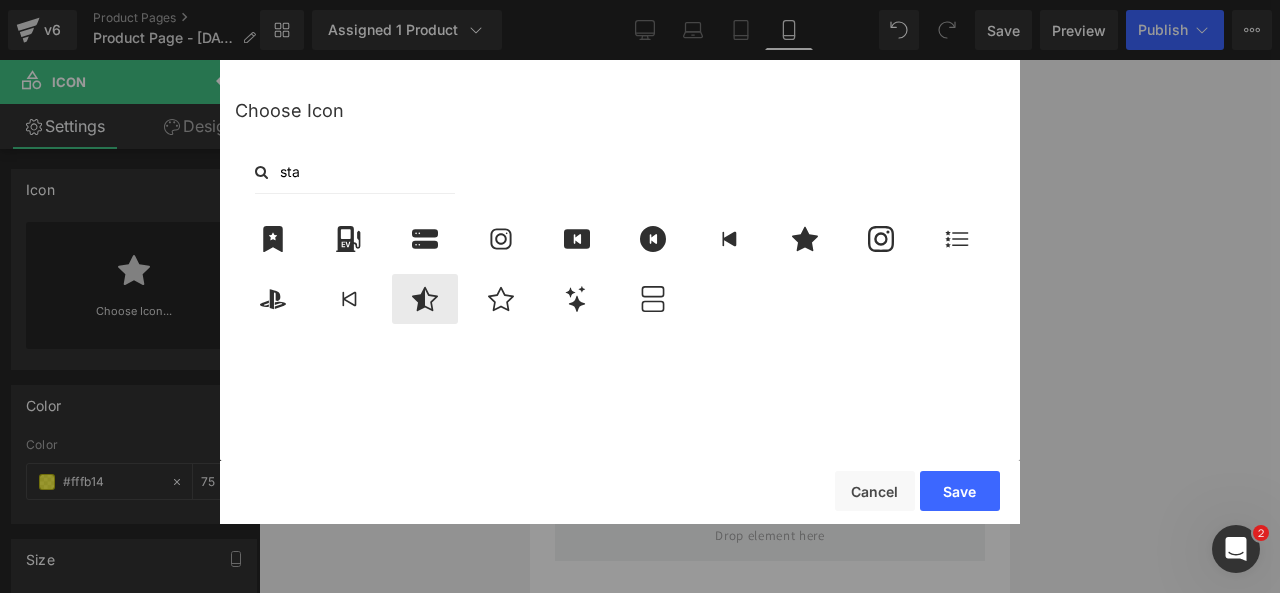 type on "sta" 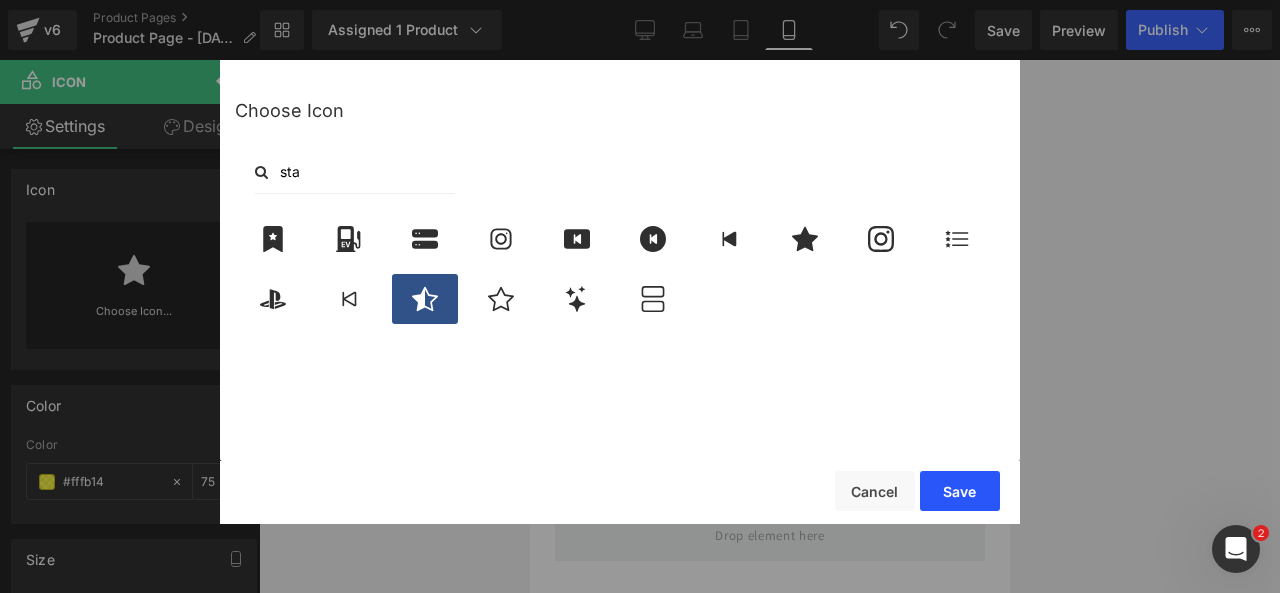 click on "Save" at bounding box center [960, 491] 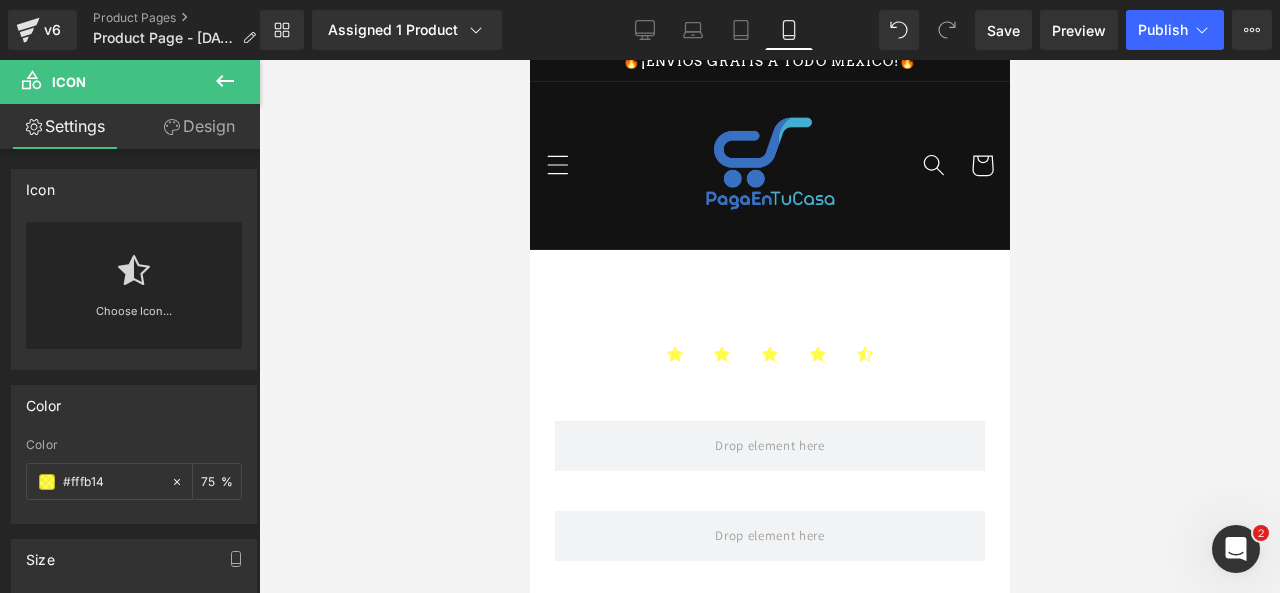 click 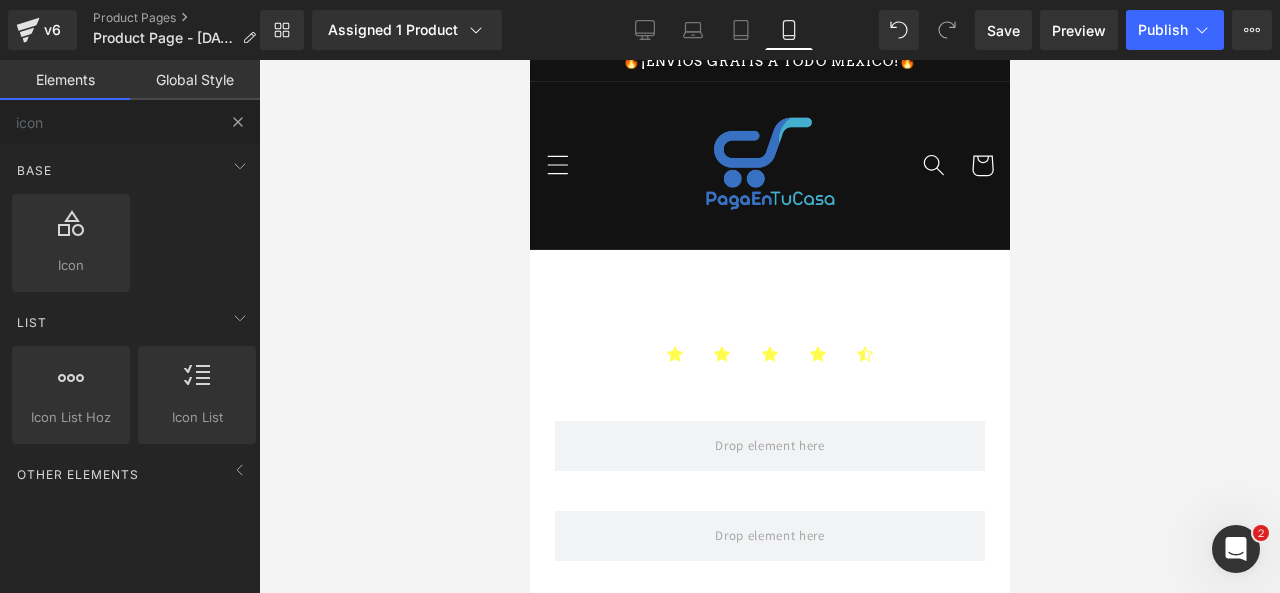 type 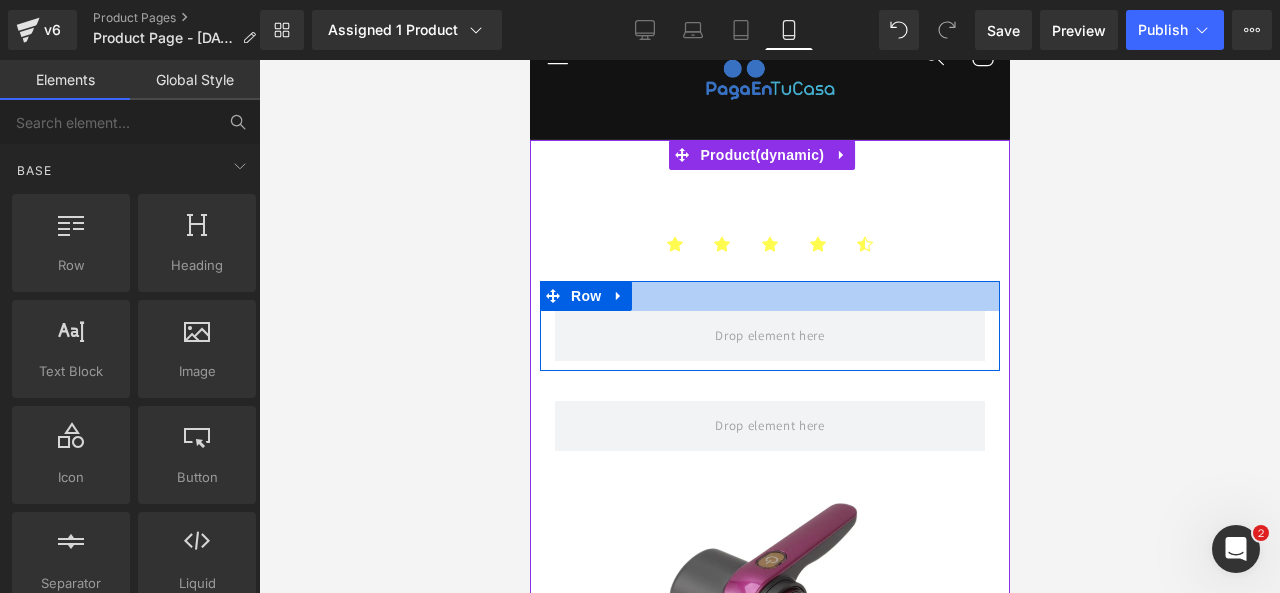 scroll, scrollTop: 130, scrollLeft: 0, axis: vertical 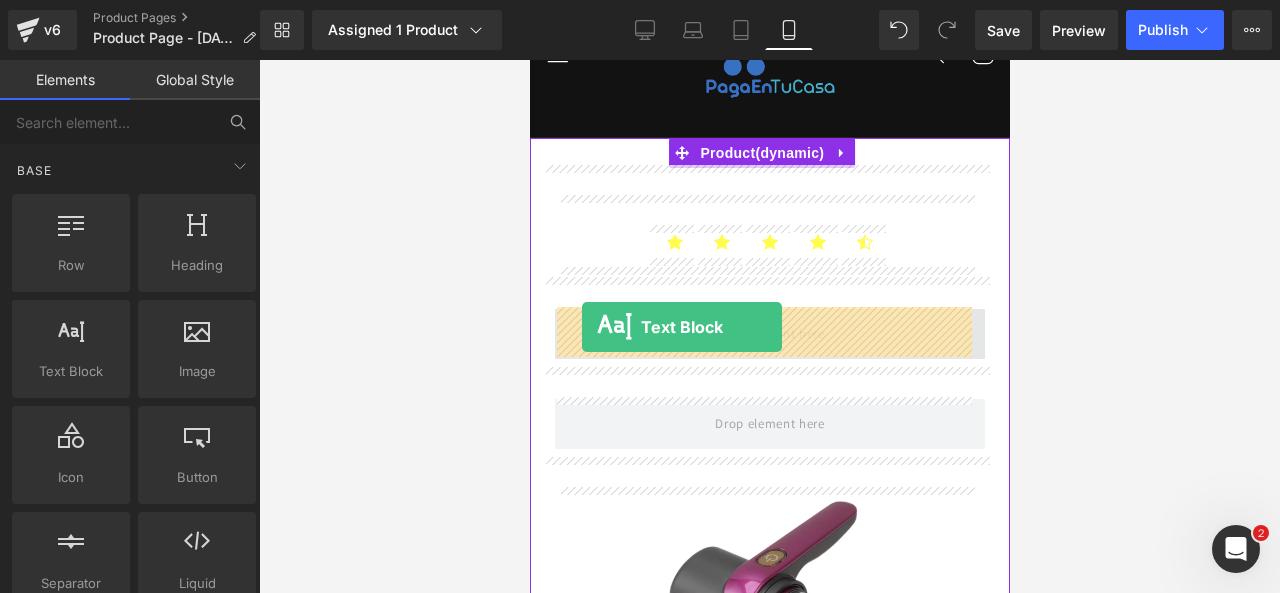drag, startPoint x: 633, startPoint y: 393, endPoint x: 581, endPoint y: 327, distance: 84.0238 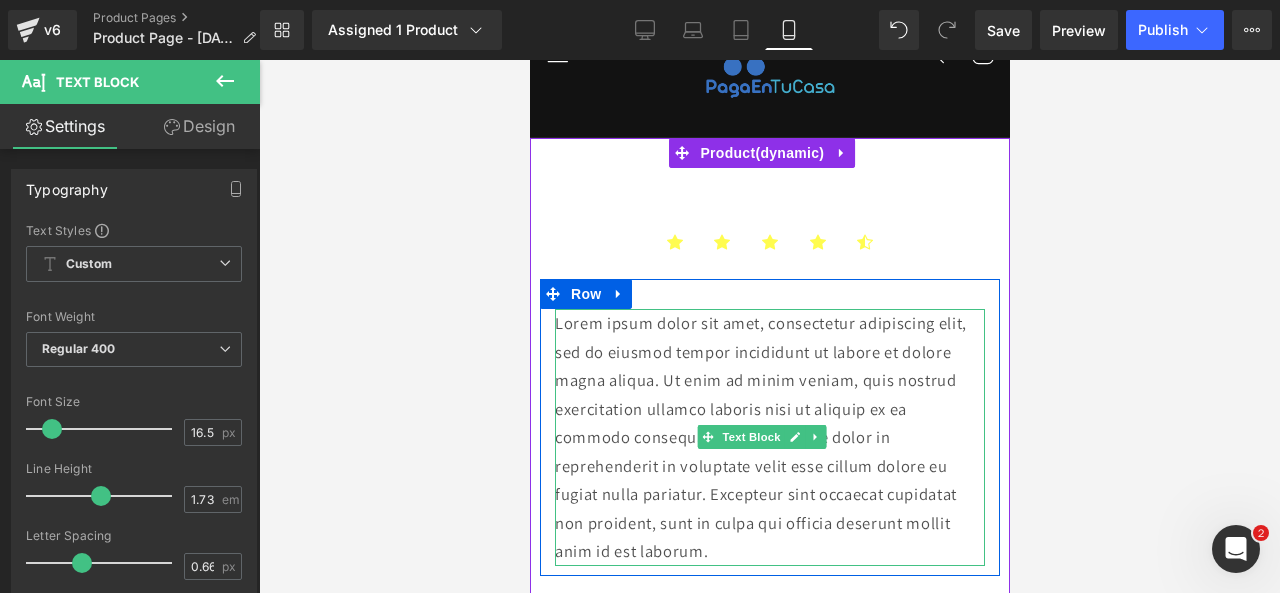 click 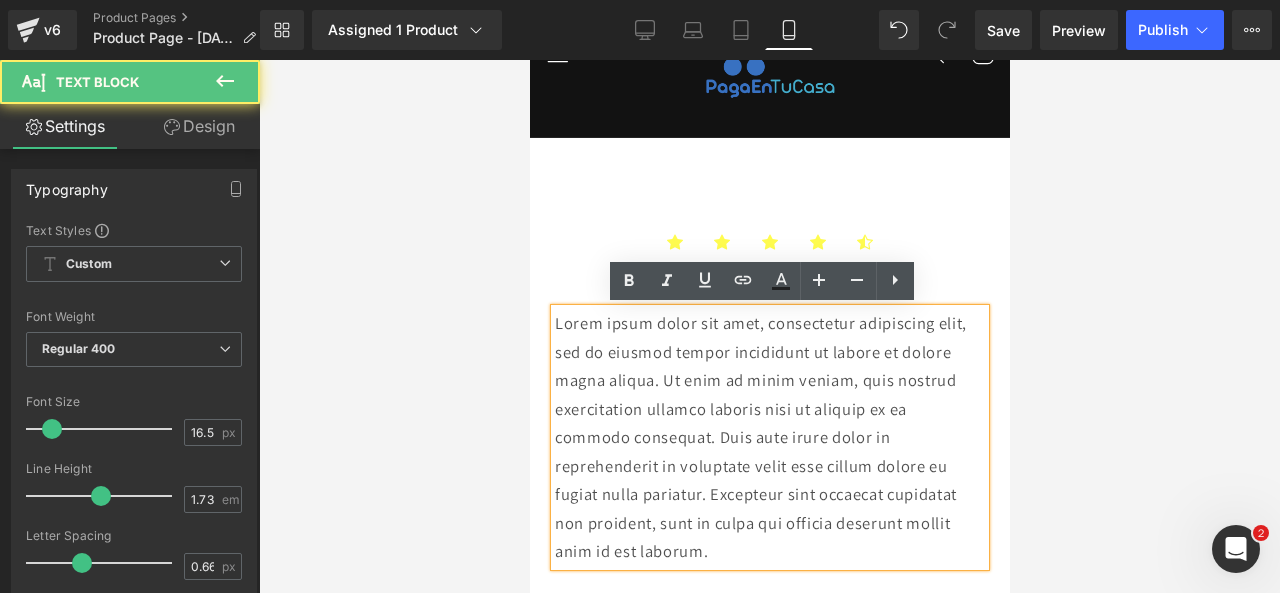 click on "Lorem ipsum dolor sit amet, consectetur adipiscing elit, sed do eiusmod tempor incididunt ut labore et dolore magna aliqua. Ut enim ad minim veniam, quis nostrud exercitation ullamco laboris nisi ut aliquip ex ea commodo consequat. Duis aute irure dolor in reprehenderit in voluptate velit esse cillum dolore eu fugiat nulla pariatur. Excepteur sint occaecat cupidatat non proident, sunt in culpa qui officia deserunt mollit anim id est laborum." at bounding box center [769, 437] 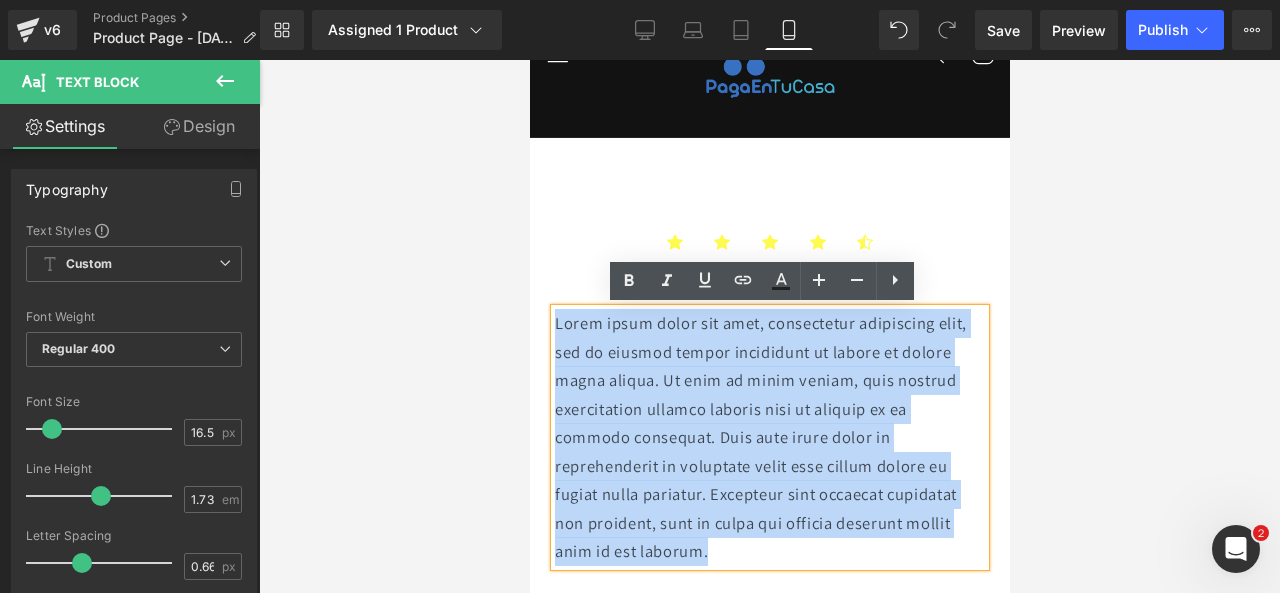 drag, startPoint x: 715, startPoint y: 552, endPoint x: 554, endPoint y: 332, distance: 272.61877 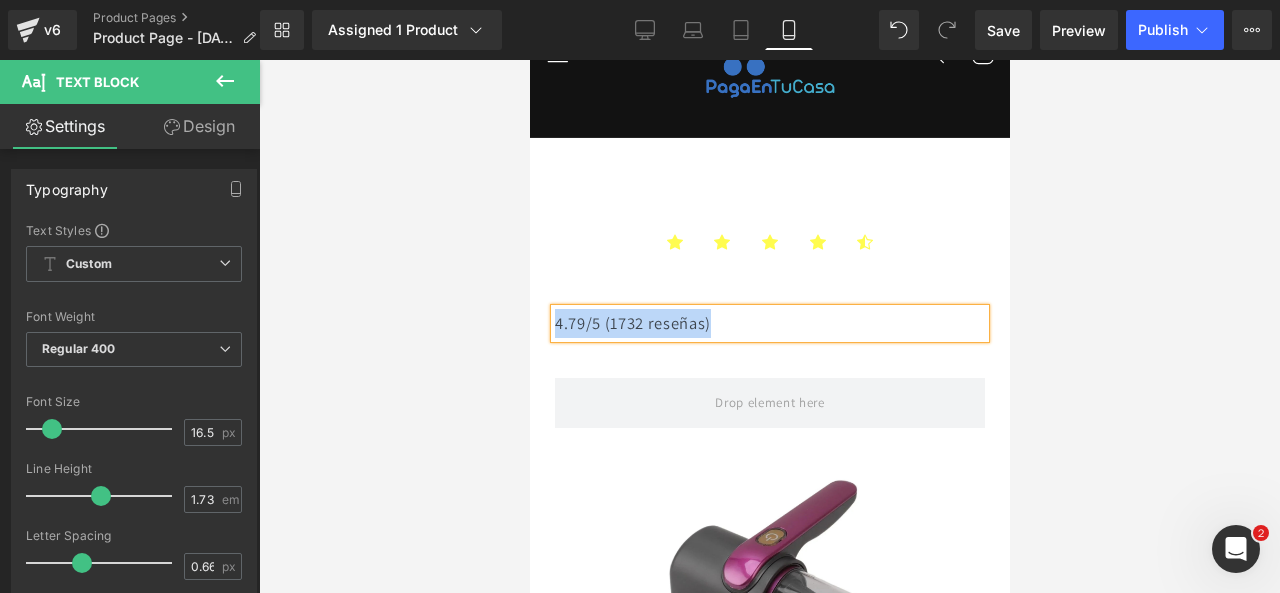 drag, startPoint x: 726, startPoint y: 319, endPoint x: 553, endPoint y: 313, distance: 173.10402 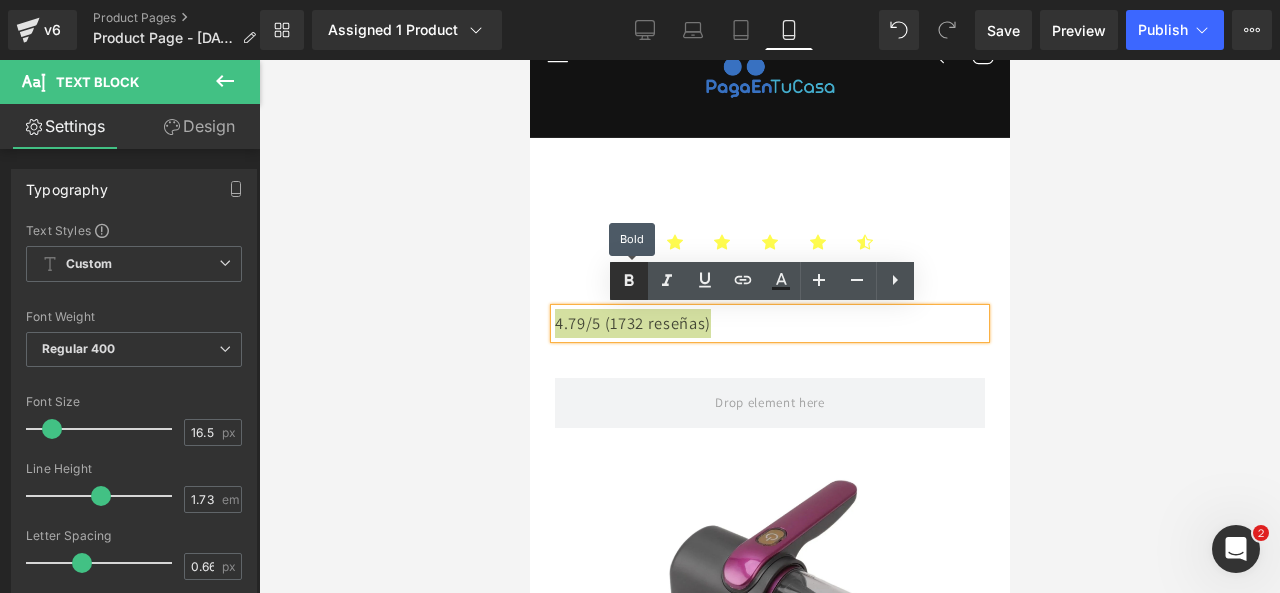 click at bounding box center (629, 281) 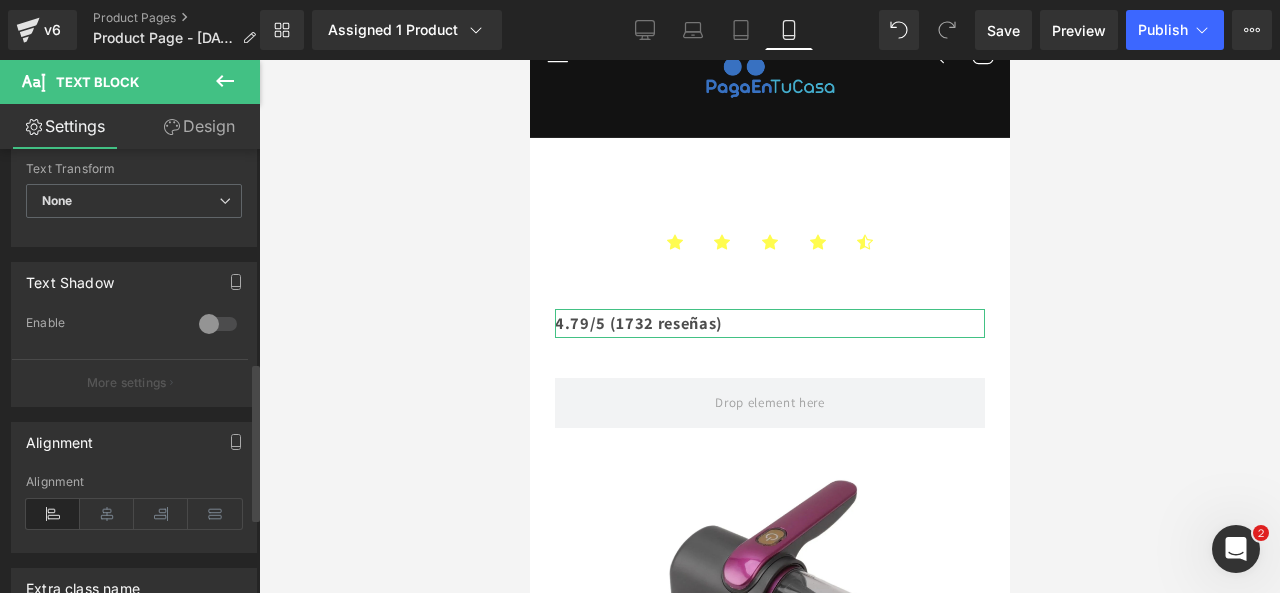 scroll, scrollTop: 600, scrollLeft: 0, axis: vertical 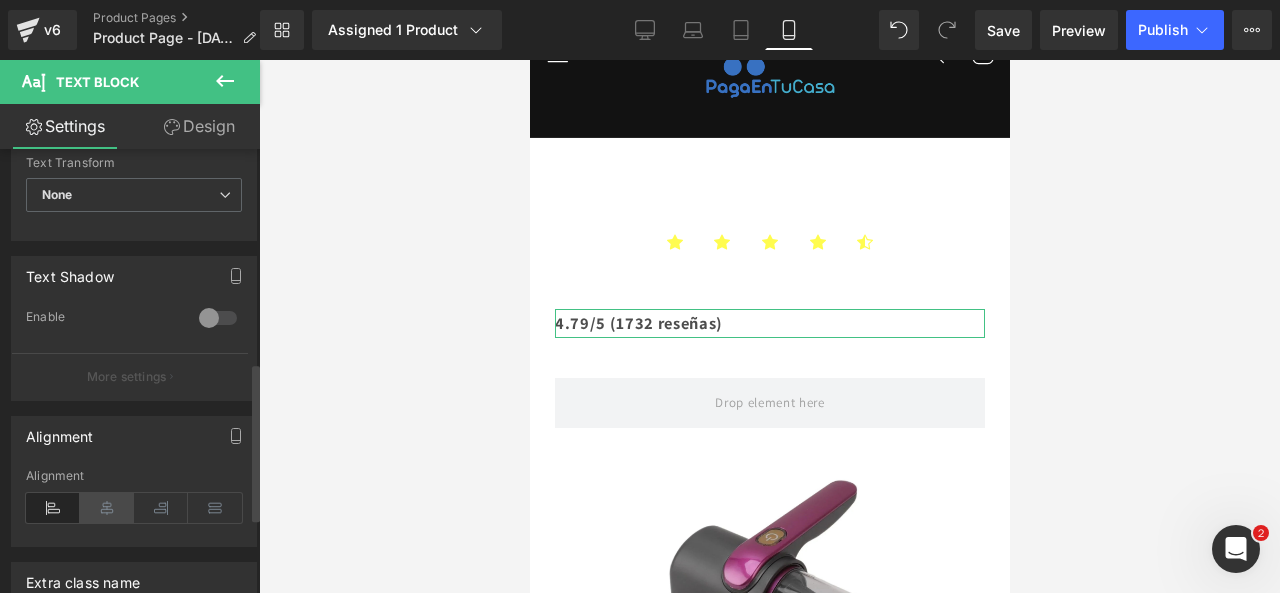 click at bounding box center (107, 508) 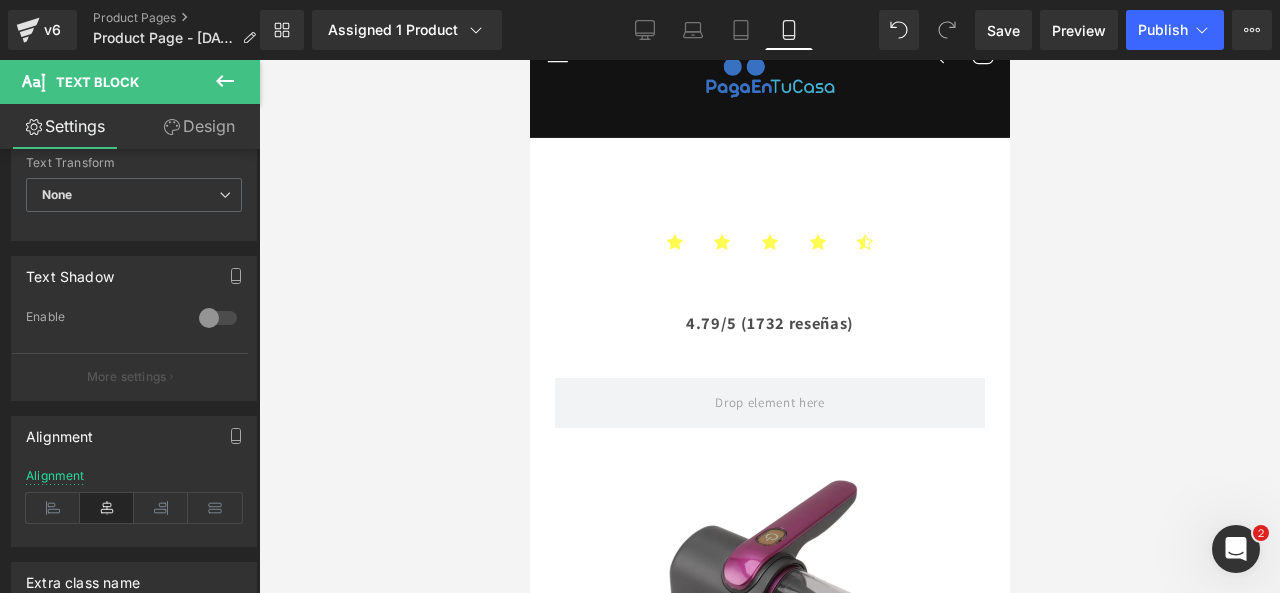 click 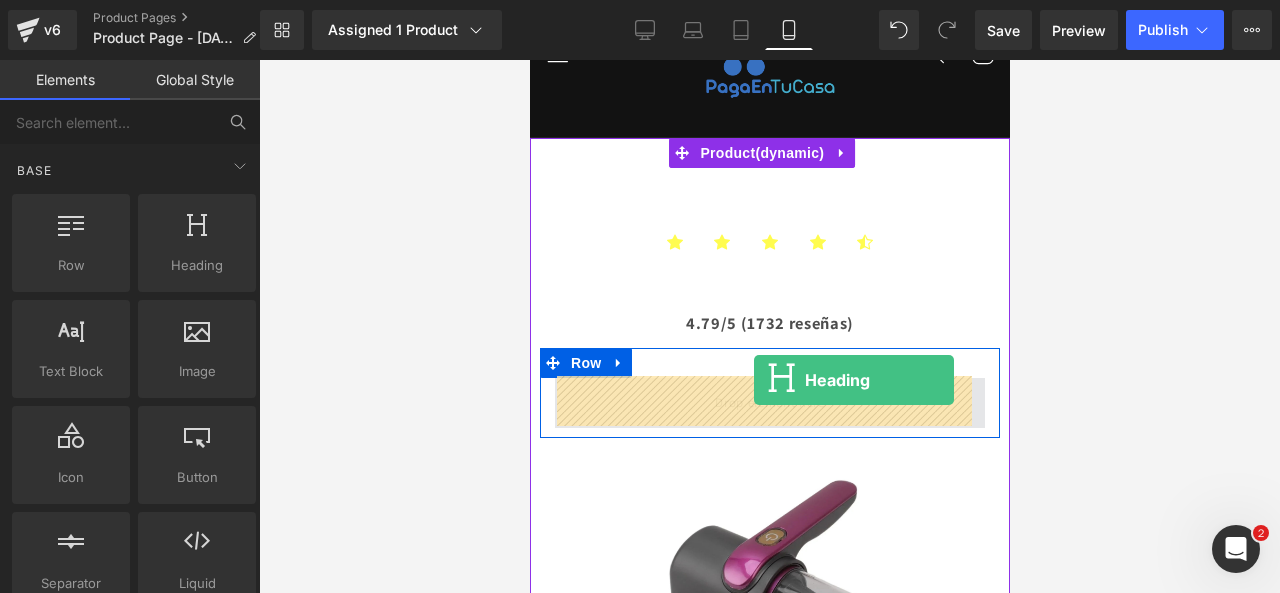 drag, startPoint x: 703, startPoint y: 311, endPoint x: 753, endPoint y: 380, distance: 85.2115 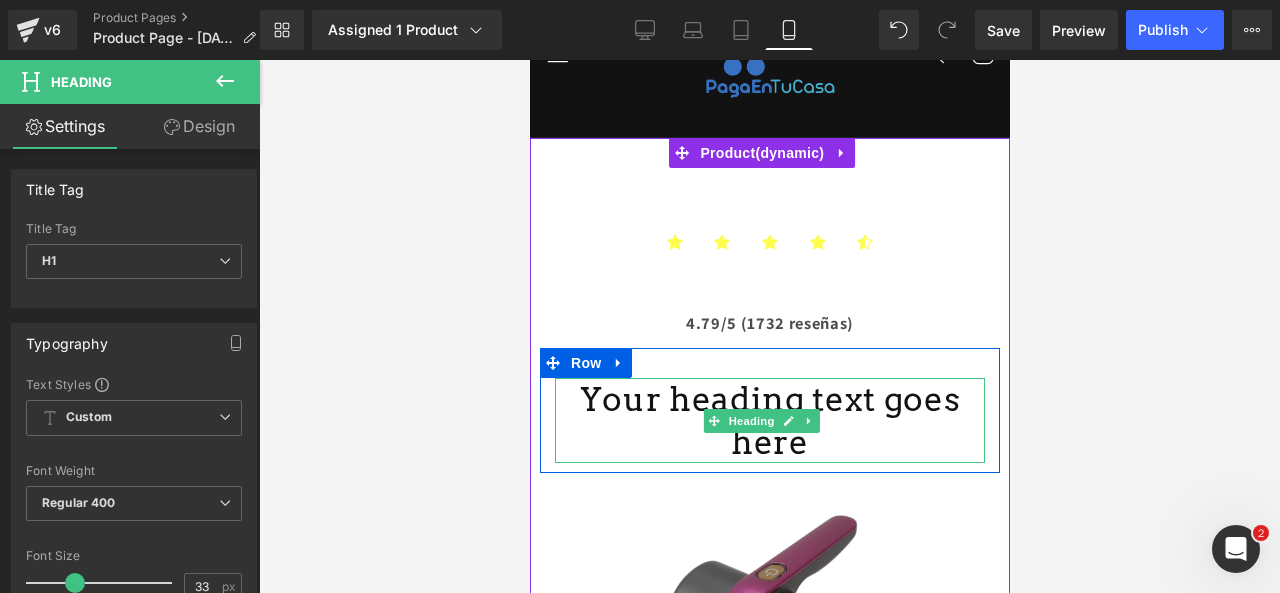 click on "Your heading text goes here" at bounding box center (769, 421) 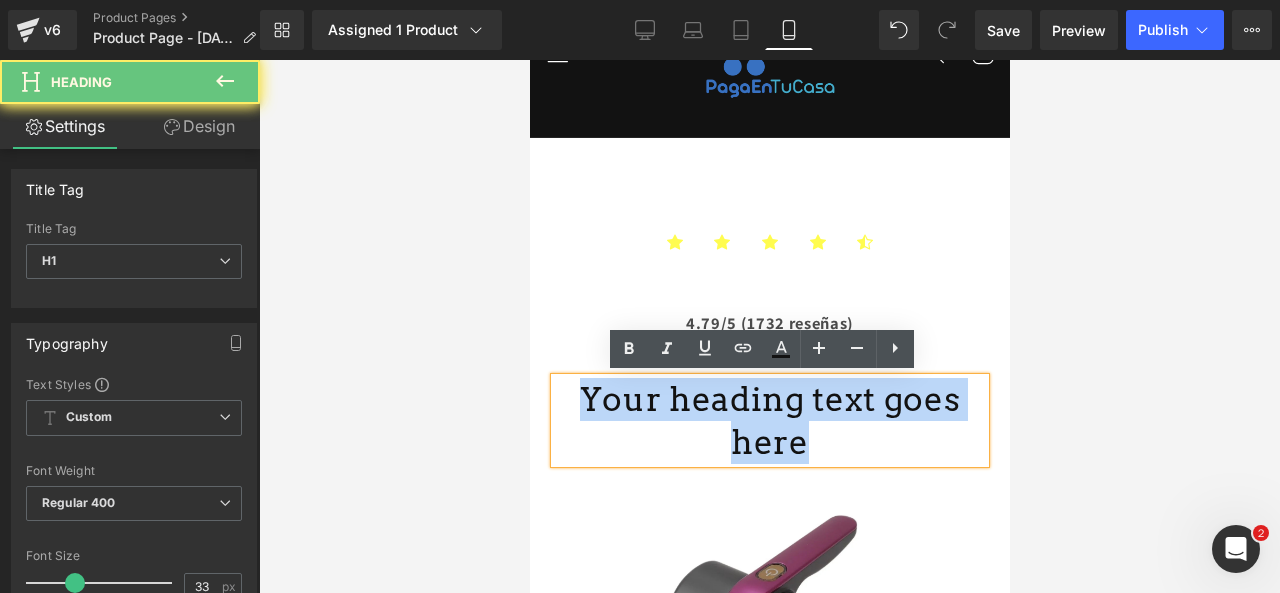 drag, startPoint x: 954, startPoint y: 397, endPoint x: 532, endPoint y: 399, distance: 422.00473 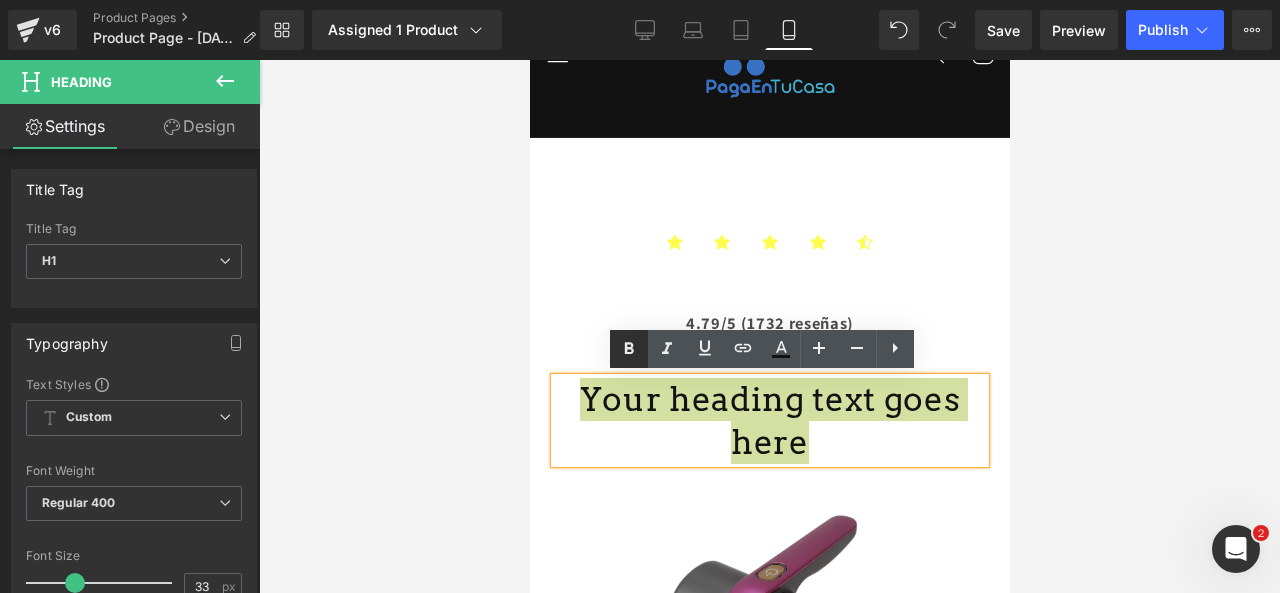 drag, startPoint x: 113, startPoint y: 268, endPoint x: 644, endPoint y: 333, distance: 534.96356 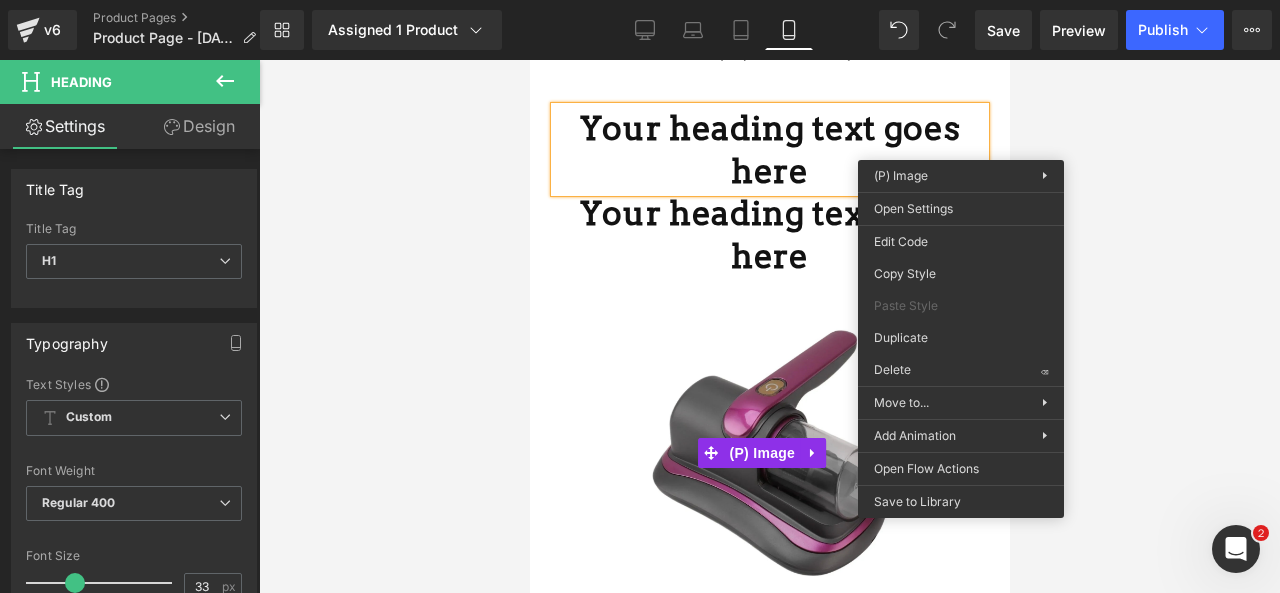 scroll, scrollTop: 410, scrollLeft: 0, axis: vertical 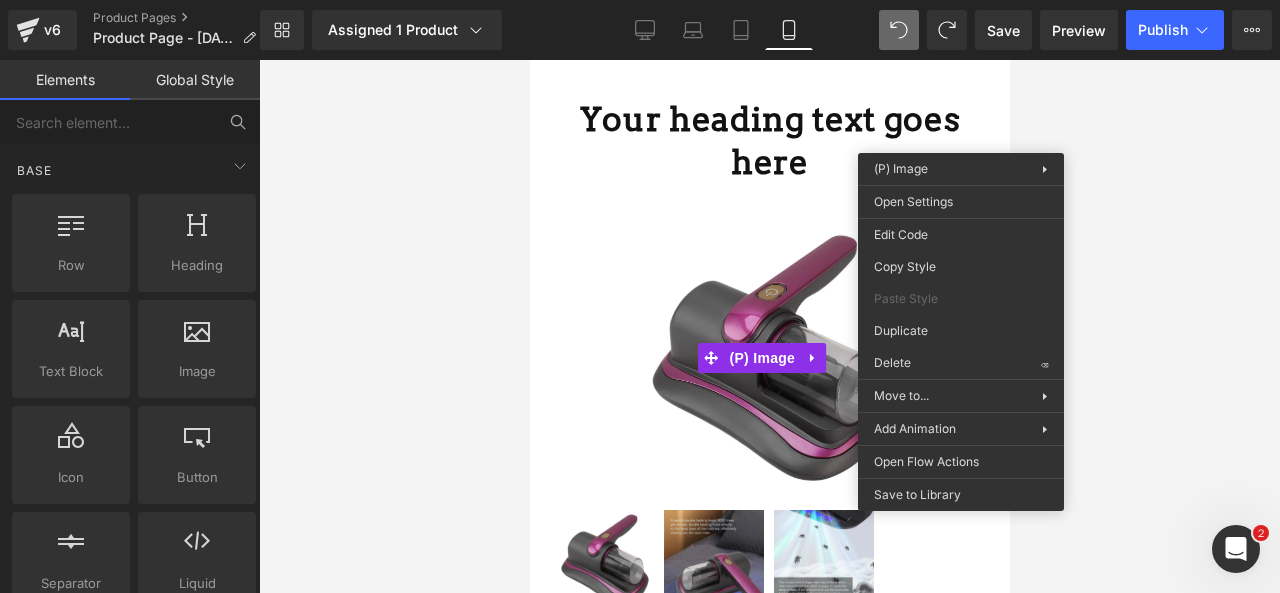 drag, startPoint x: 1434, startPoint y: 100, endPoint x: 748, endPoint y: 161, distance: 688.7068 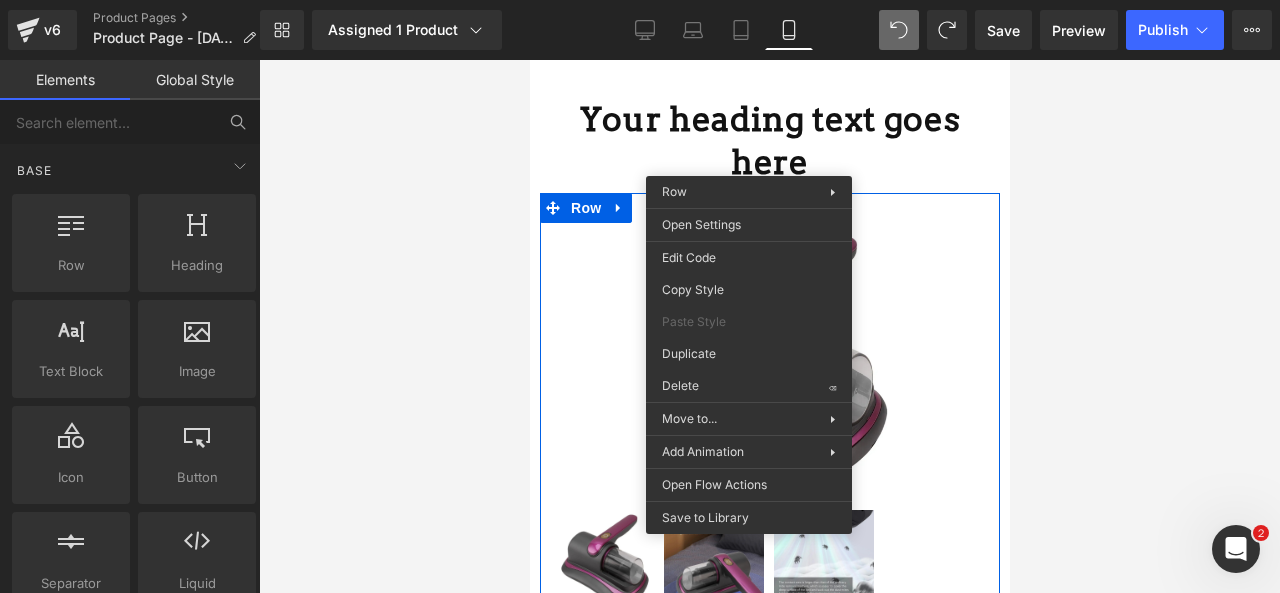 drag, startPoint x: 1212, startPoint y: 141, endPoint x: 1200, endPoint y: 145, distance: 12.649111 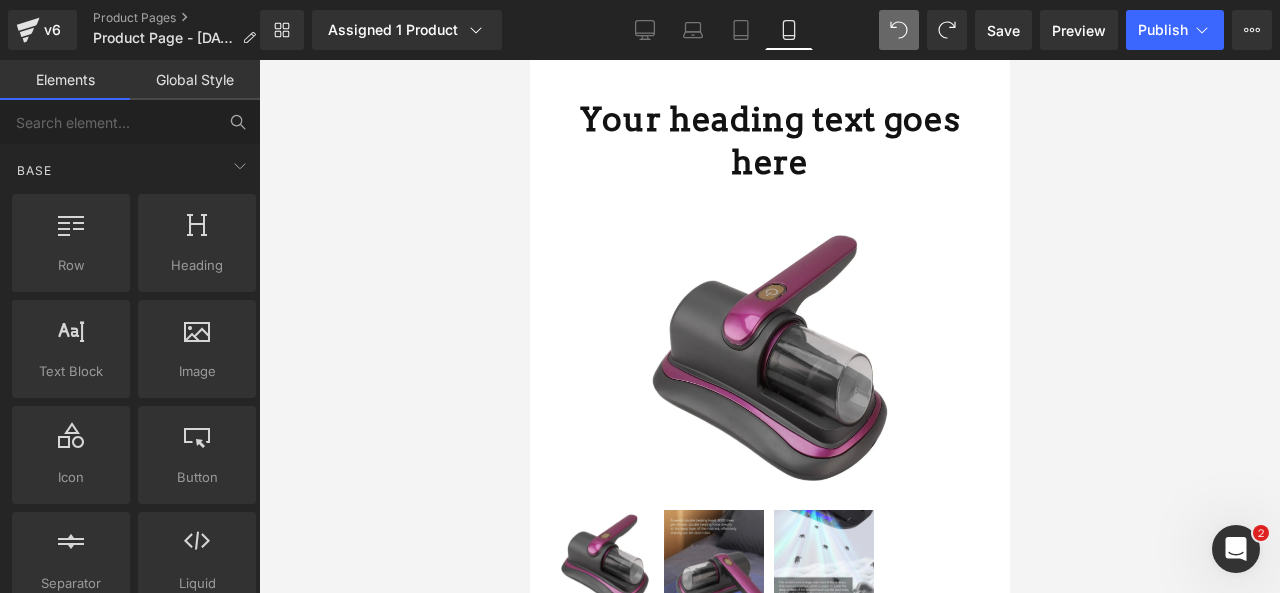 drag, startPoint x: 1679, startPoint y: 185, endPoint x: 738, endPoint y: 111, distance: 943.9052 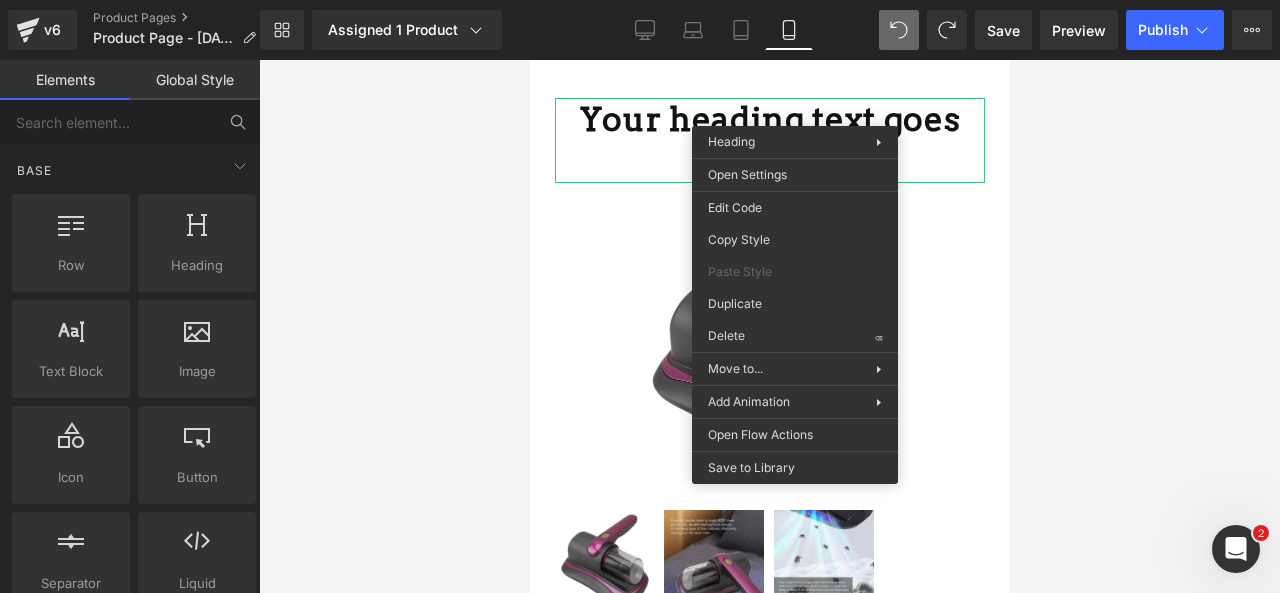 drag, startPoint x: 1349, startPoint y: 193, endPoint x: 799, endPoint y: 117, distance: 555.2261 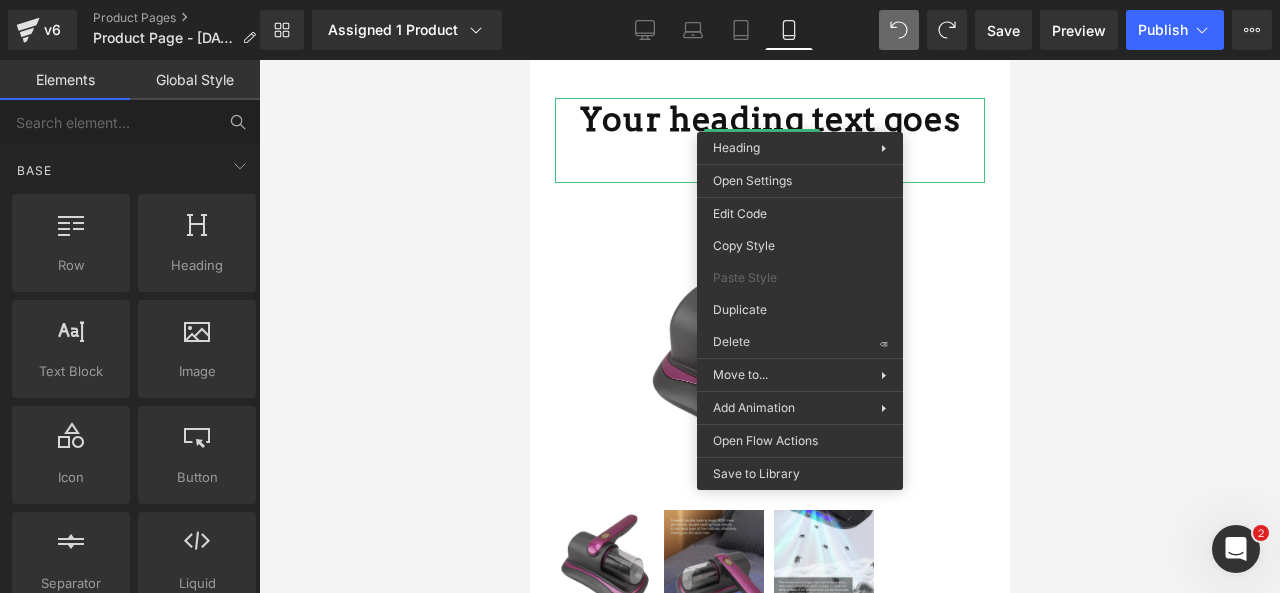 drag, startPoint x: 1717, startPoint y: 237, endPoint x: 563, endPoint y: 434, distance: 1170.6942 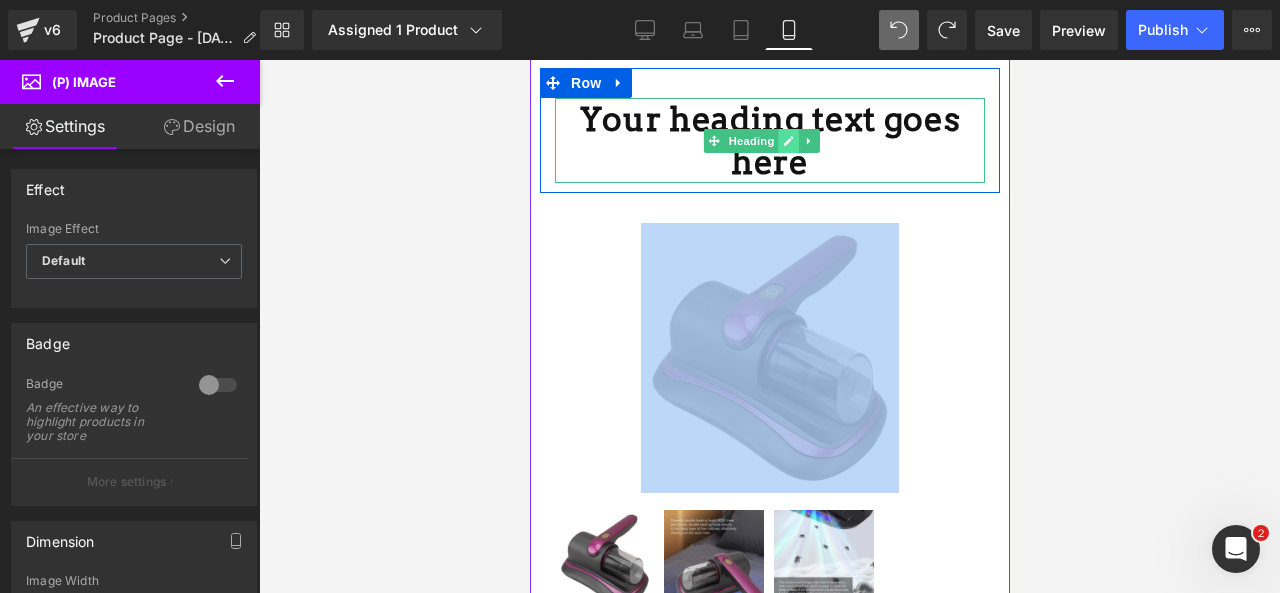 click 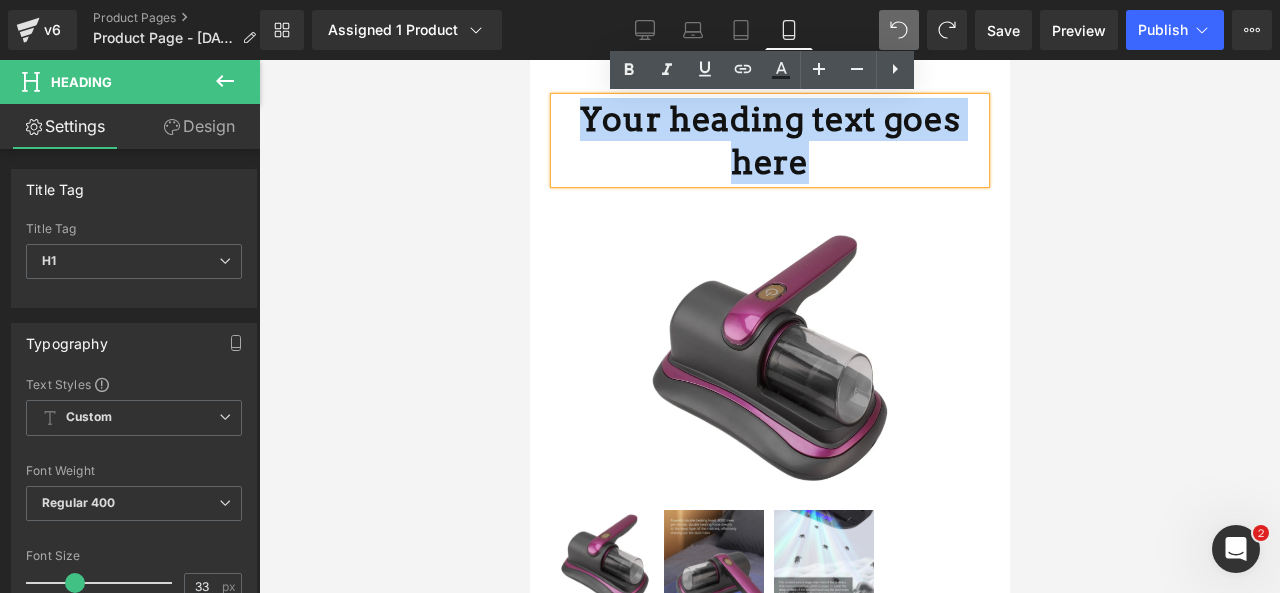 drag, startPoint x: 959, startPoint y: 121, endPoint x: 562, endPoint y: 121, distance: 397 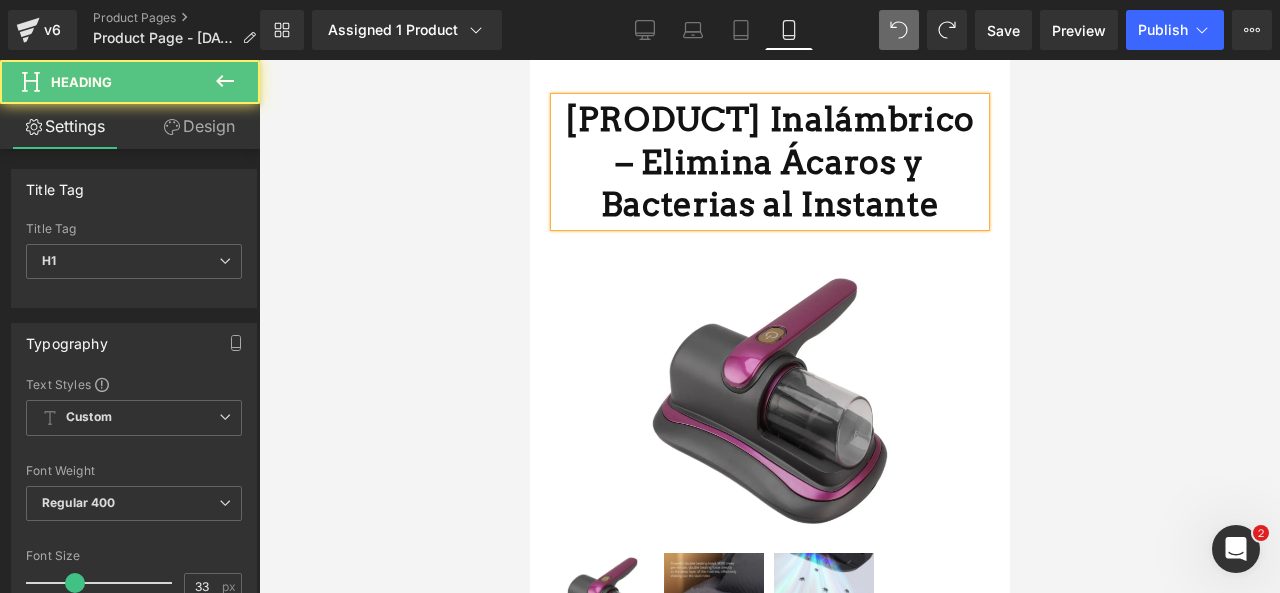 click on "[PRODUCT] Inalámbrico – Elimina Ácaros y Bacterias al Instante" at bounding box center (769, 162) 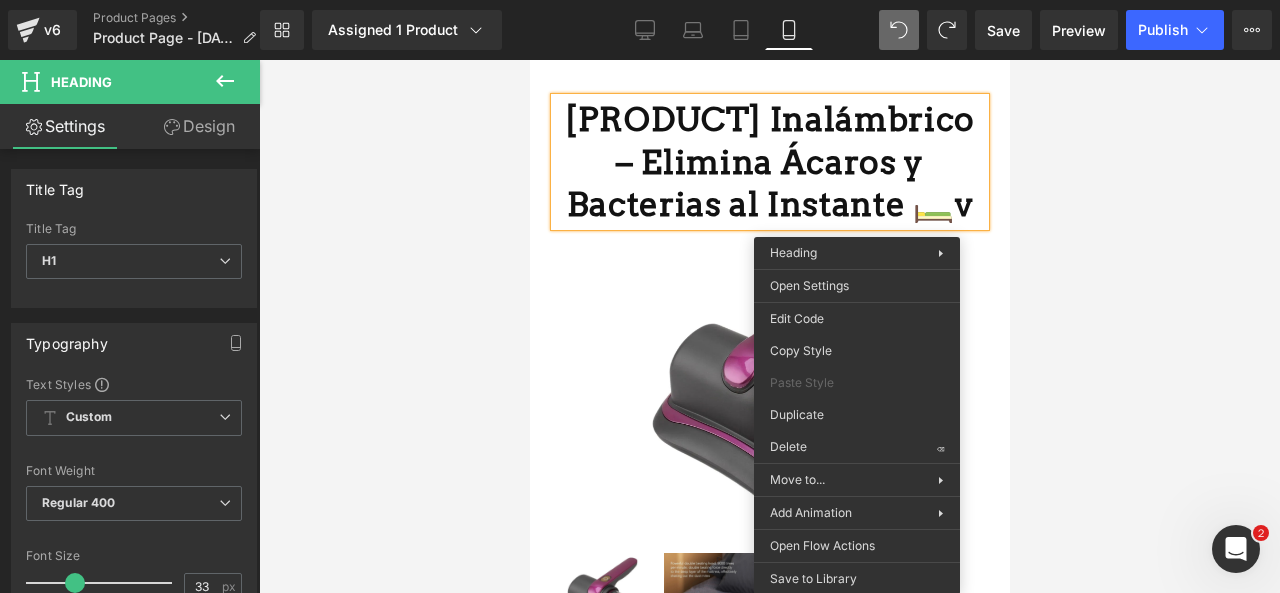 click on "[PRODUCT] Inalámbrico – Elimina Ácaros y Bacterias al Instante 🛏️v" at bounding box center (769, 162) 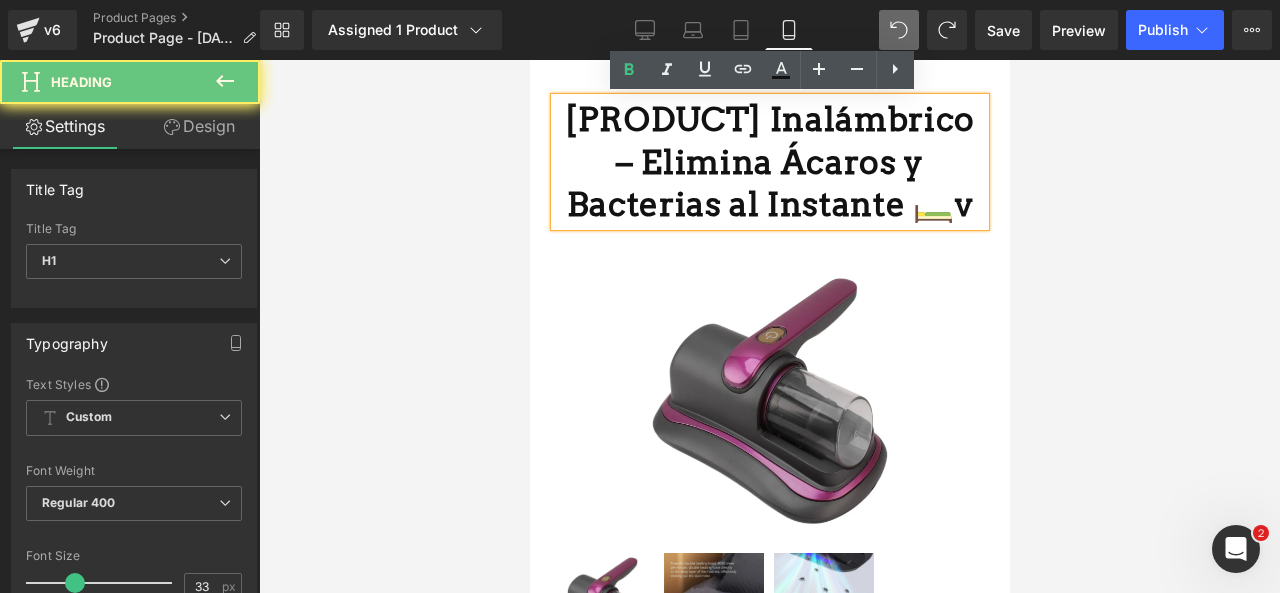 click on "[PRODUCT] Inalámbrico – Elimina Ácaros y Bacterias al Instante 🛏️v" at bounding box center [769, 162] 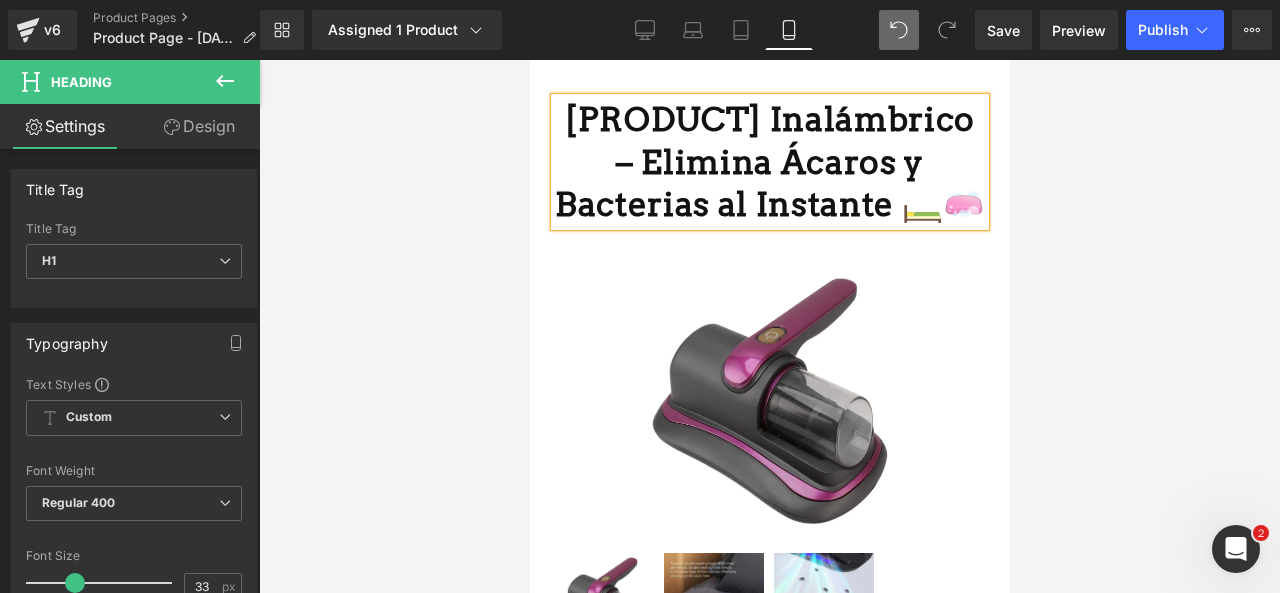 drag, startPoint x: 888, startPoint y: 257, endPoint x: 539, endPoint y: 123, distance: 373.84088 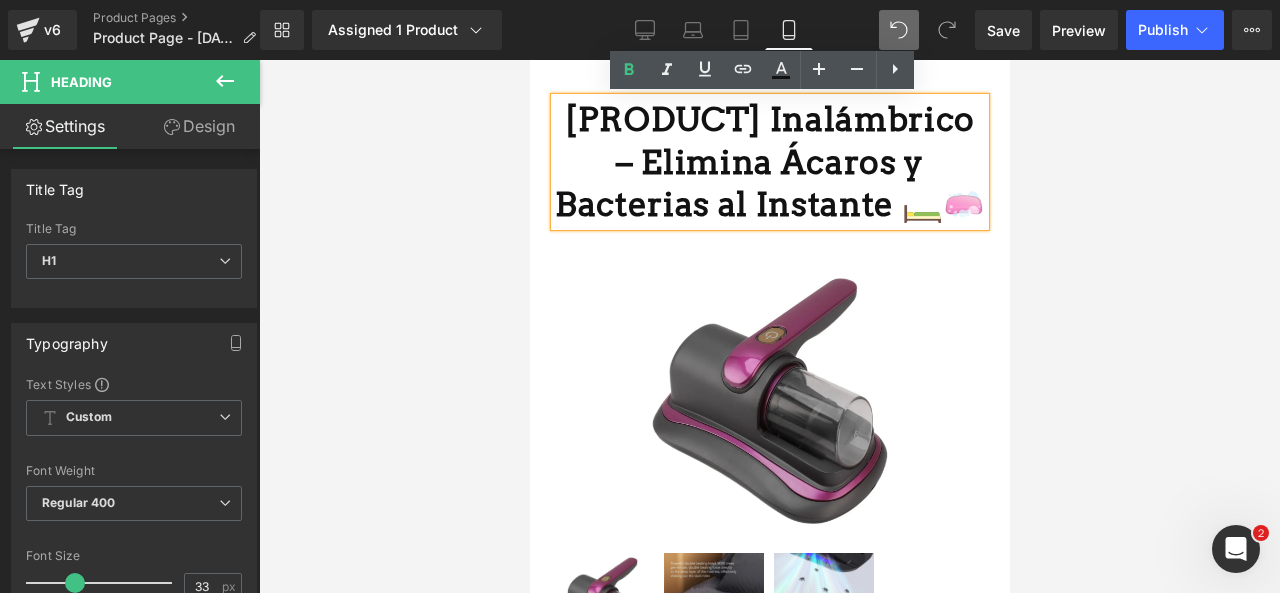 click at bounding box center (769, 326) 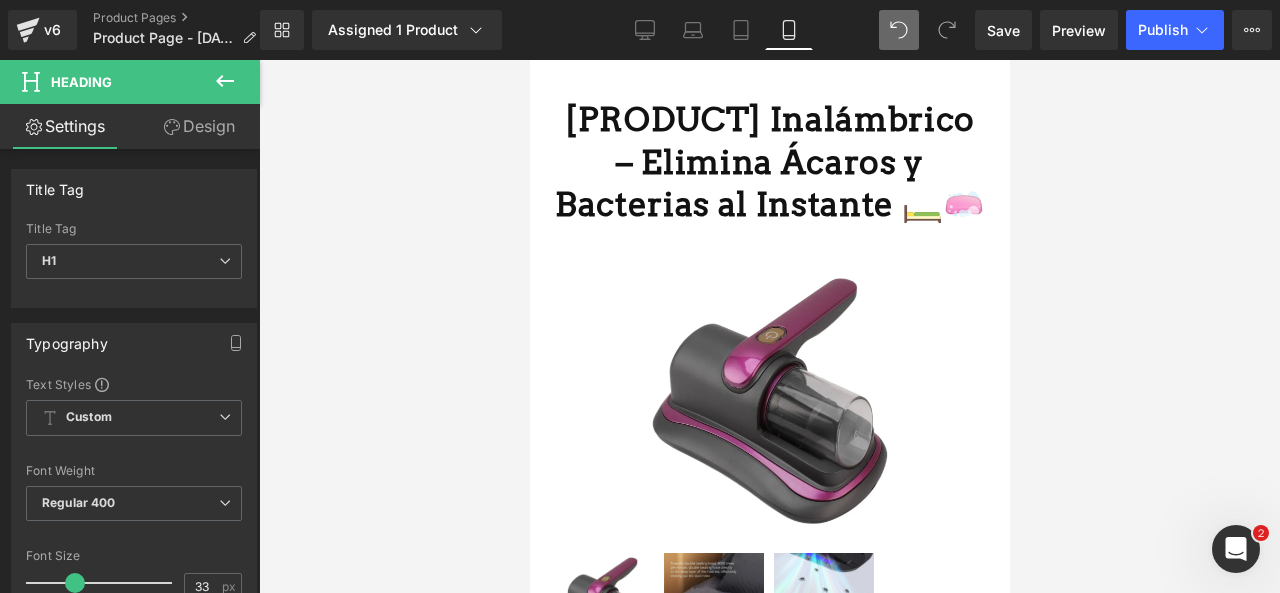 click at bounding box center (769, 326) 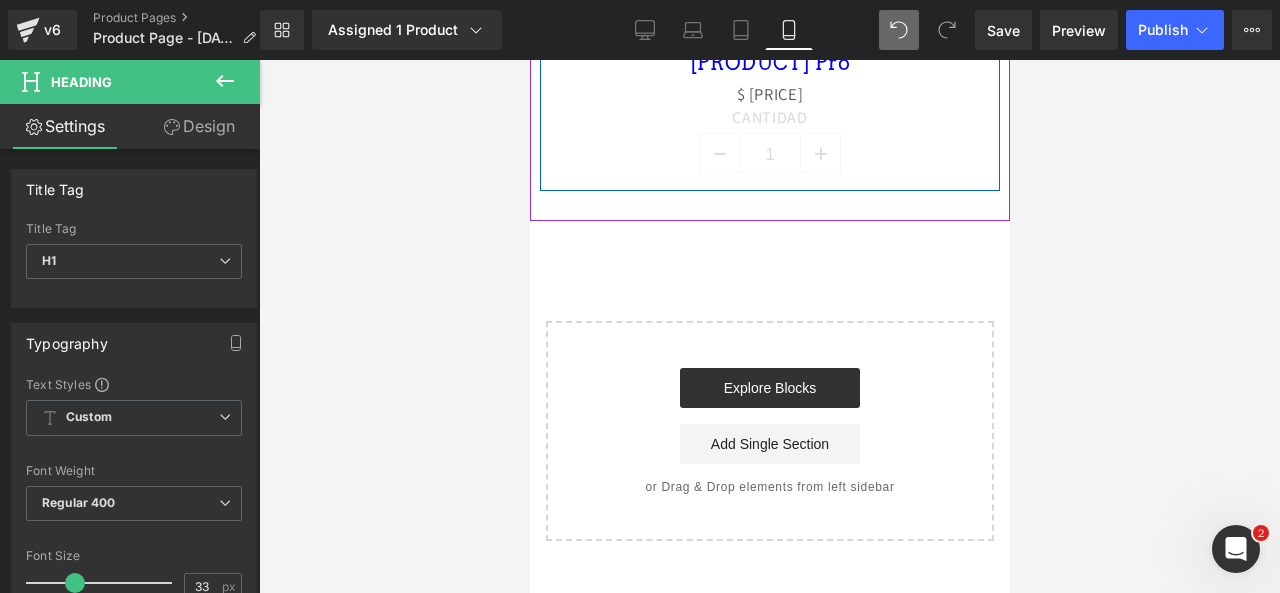 scroll, scrollTop: 1244, scrollLeft: 0, axis: vertical 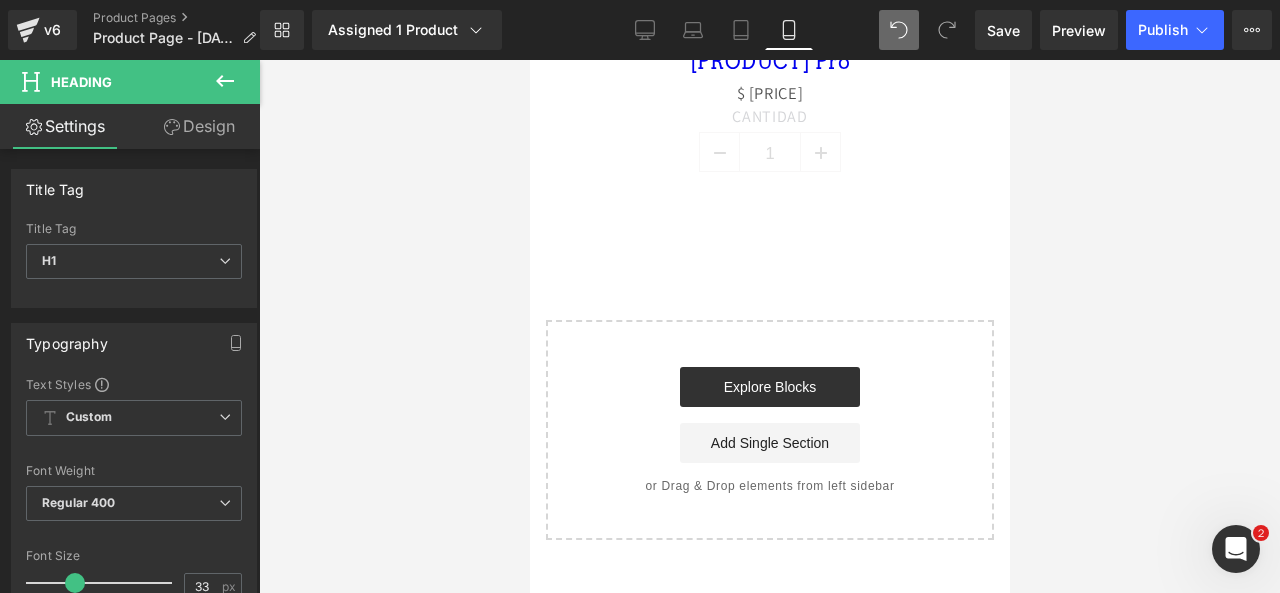 click 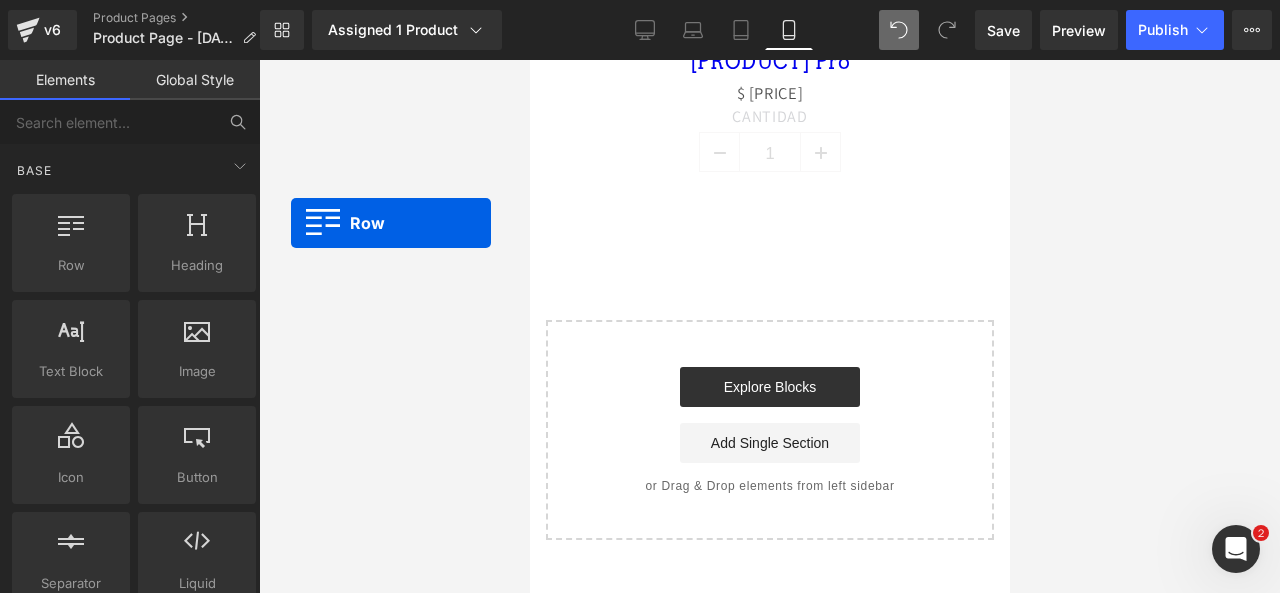 scroll, scrollTop: 1184, scrollLeft: 0, axis: vertical 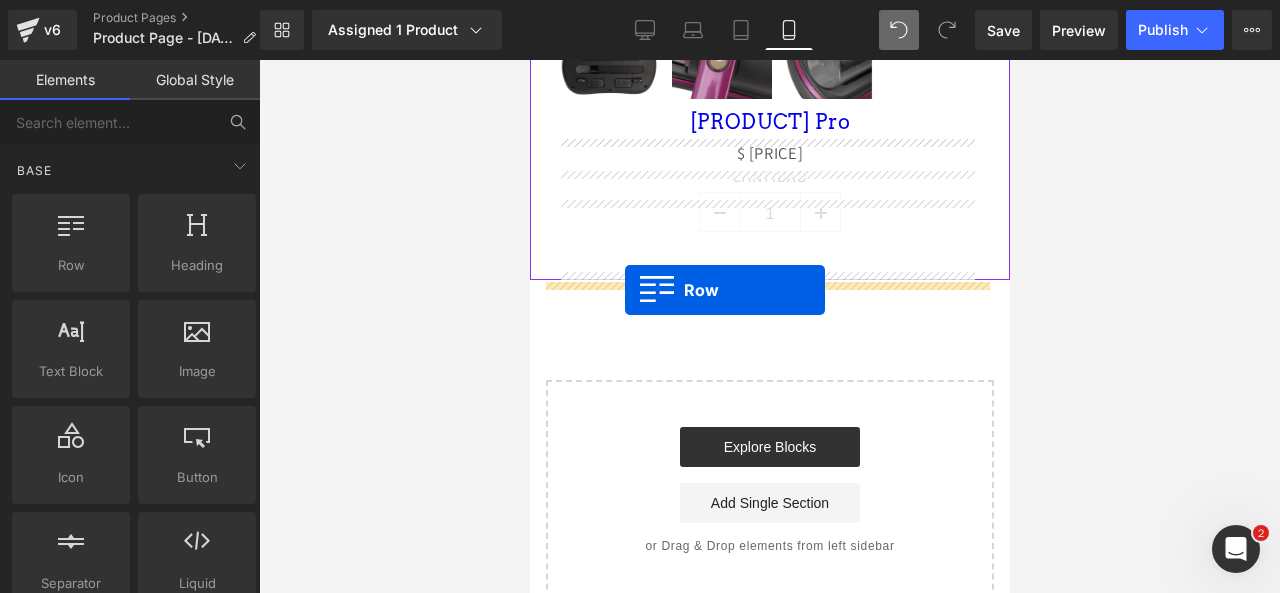 drag, startPoint x: 597, startPoint y: 327, endPoint x: 624, endPoint y: 290, distance: 45.80393 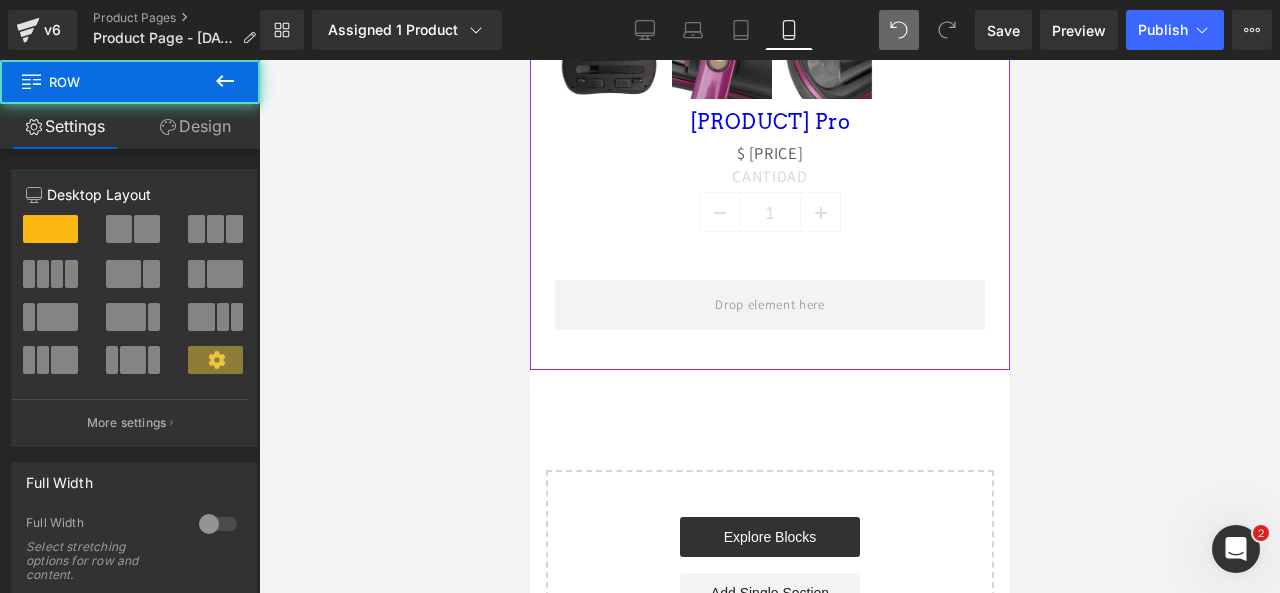 click at bounding box center [225, 82] 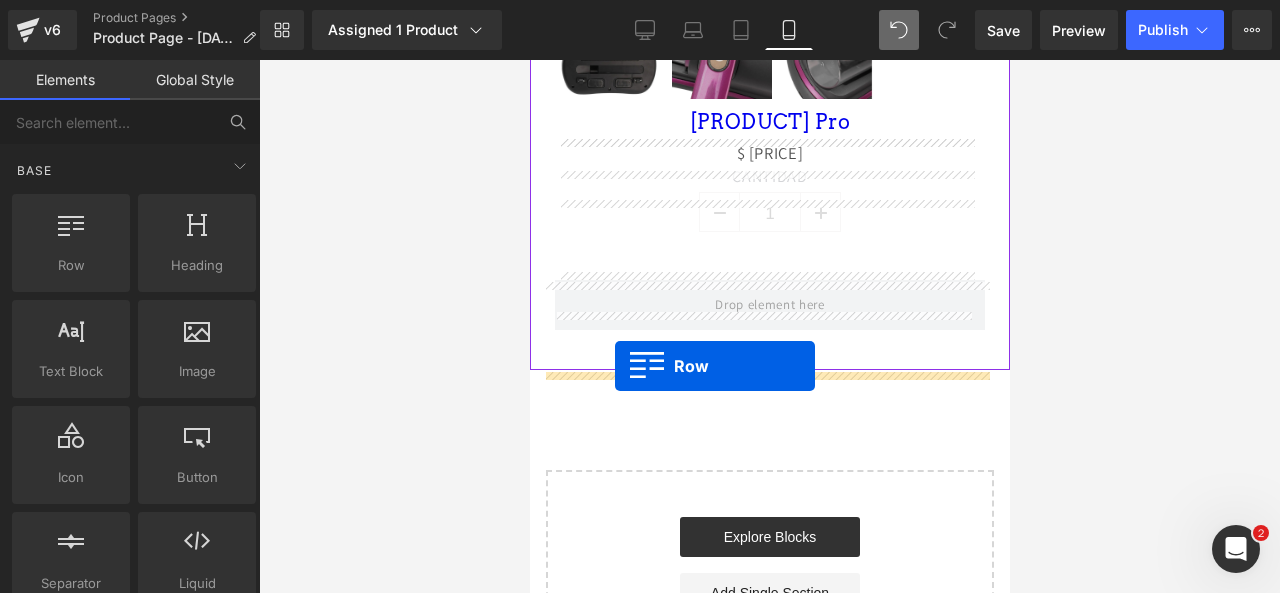 drag, startPoint x: 629, startPoint y: 321, endPoint x: 614, endPoint y: 366, distance: 47.434166 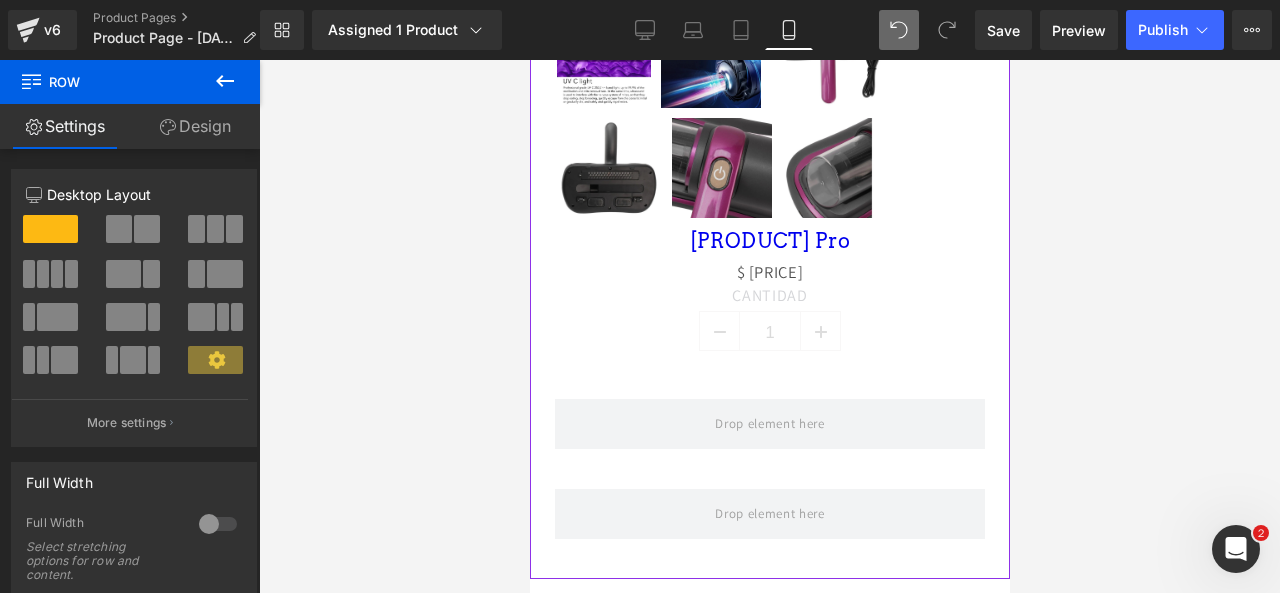 scroll, scrollTop: 1243, scrollLeft: 0, axis: vertical 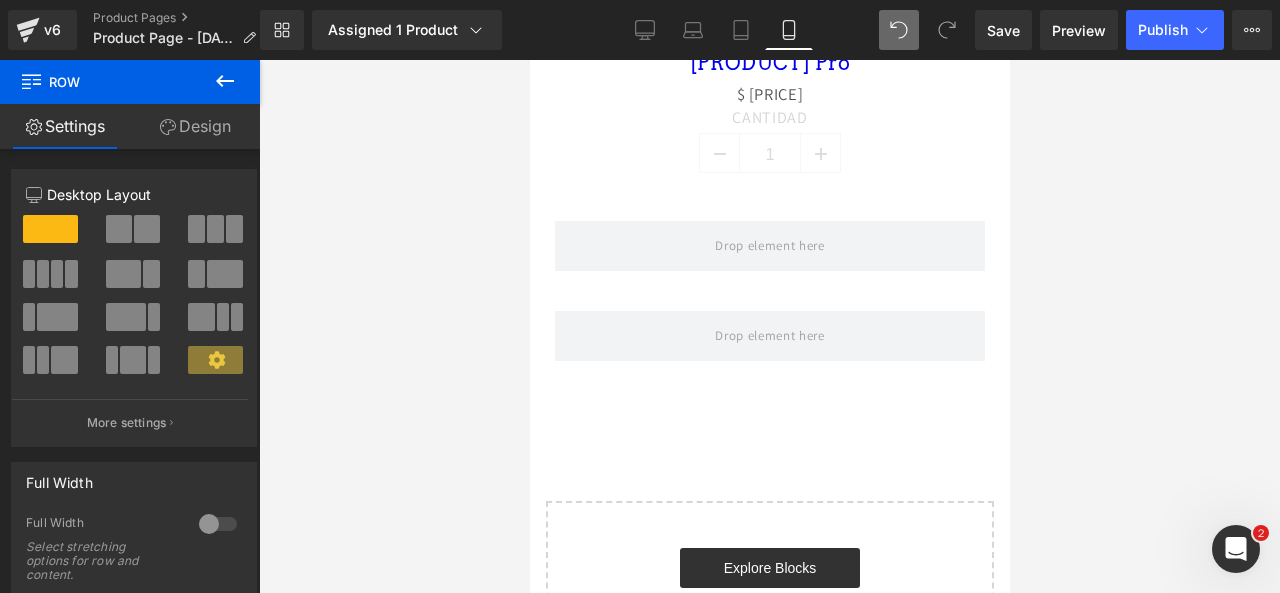 click 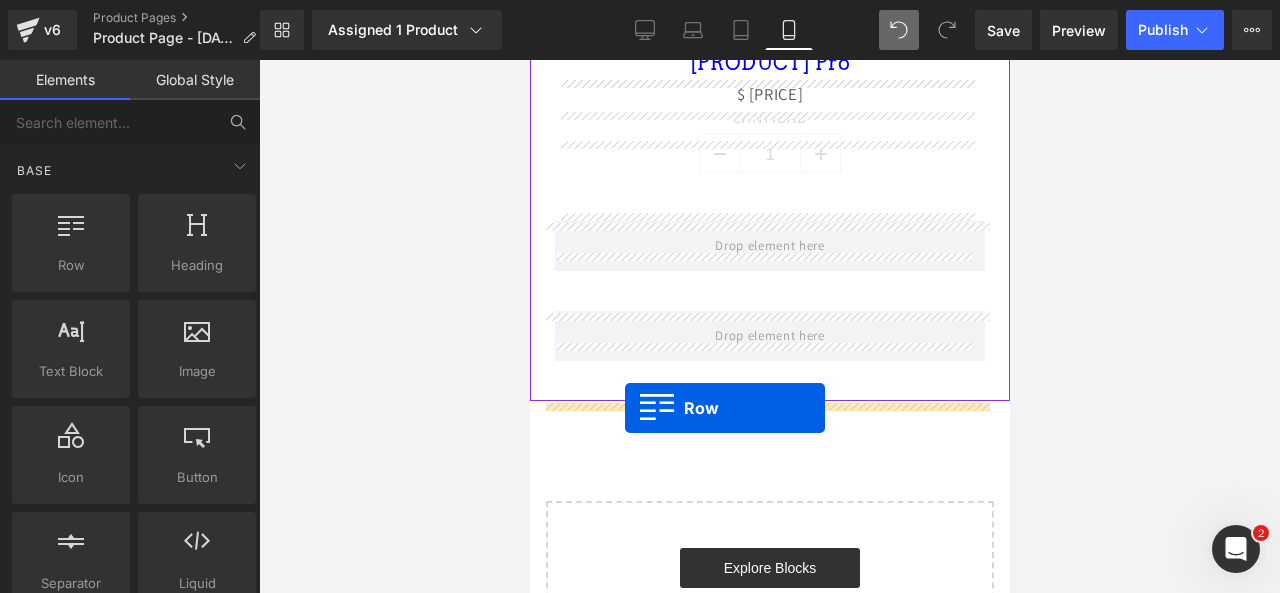 drag, startPoint x: 639, startPoint y: 342, endPoint x: 624, endPoint y: 407, distance: 66.70832 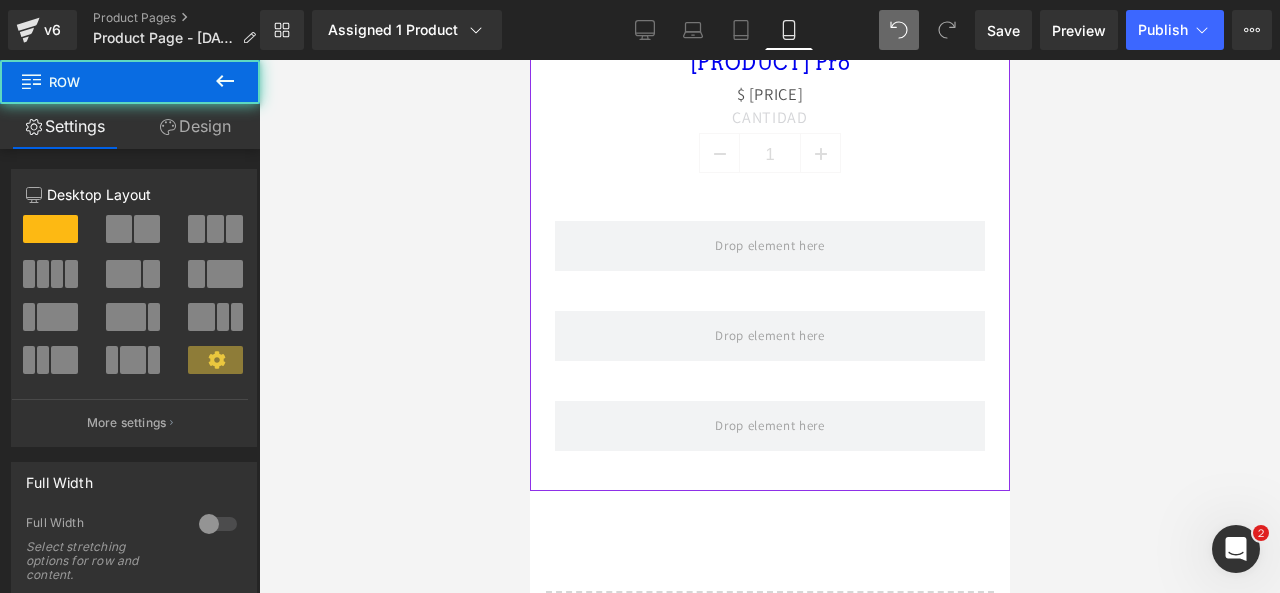 click 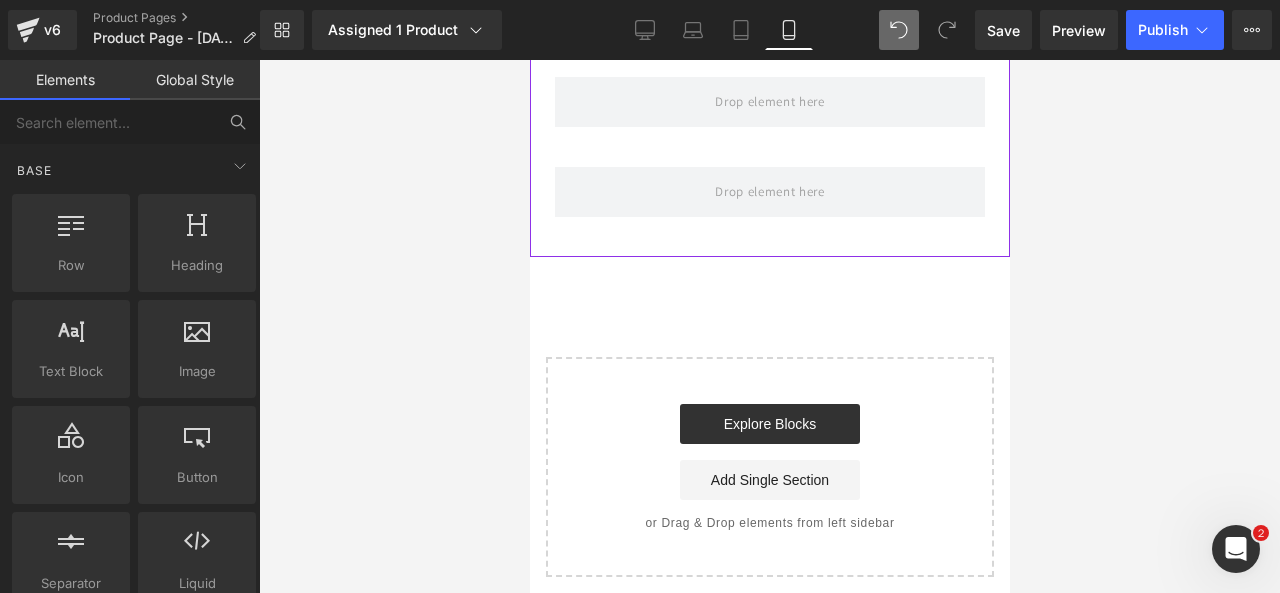 scroll, scrollTop: 1478, scrollLeft: 0, axis: vertical 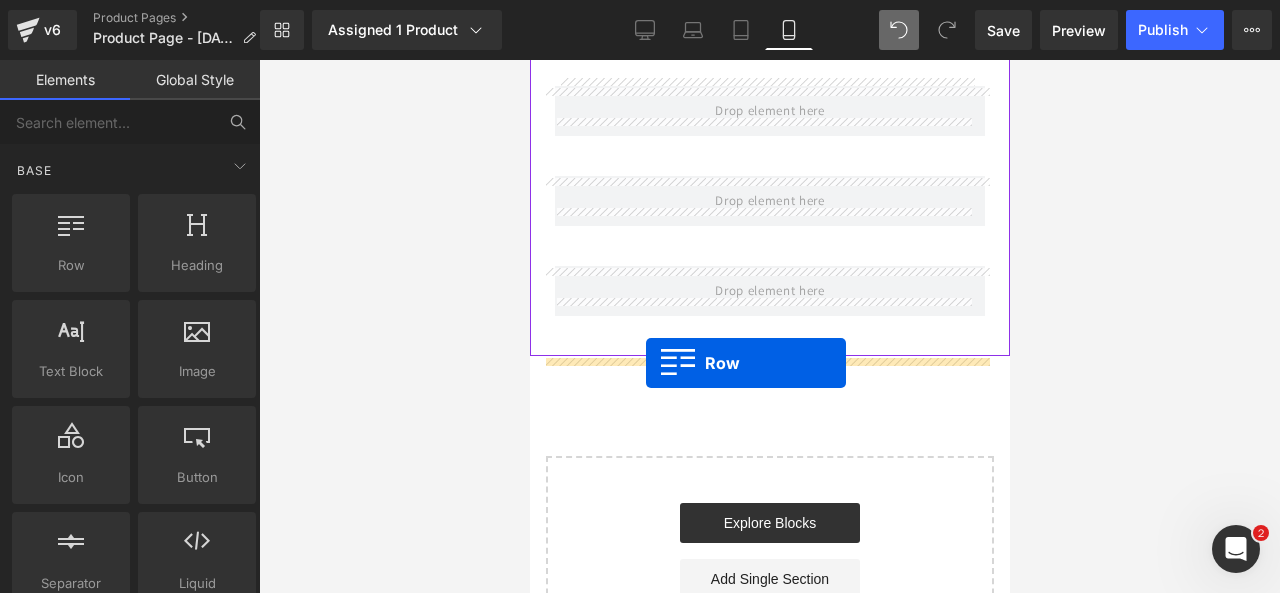 drag, startPoint x: 628, startPoint y: 284, endPoint x: 645, endPoint y: 363, distance: 80.80842 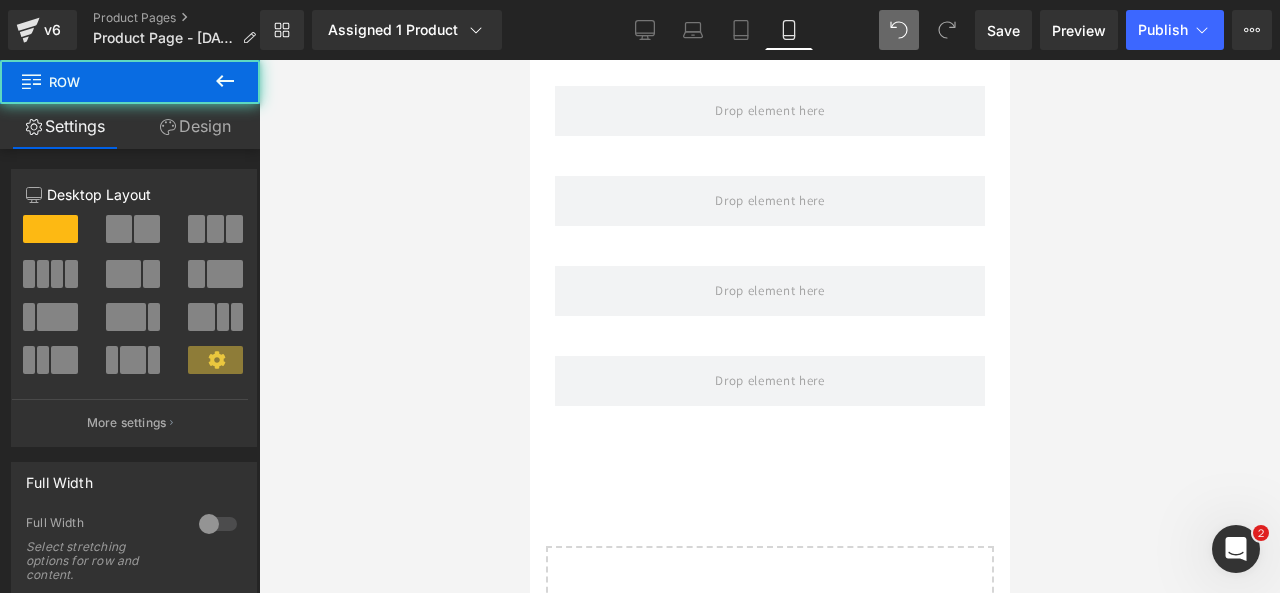click 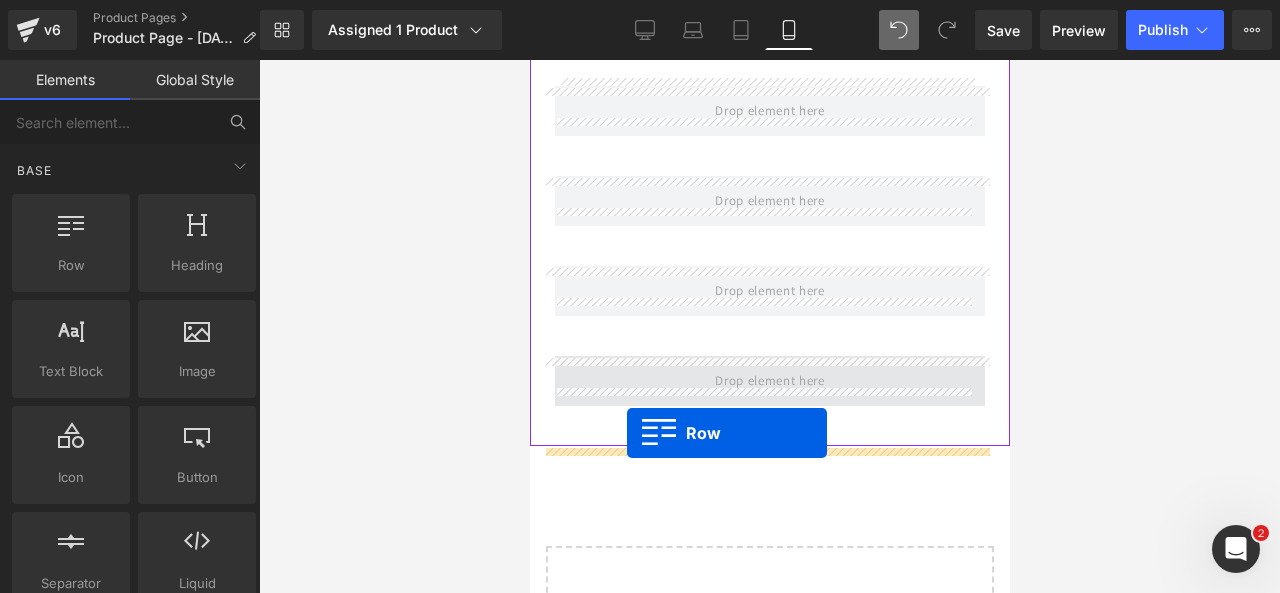 drag, startPoint x: 589, startPoint y: 315, endPoint x: 626, endPoint y: 433, distance: 123.66487 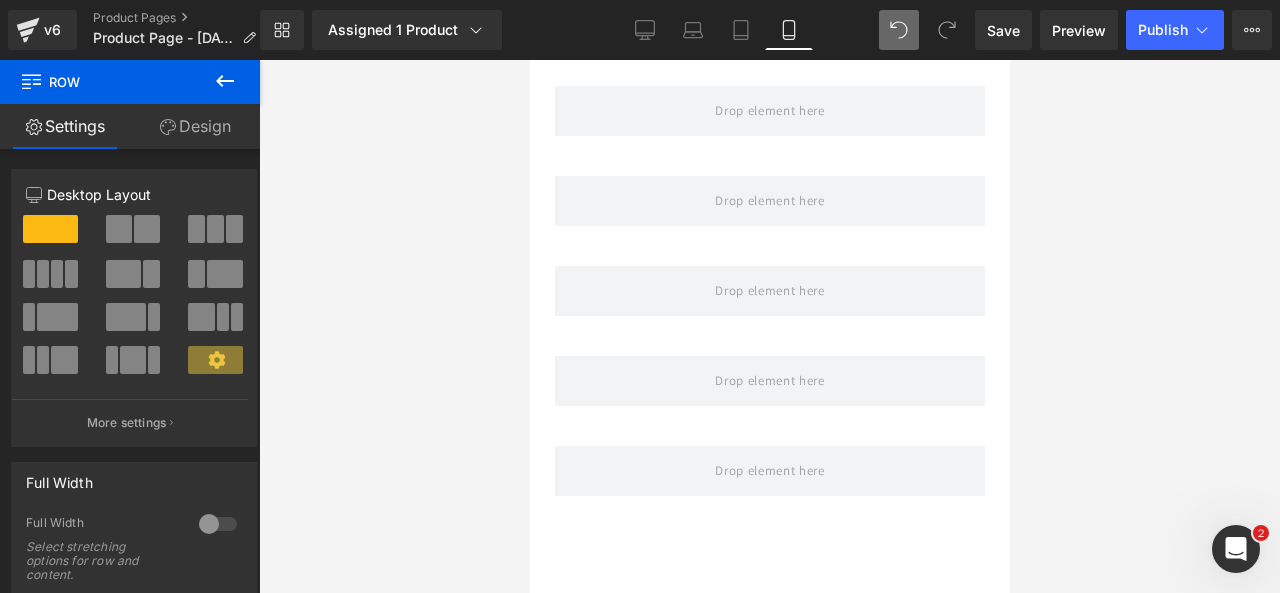 drag, startPoint x: 242, startPoint y: 86, endPoint x: 474, endPoint y: 171, distance: 247.08096 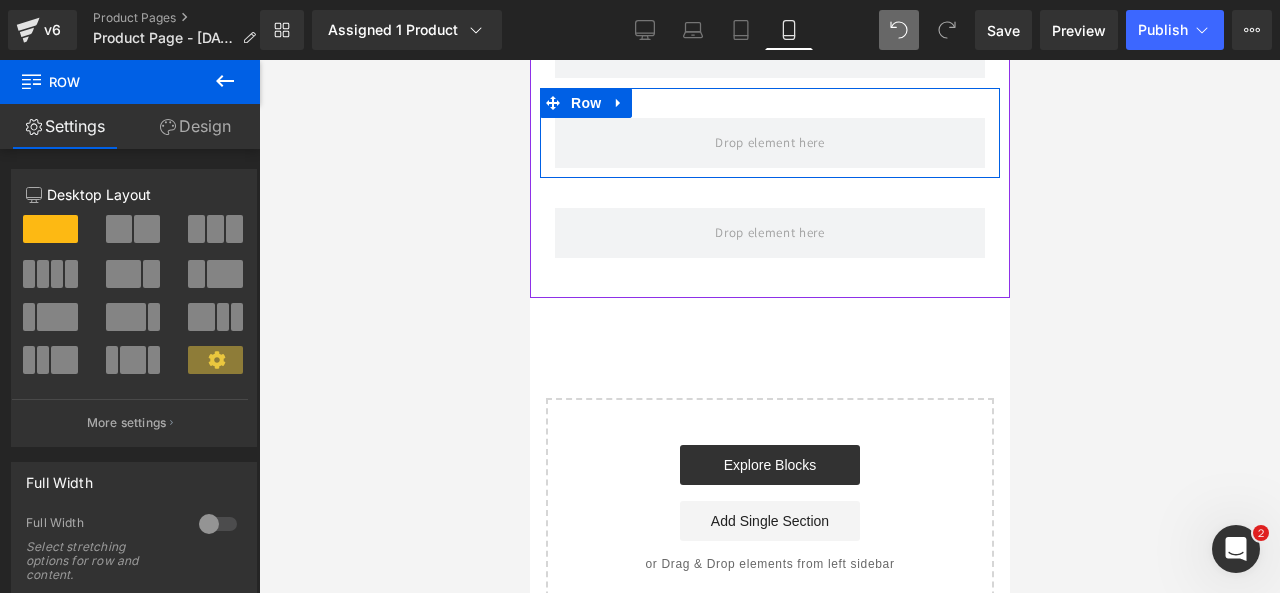 scroll, scrollTop: 1623, scrollLeft: 0, axis: vertical 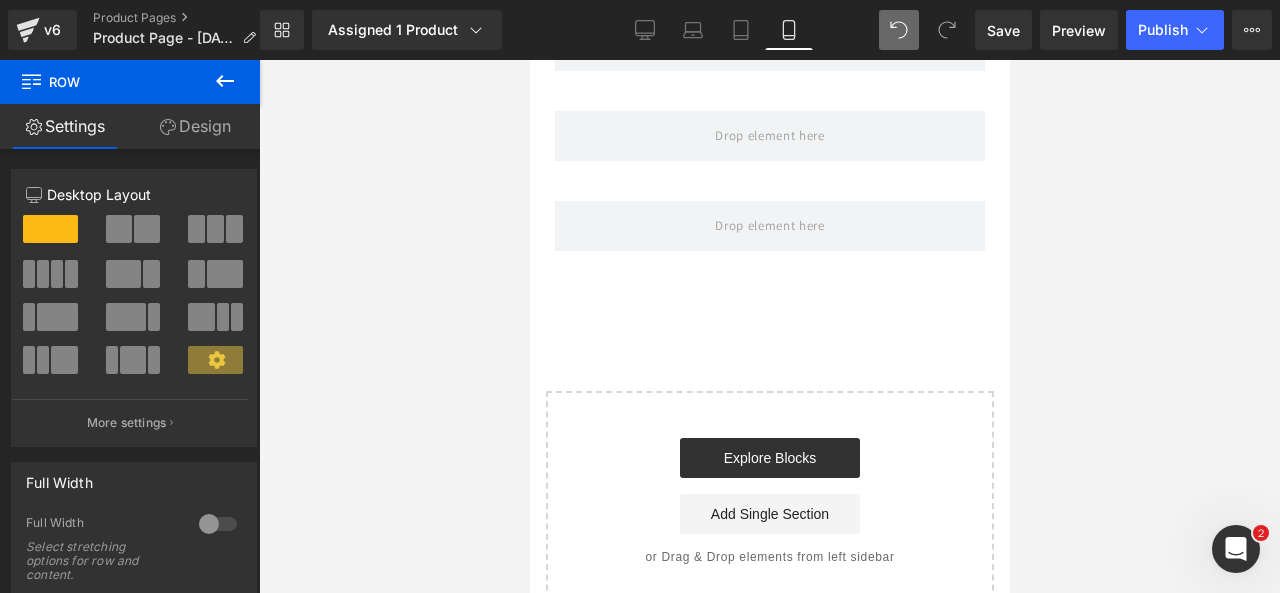 click at bounding box center [225, 82] 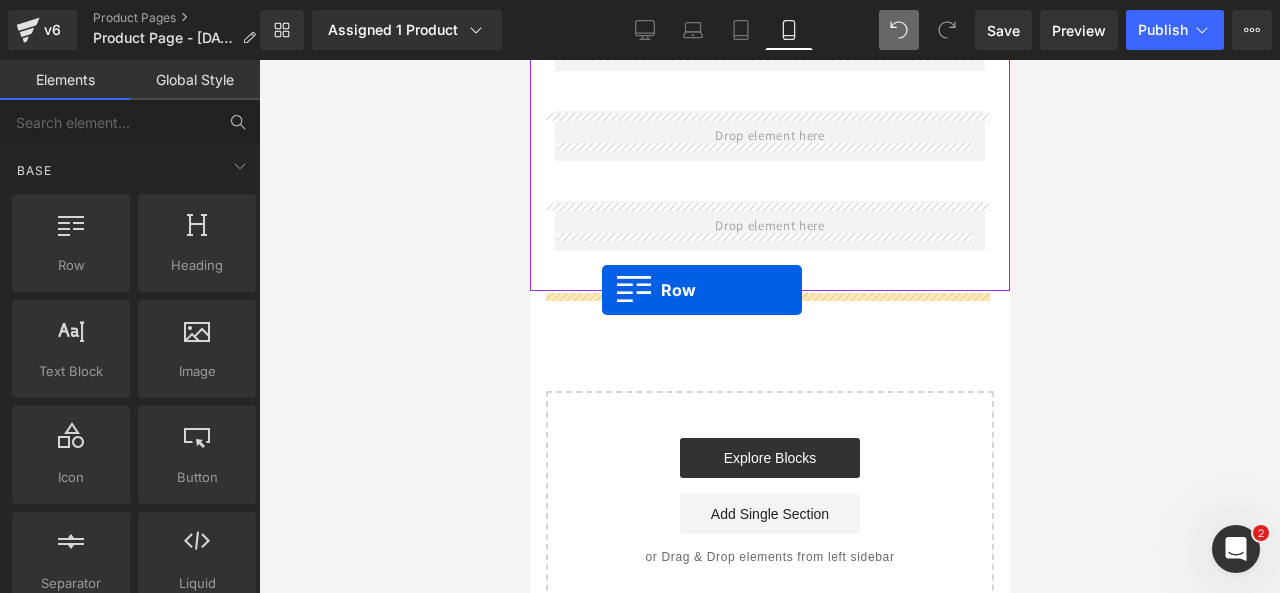 drag, startPoint x: 613, startPoint y: 293, endPoint x: 601, endPoint y: 290, distance: 12.369317 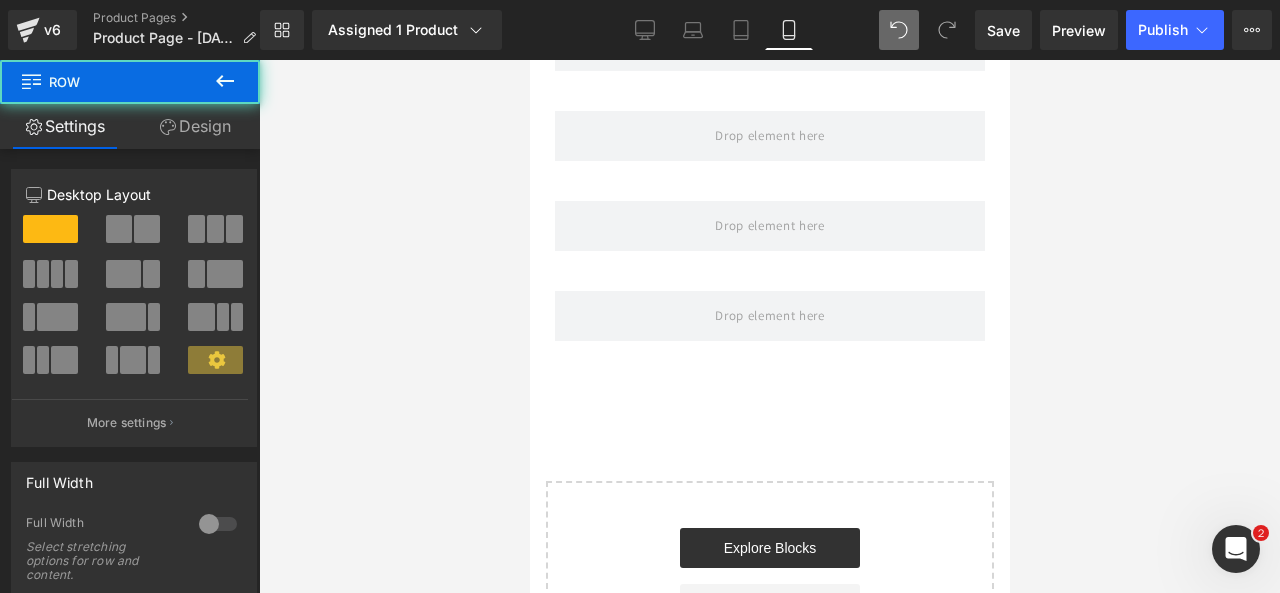 click at bounding box center (225, 82) 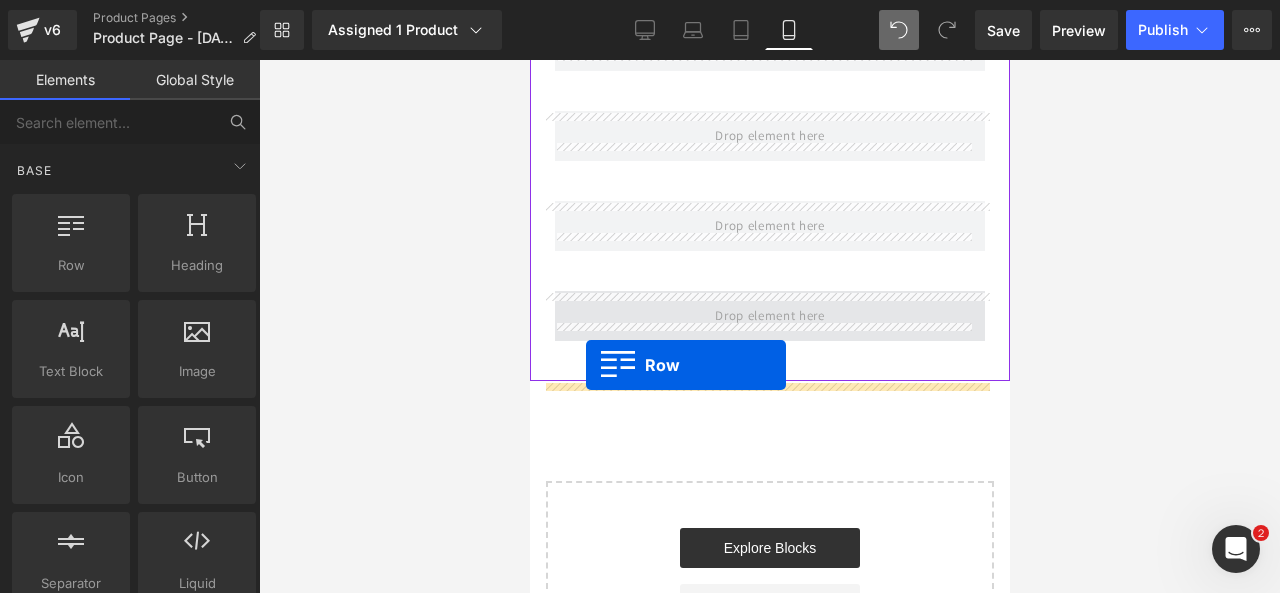 drag, startPoint x: 603, startPoint y: 335, endPoint x: 585, endPoint y: 365, distance: 34.98571 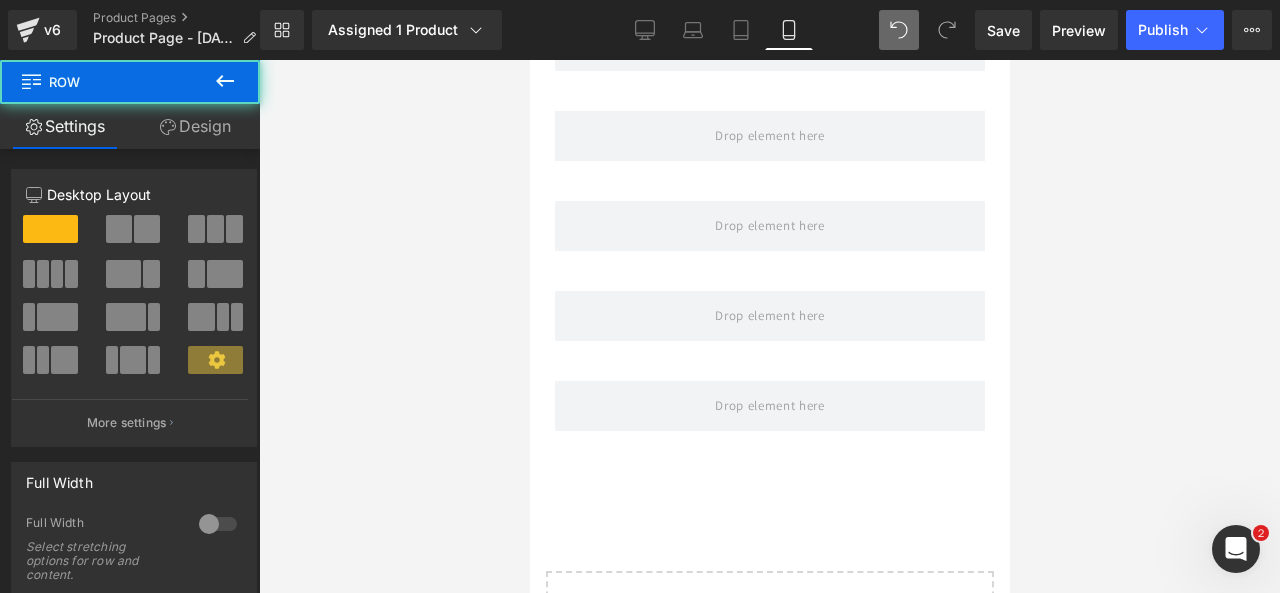 click 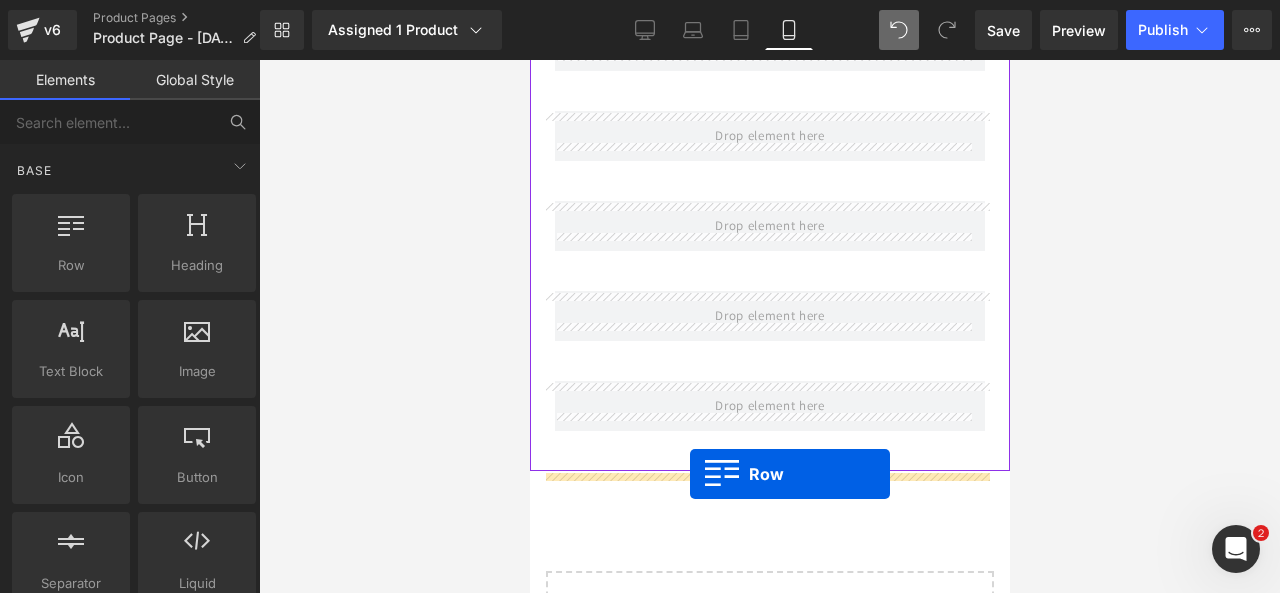 drag, startPoint x: 614, startPoint y: 311, endPoint x: 689, endPoint y: 474, distance: 179.42686 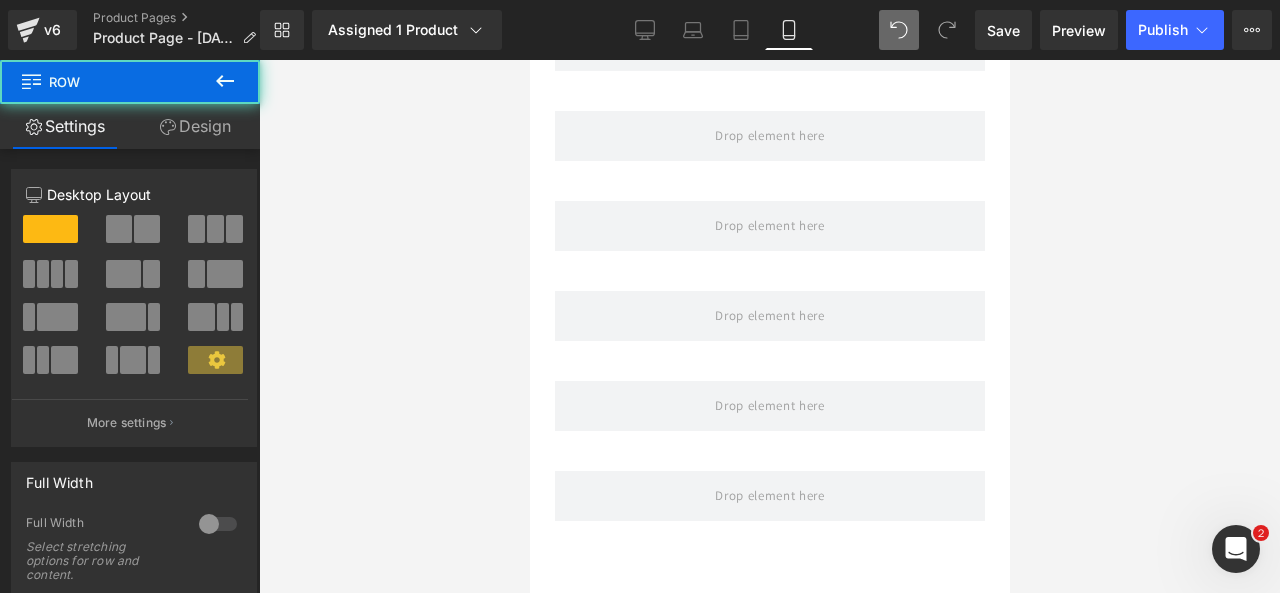 click 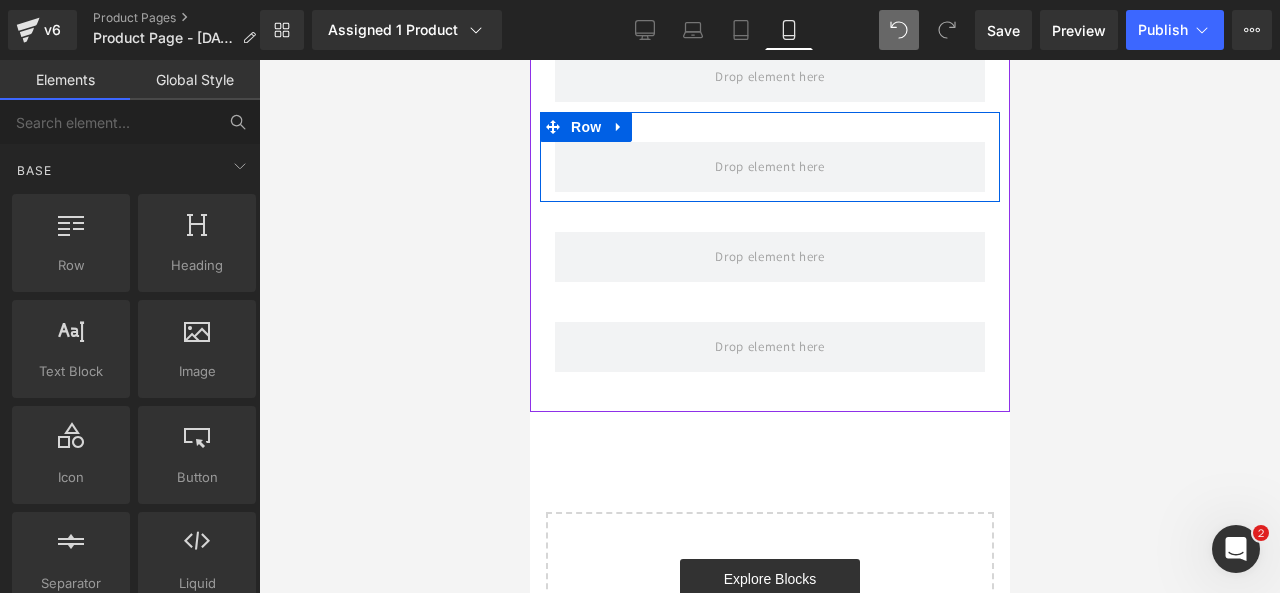 scroll, scrollTop: 1785, scrollLeft: 0, axis: vertical 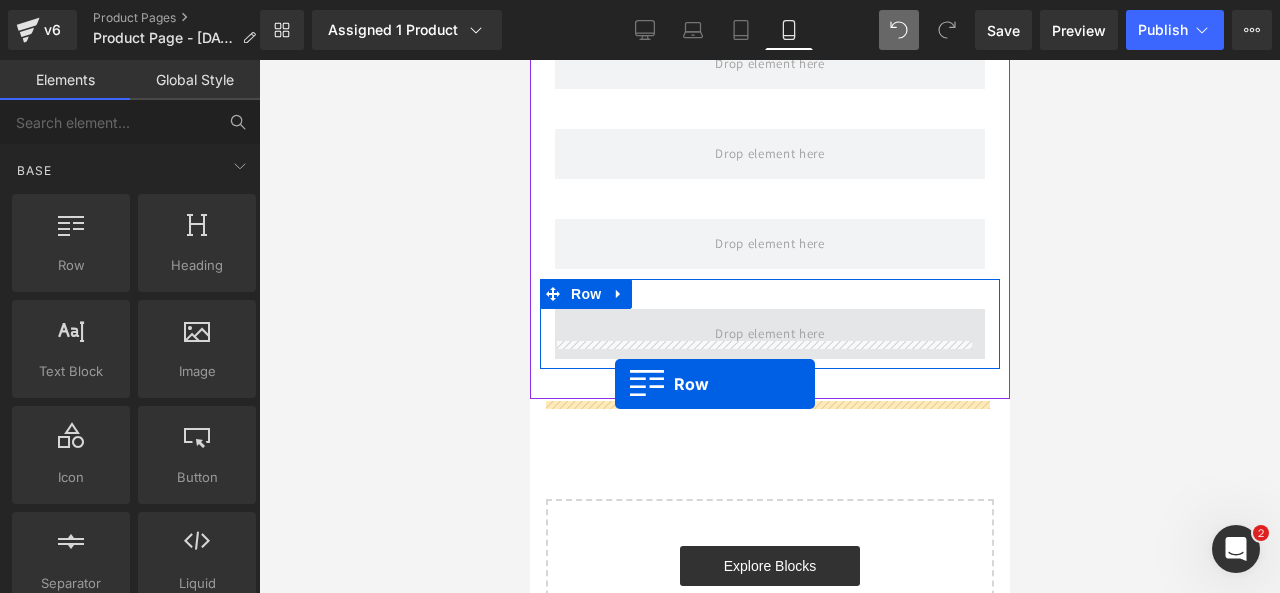 drag, startPoint x: 652, startPoint y: 287, endPoint x: 614, endPoint y: 383, distance: 103.24728 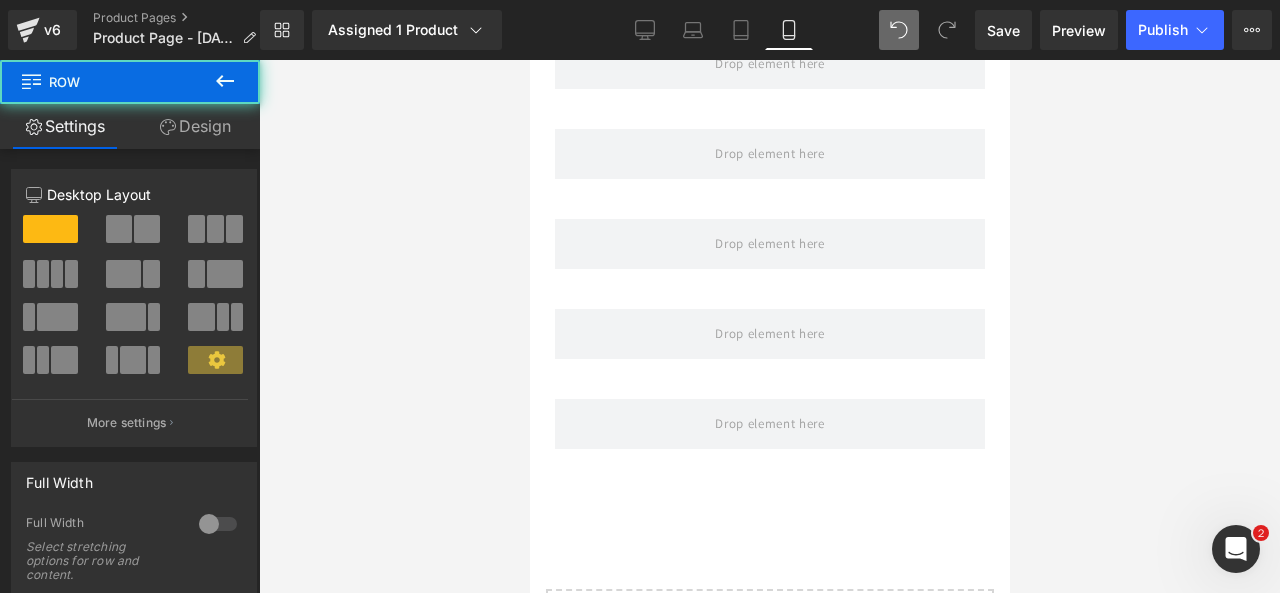 click 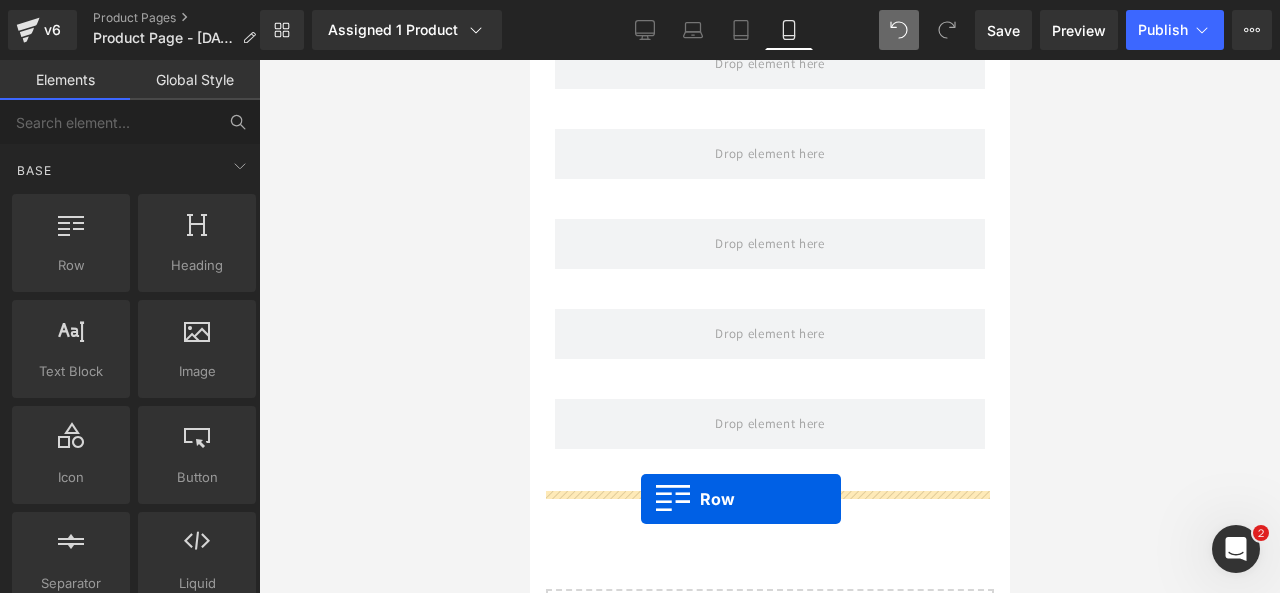 drag, startPoint x: 642, startPoint y: 273, endPoint x: 640, endPoint y: 499, distance: 226.00885 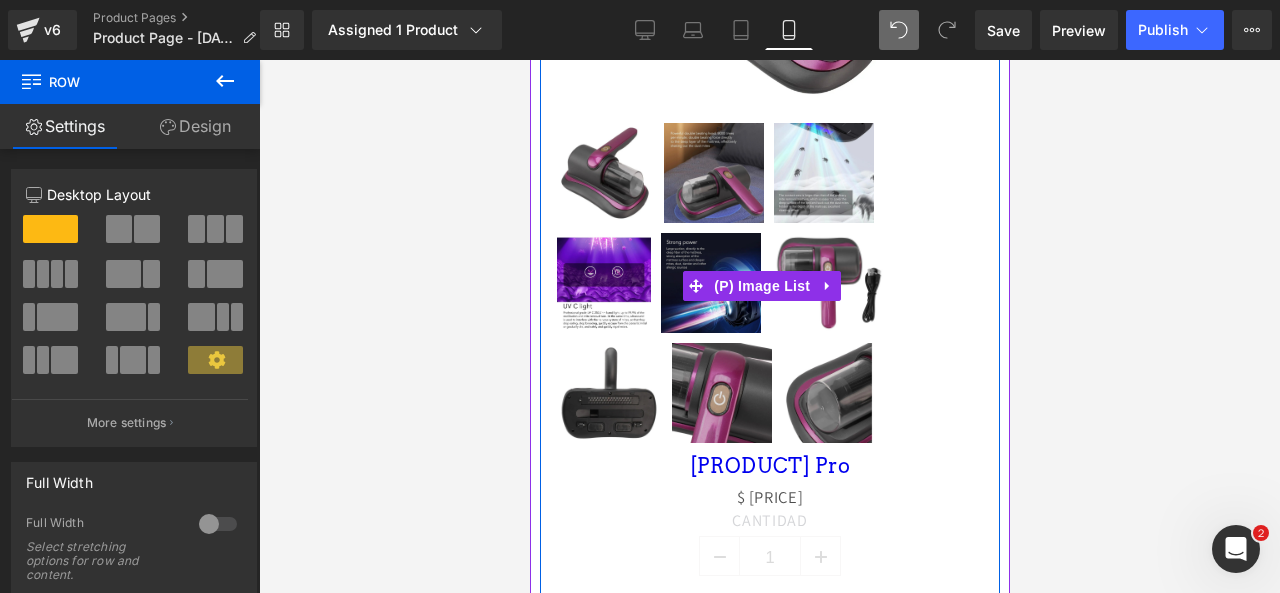 scroll, scrollTop: 570, scrollLeft: 0, axis: vertical 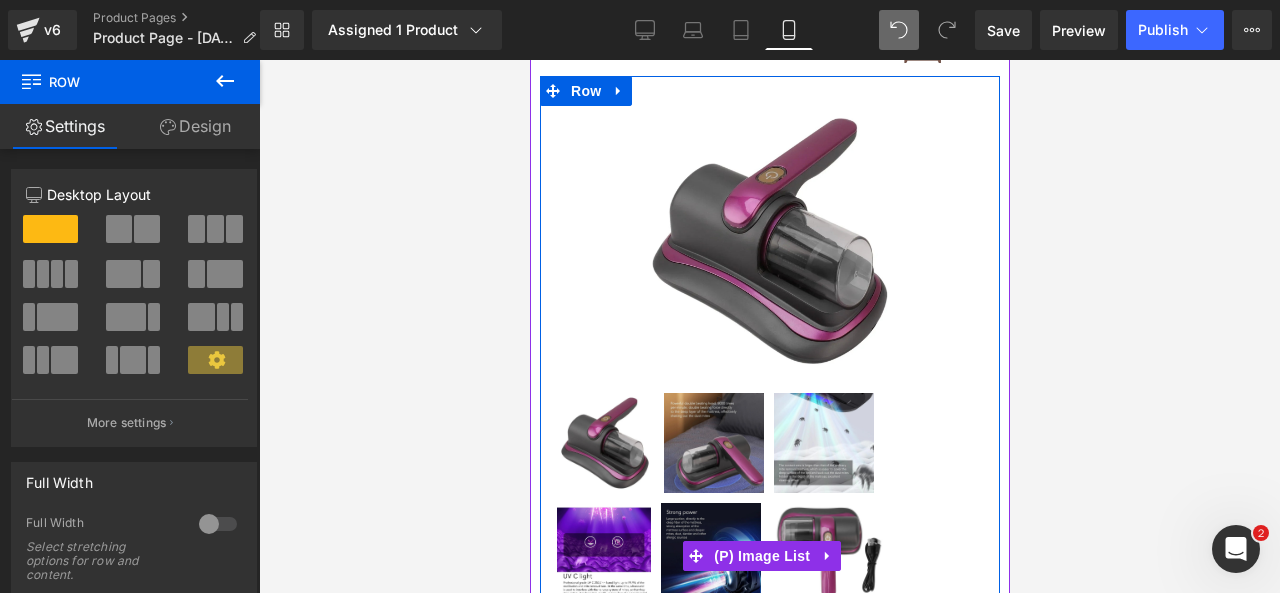click on "Sale Off" at bounding box center [769, 240] 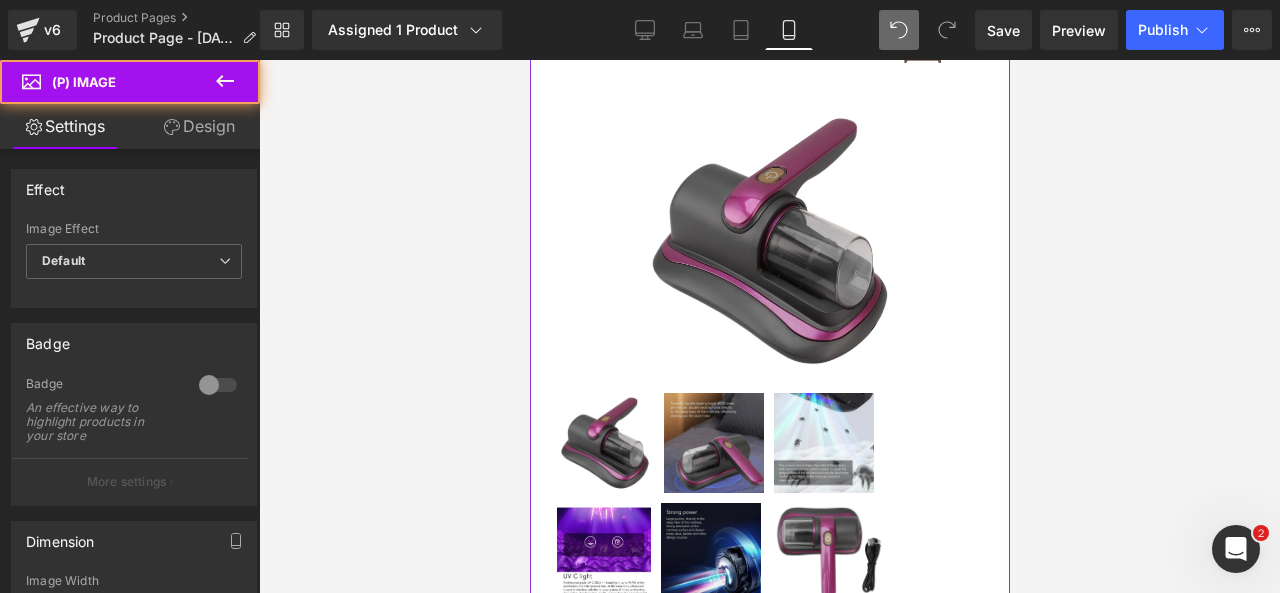click on "[PRODUCT] Inalámbrico – Elimina Ácaros y Bacterias al Instante 🛏️🧼" at bounding box center (769, 2) 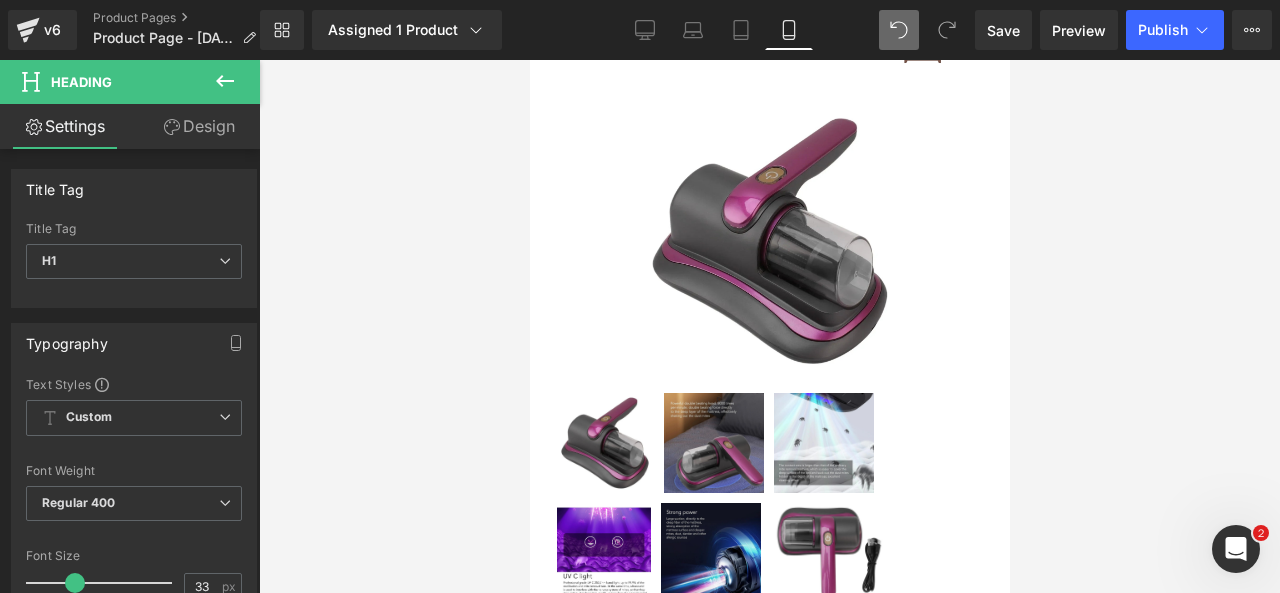 click 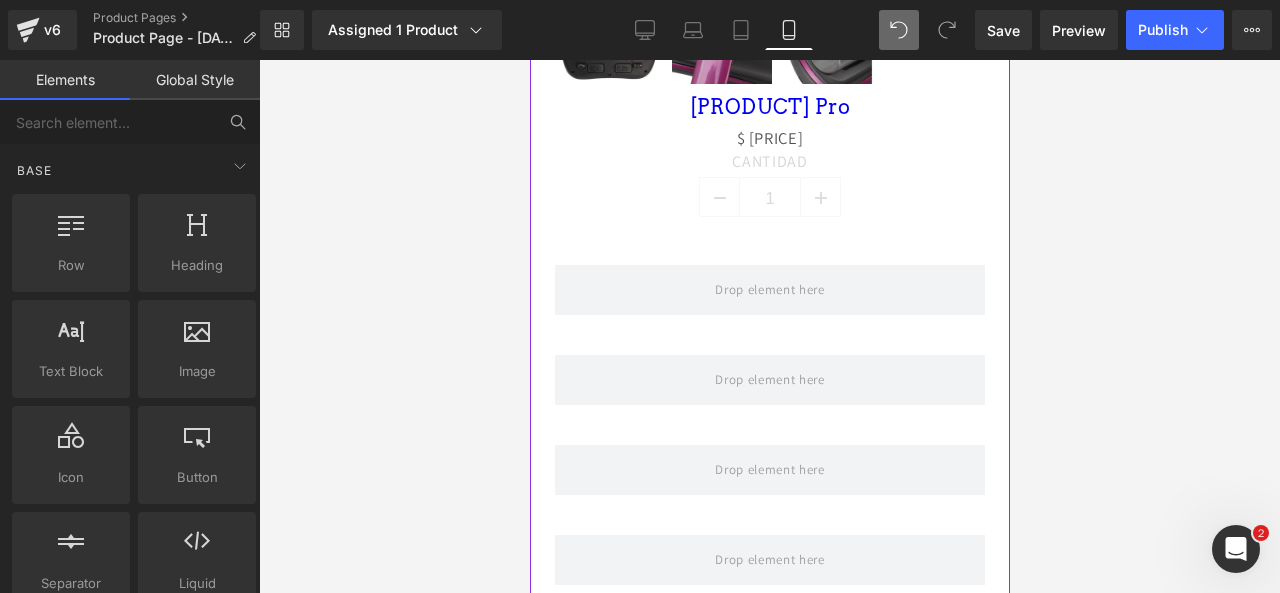 scroll, scrollTop: 1198, scrollLeft: 0, axis: vertical 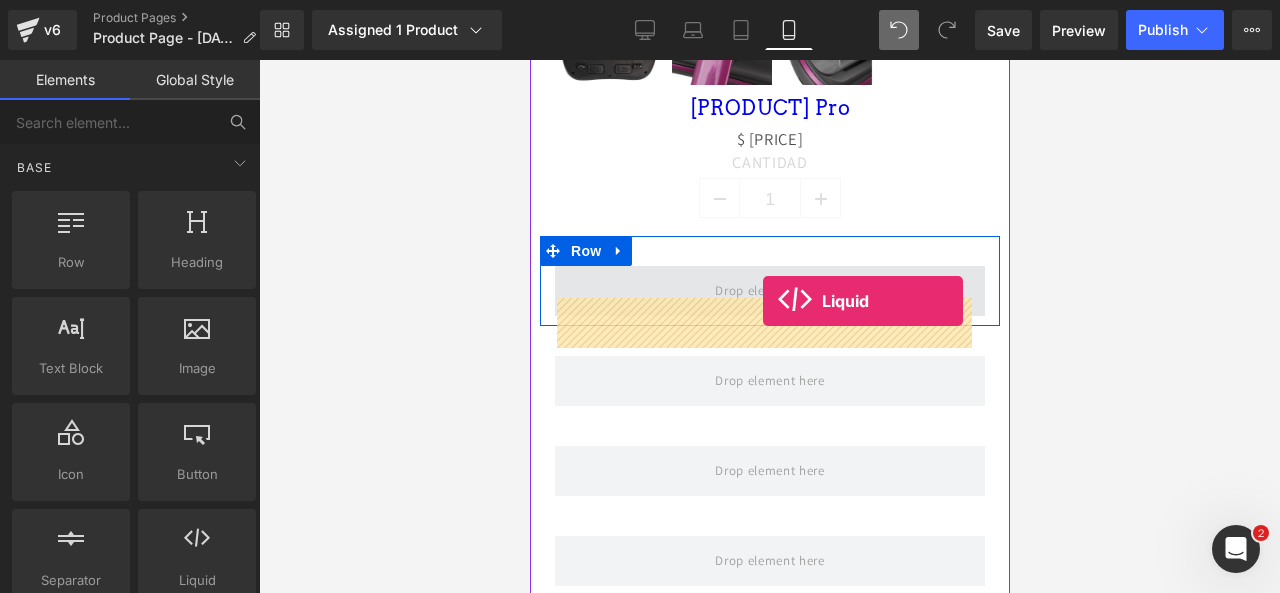 drag, startPoint x: 713, startPoint y: 591, endPoint x: 762, endPoint y: 301, distance: 294.11053 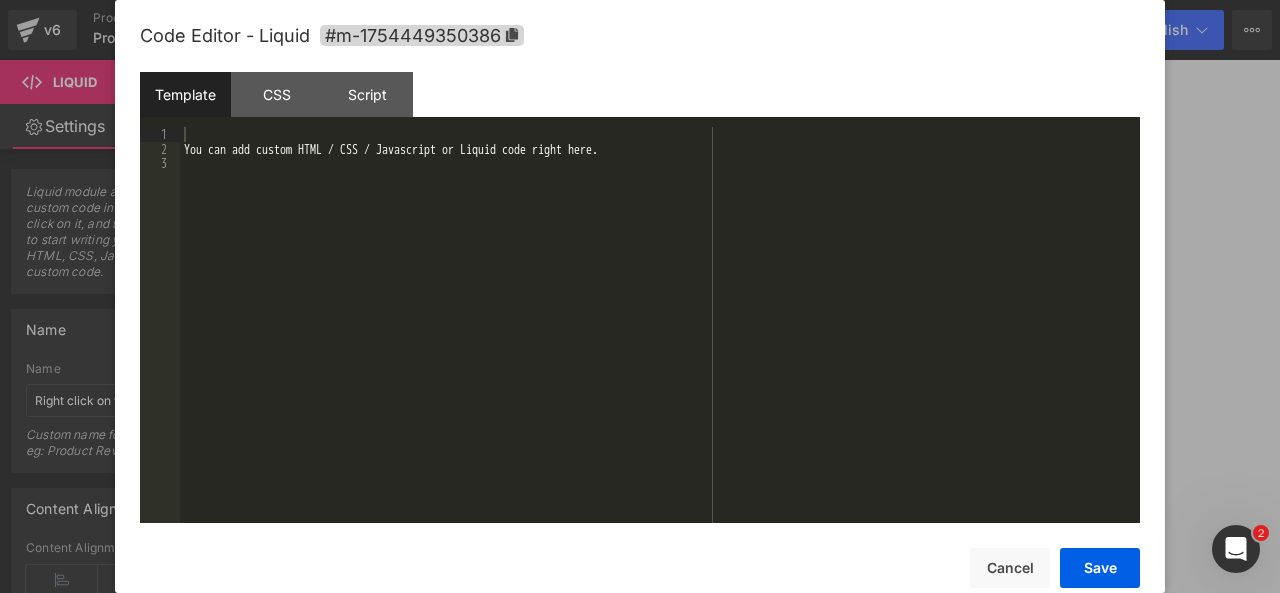 click on "Liquid" at bounding box center (769, 291) 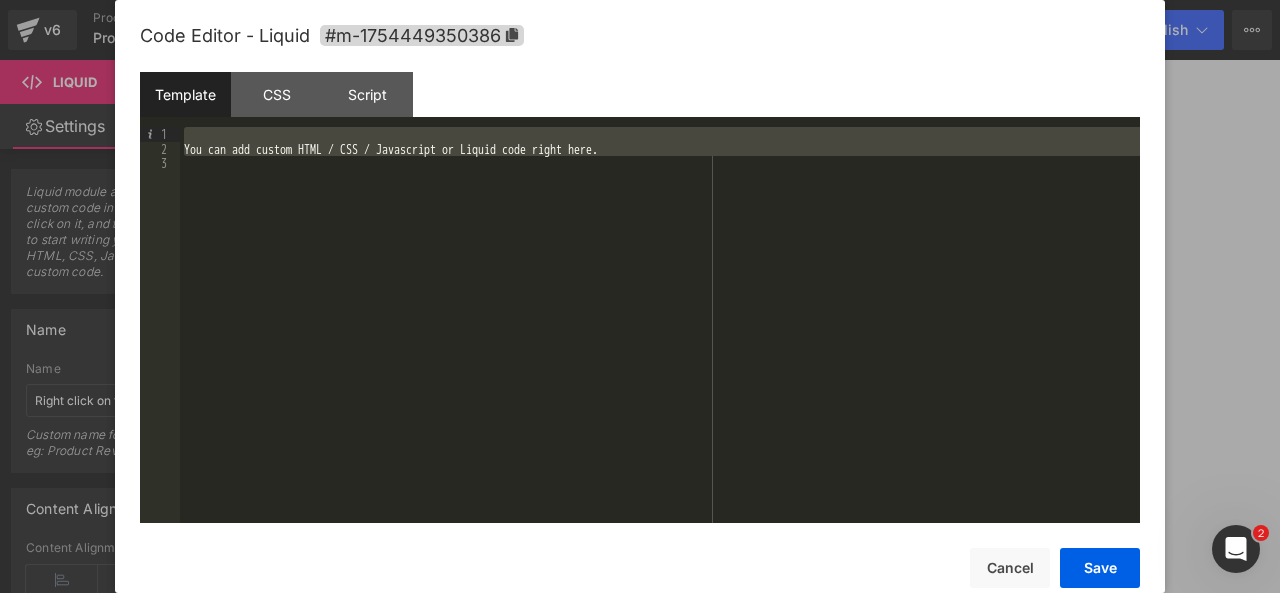 drag, startPoint x: 684, startPoint y: 157, endPoint x: 567, endPoint y: 115, distance: 124.3101 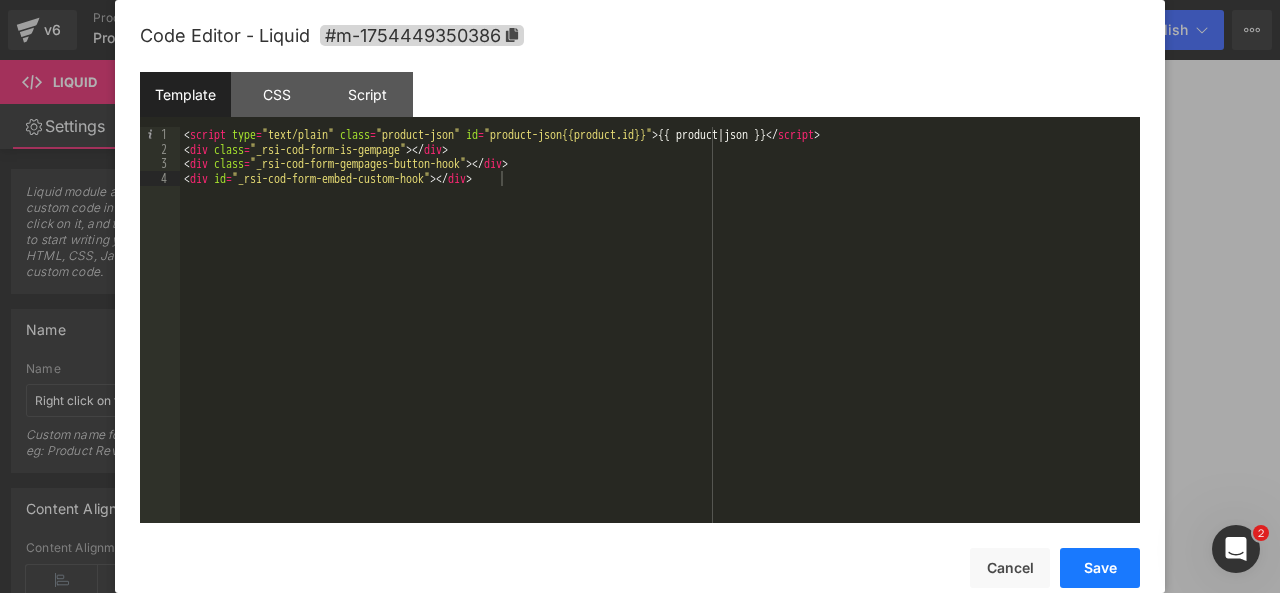 click on "Save" at bounding box center (1100, 568) 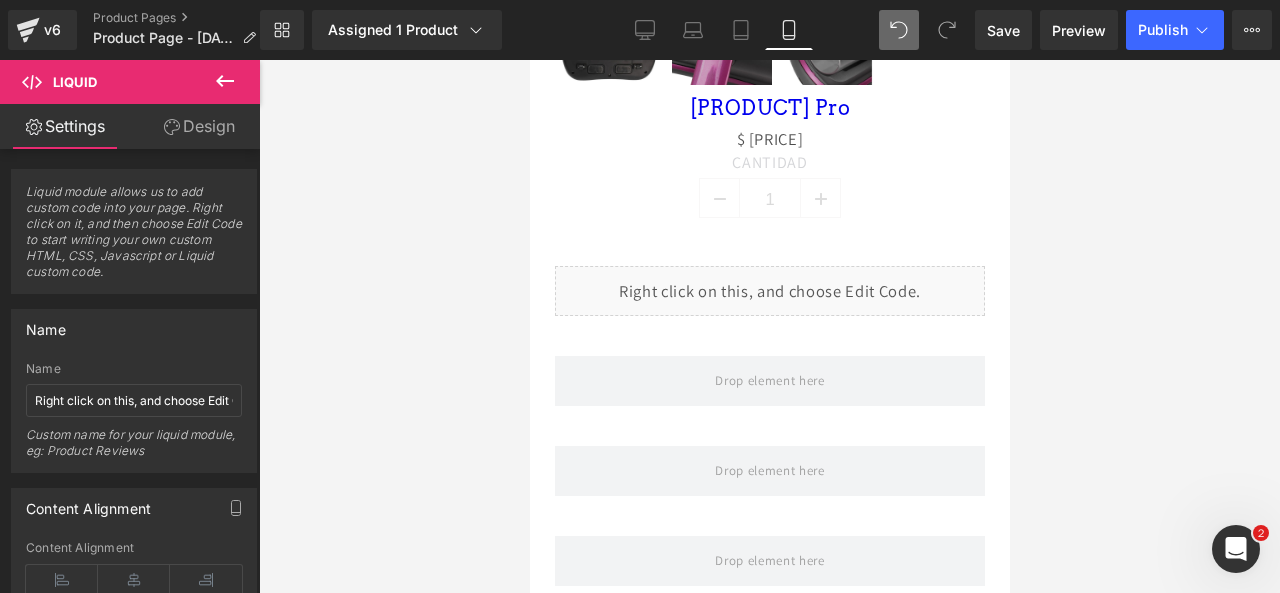 click at bounding box center (225, 82) 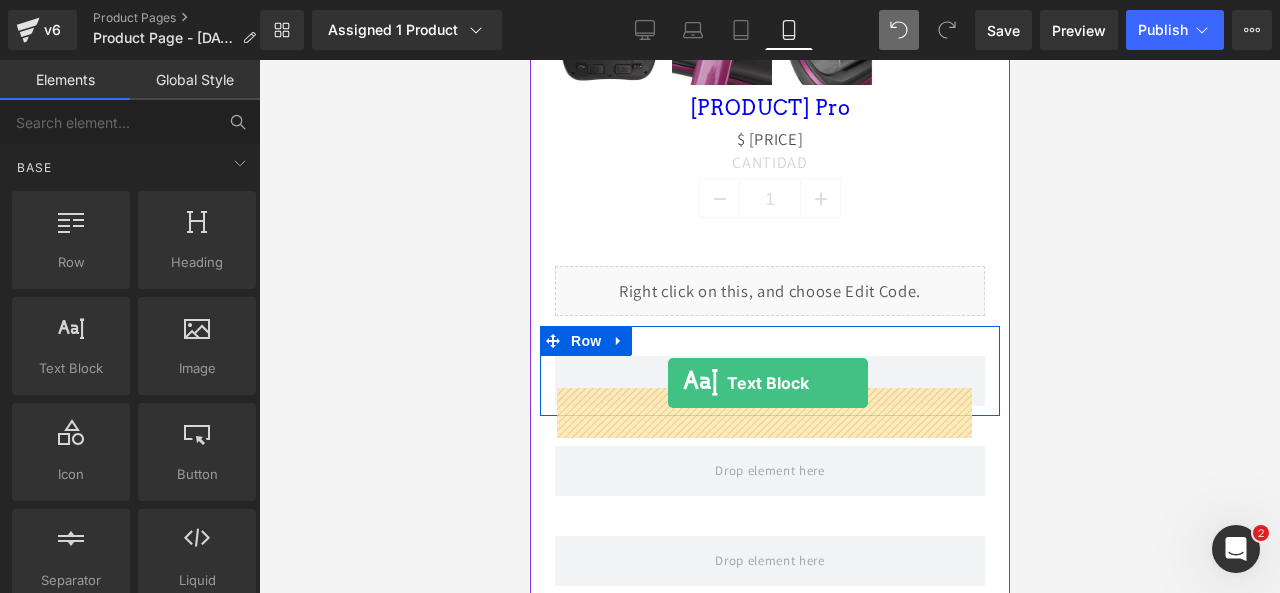 drag, startPoint x: 604, startPoint y: 417, endPoint x: 667, endPoint y: 383, distance: 71.5891 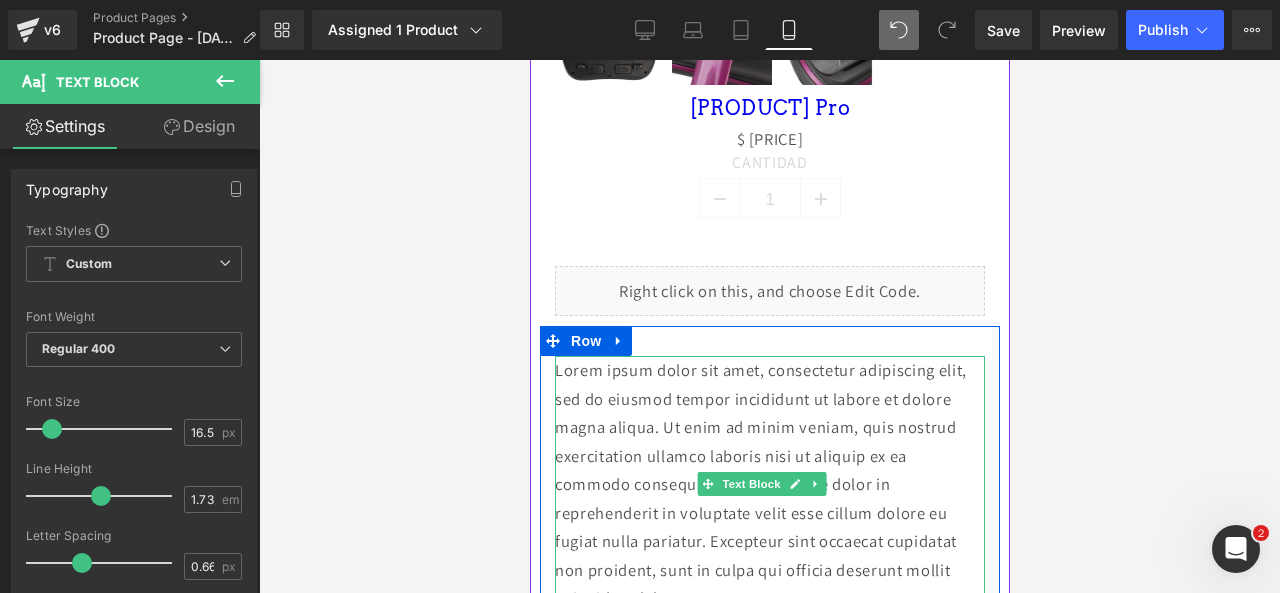 scroll, scrollTop: 1364, scrollLeft: 0, axis: vertical 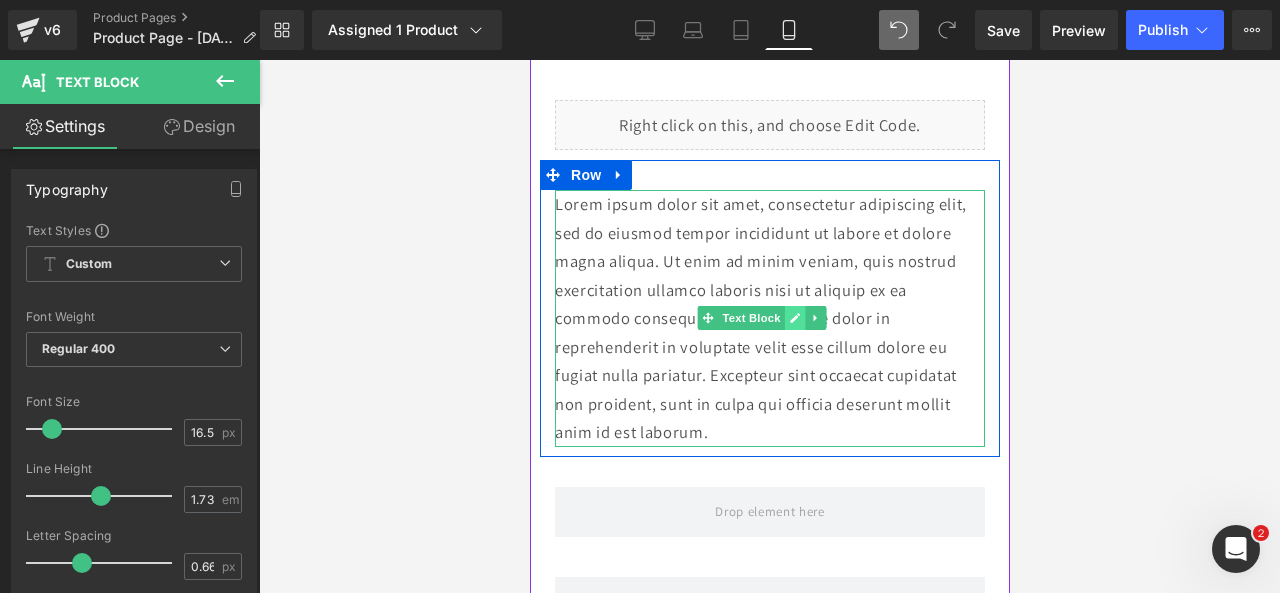 click 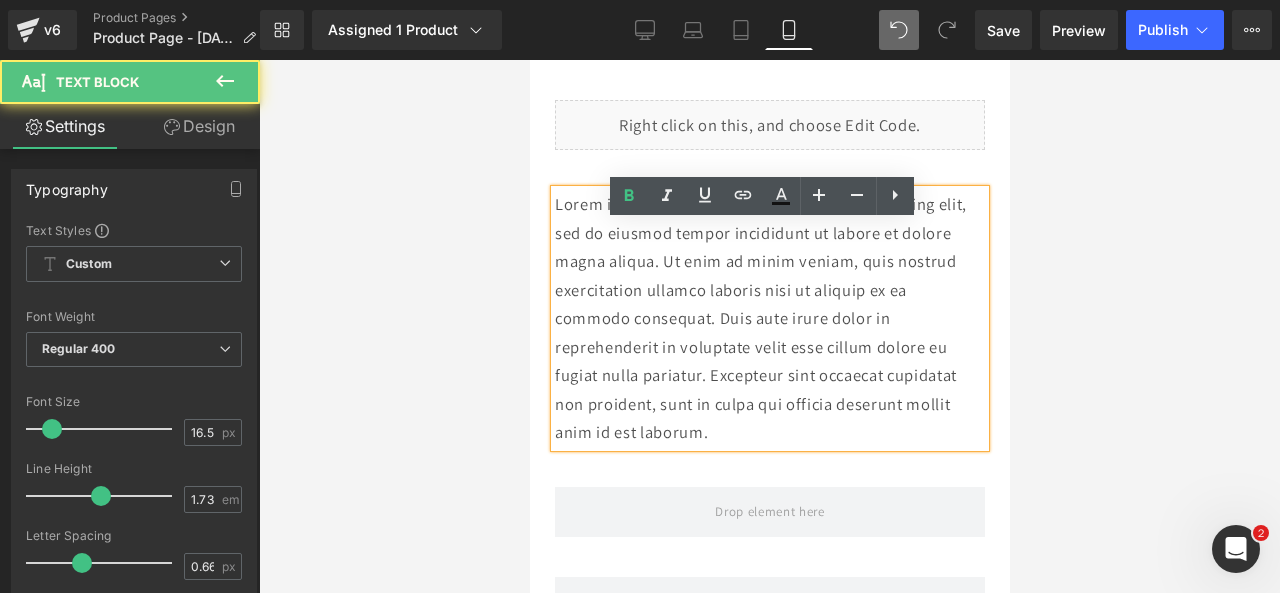 click on "Lorem ipsum dolor sit amet, consectetur adipiscing elit, sed do eiusmod tempor incididunt ut labore et dolore magna aliqua. Ut enim ad minim veniam, quis nostrud exercitation ullamco laboris nisi ut aliquip ex ea commodo consequat. Duis aute irure dolor in reprehenderit in voluptate velit esse cillum dolore eu fugiat nulla pariatur. Excepteur sint occaecat cupidatat non proident, sunt in culpa qui officia deserunt mollit anim id est laborum." at bounding box center [769, 318] 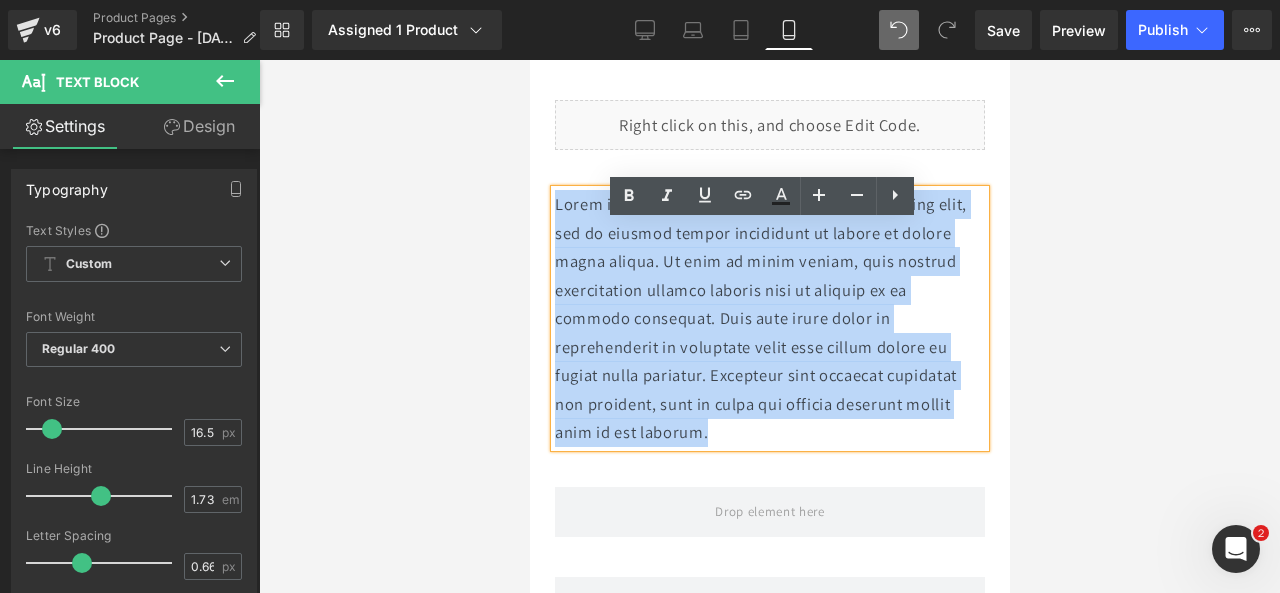 drag, startPoint x: 721, startPoint y: 473, endPoint x: 548, endPoint y: 234, distance: 295.04236 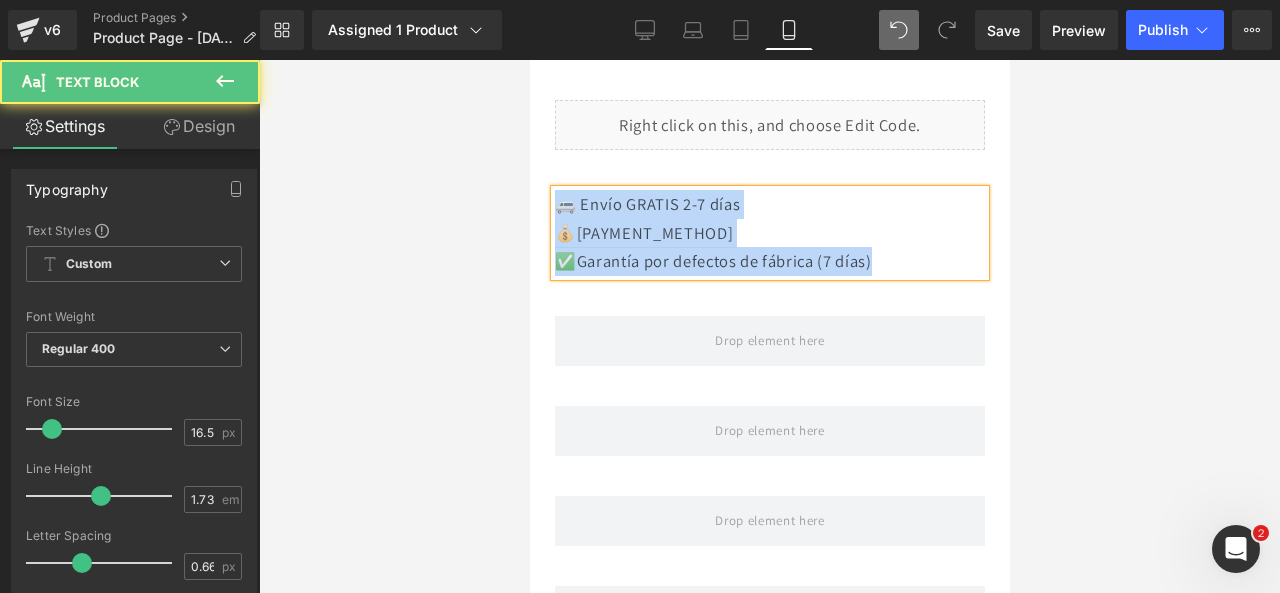 drag, startPoint x: 919, startPoint y: 317, endPoint x: 542, endPoint y: 212, distance: 391.34894 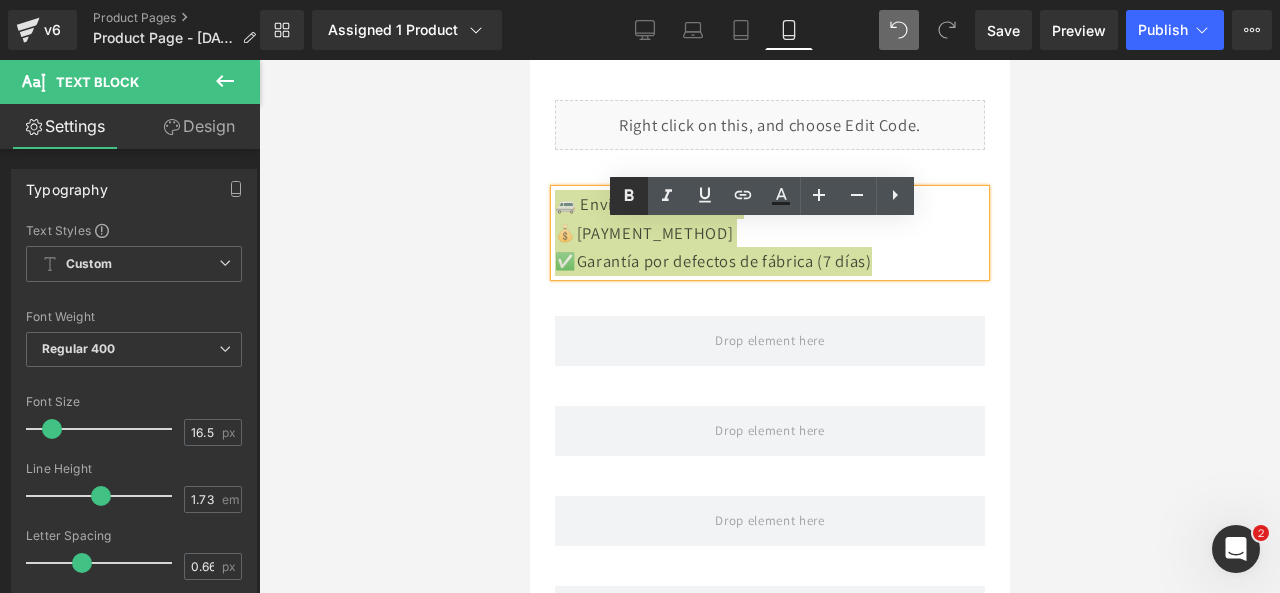 click at bounding box center [629, 196] 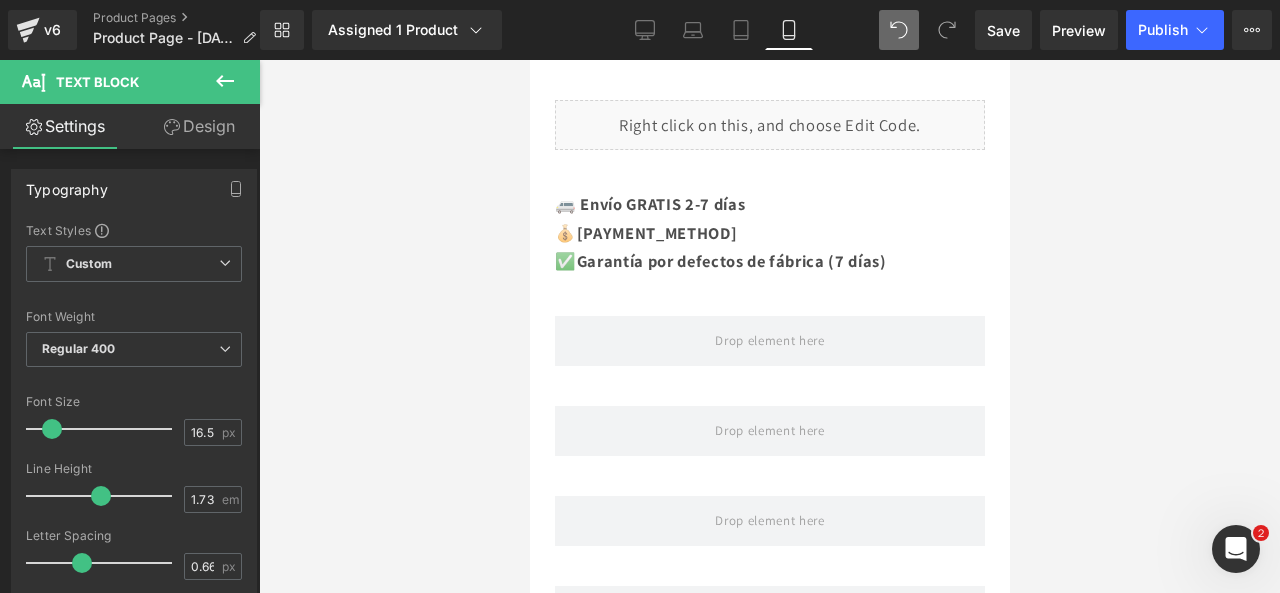 click 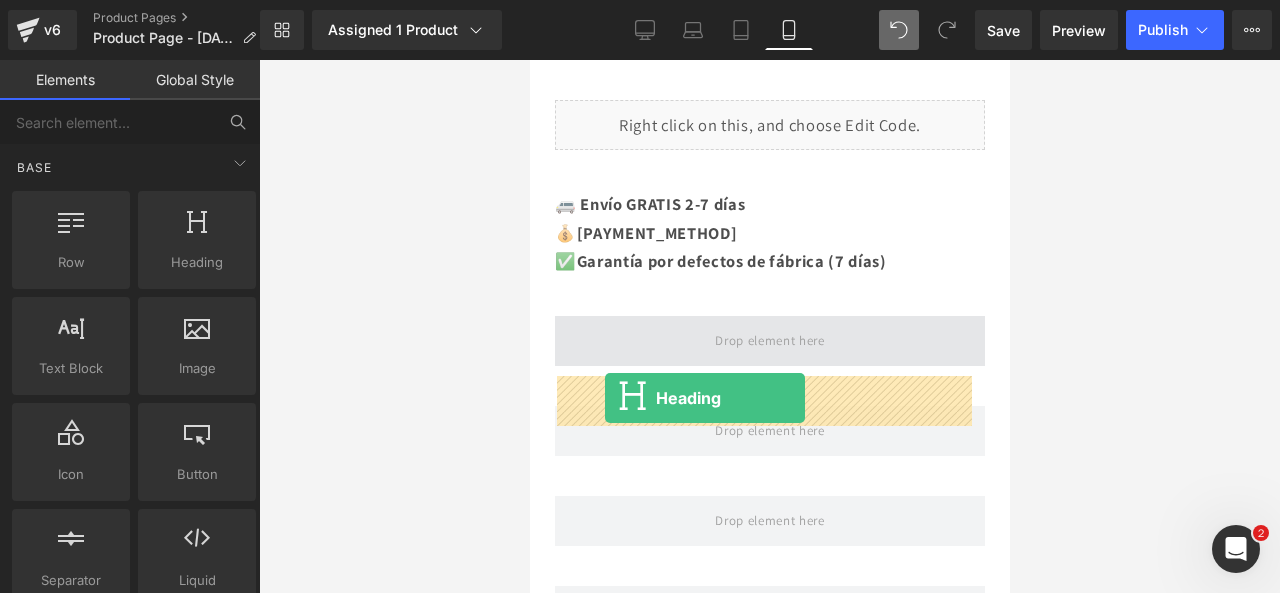 drag, startPoint x: 723, startPoint y: 301, endPoint x: 604, endPoint y: 398, distance: 153.52524 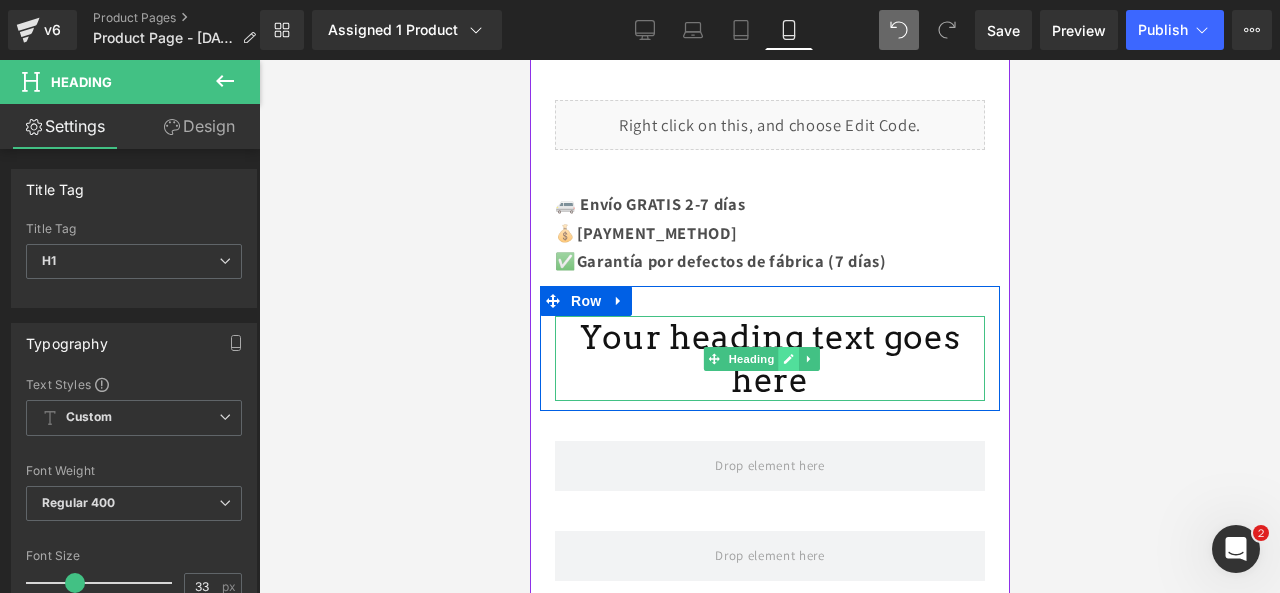 click 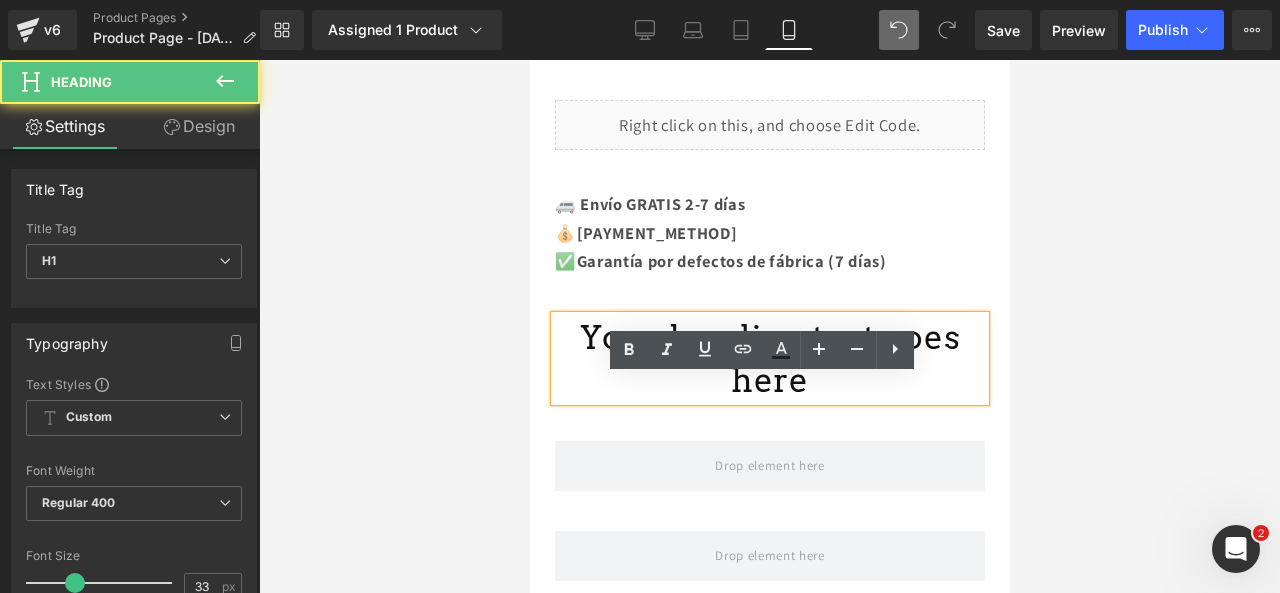 click on "Your heading text goes here" at bounding box center [769, 359] 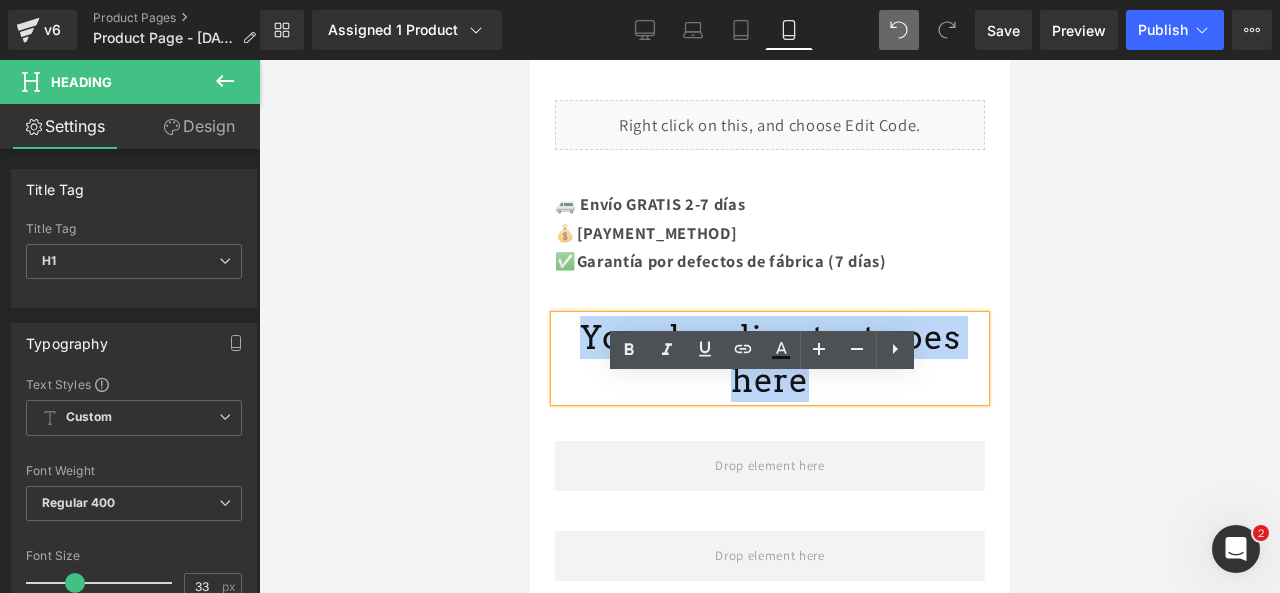 drag, startPoint x: 957, startPoint y: 406, endPoint x: 574, endPoint y: 390, distance: 383.33405 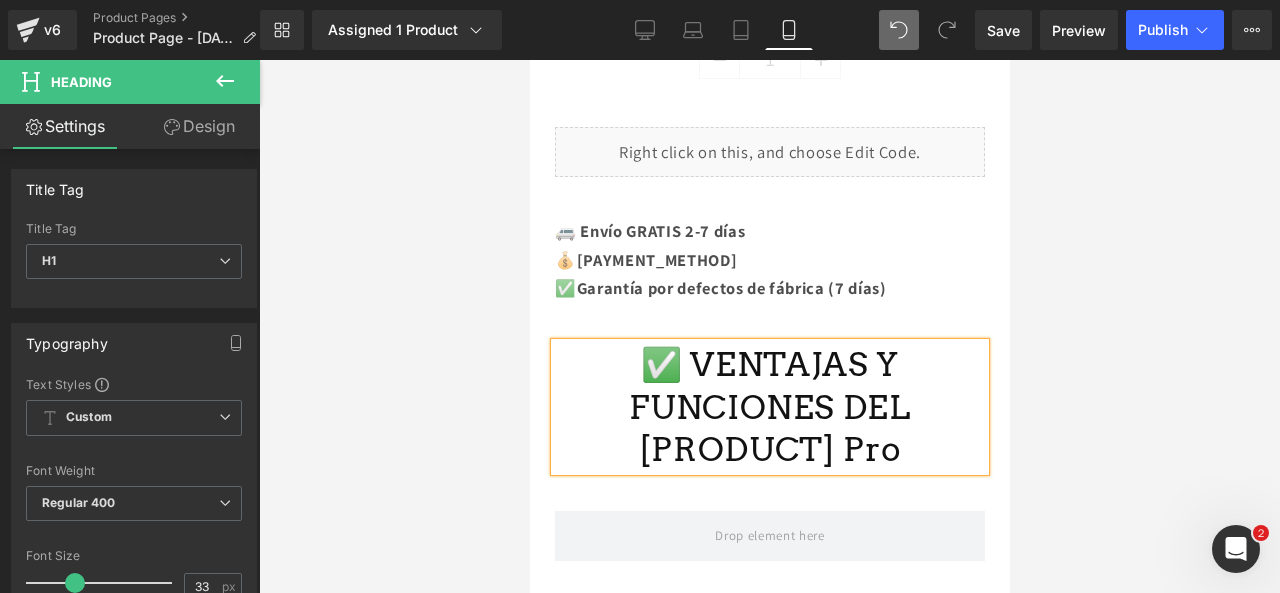 scroll, scrollTop: 1341, scrollLeft: 0, axis: vertical 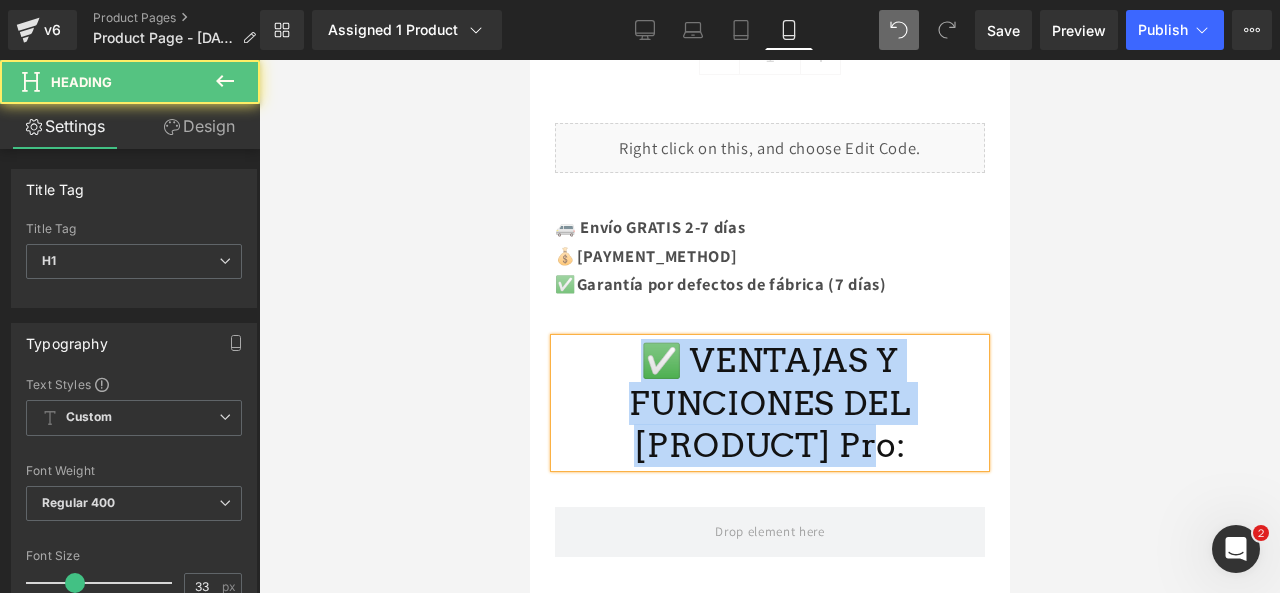 drag, startPoint x: 791, startPoint y: 509, endPoint x: 629, endPoint y: 427, distance: 181.57092 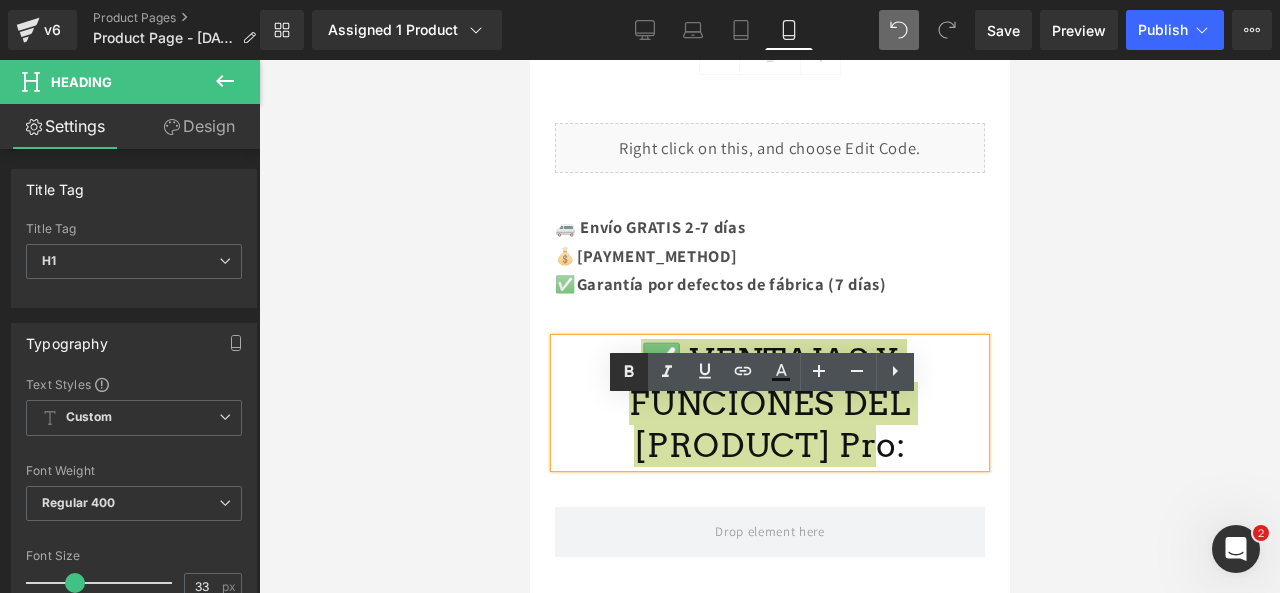 click 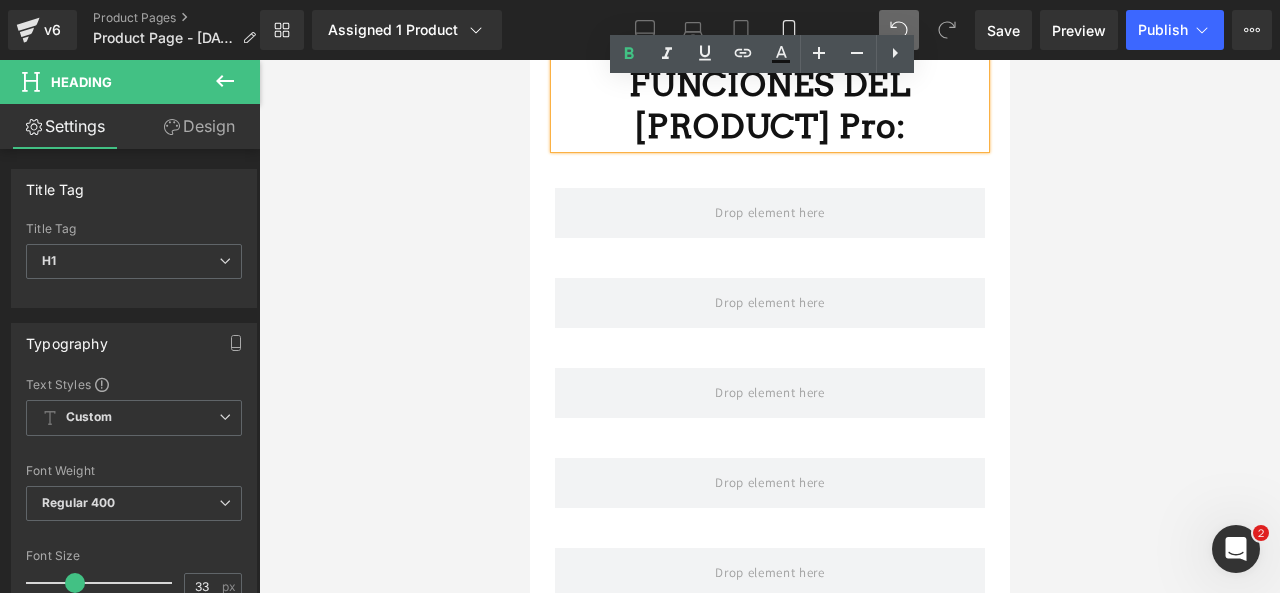 scroll, scrollTop: 1666, scrollLeft: 0, axis: vertical 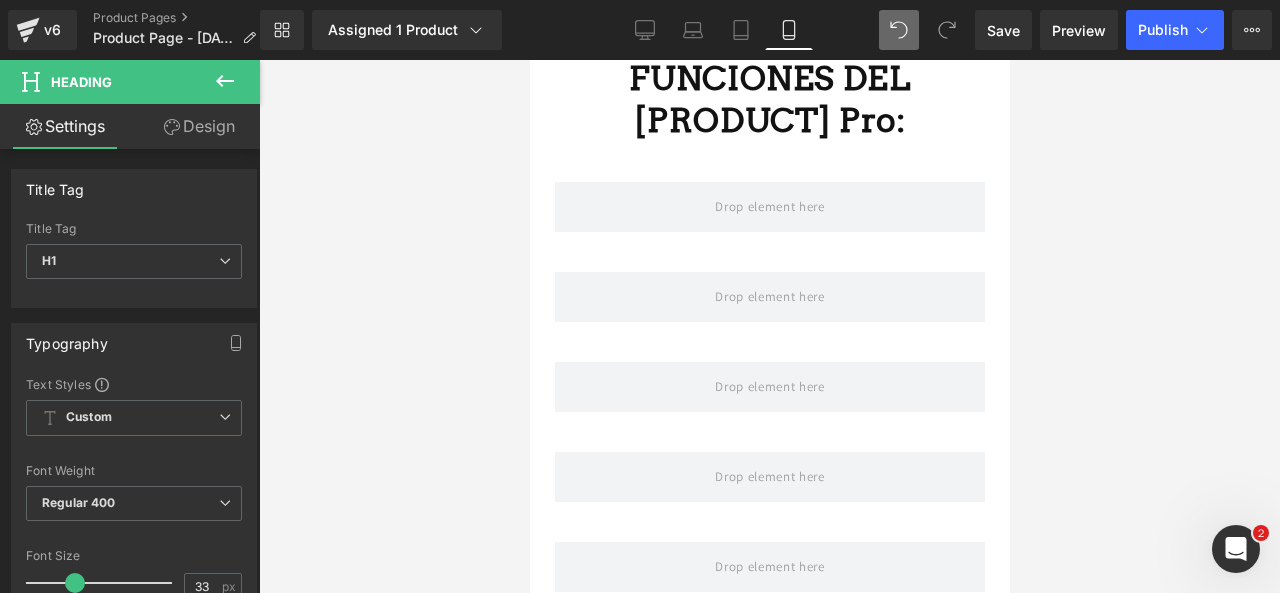 click at bounding box center [225, 82] 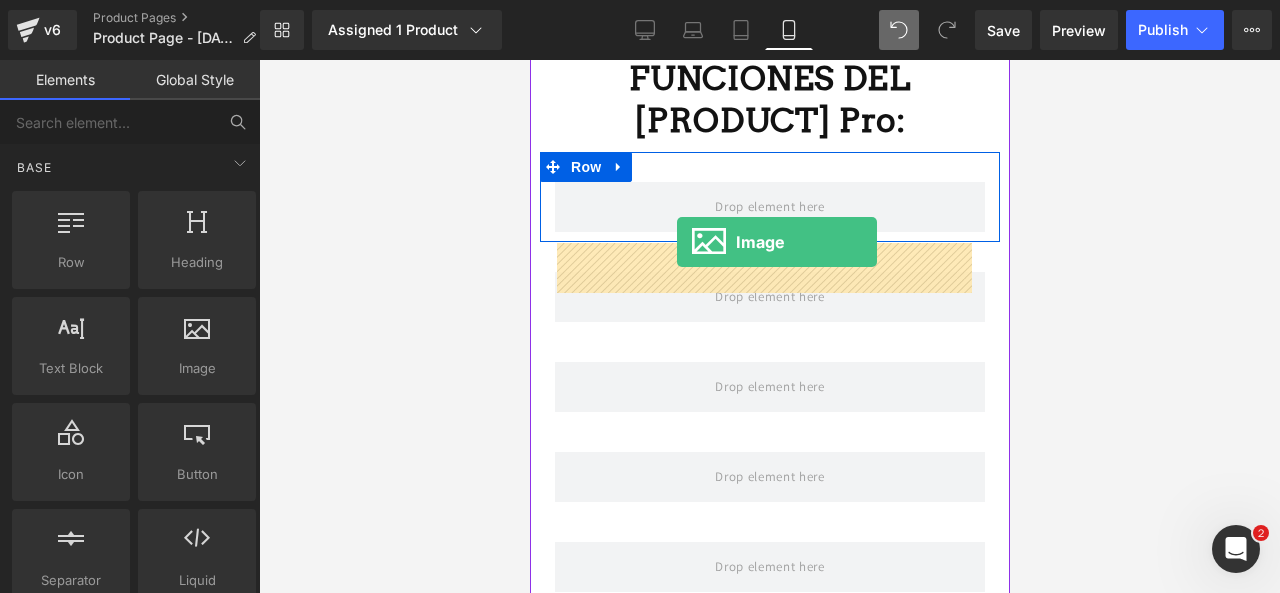 drag, startPoint x: 725, startPoint y: 415, endPoint x: 676, endPoint y: 242, distance: 179.80545 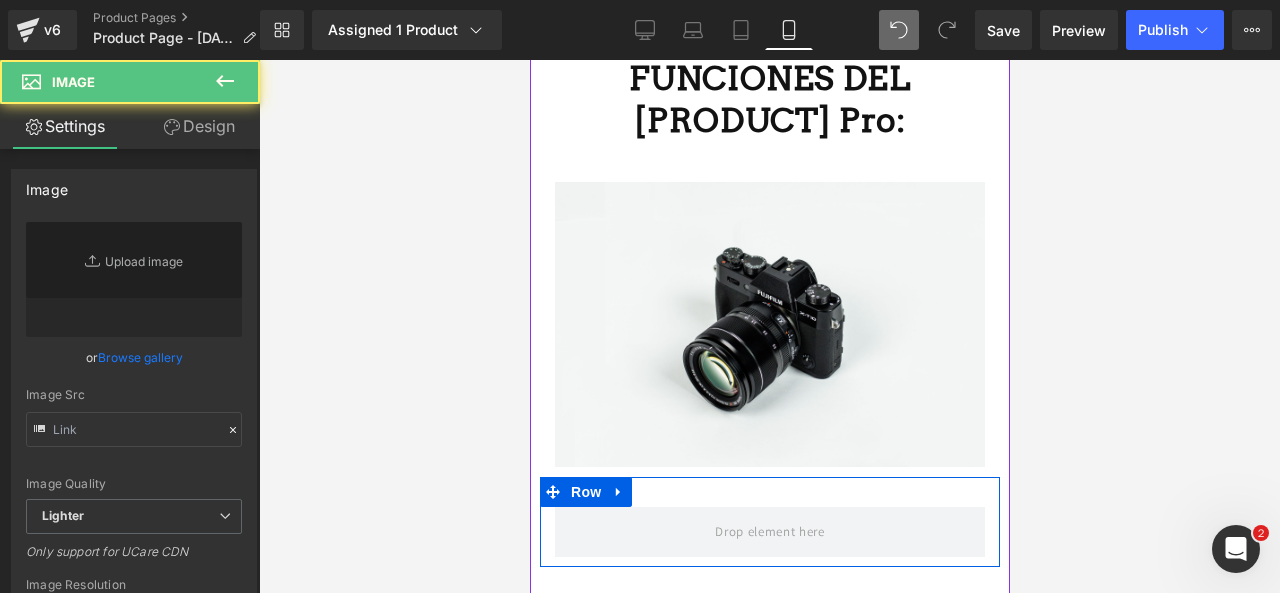 type on "//d1um8515vdn9kb.cloudfront.net/images/parallax.jpg" 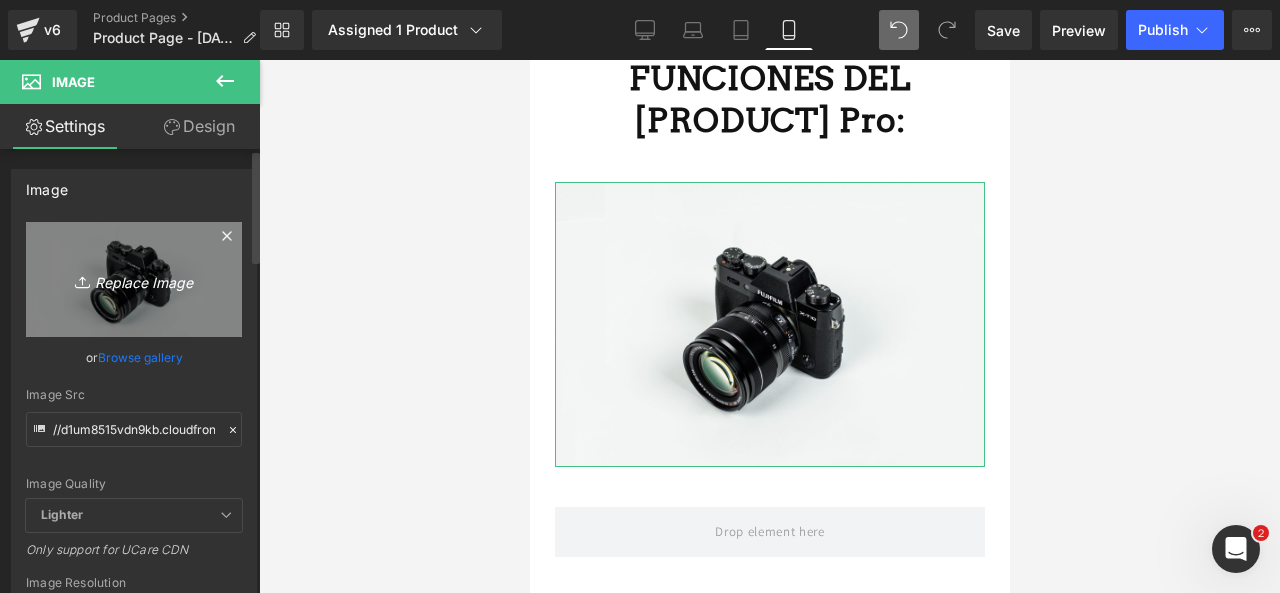 click on "Replace Image" at bounding box center (134, 279) 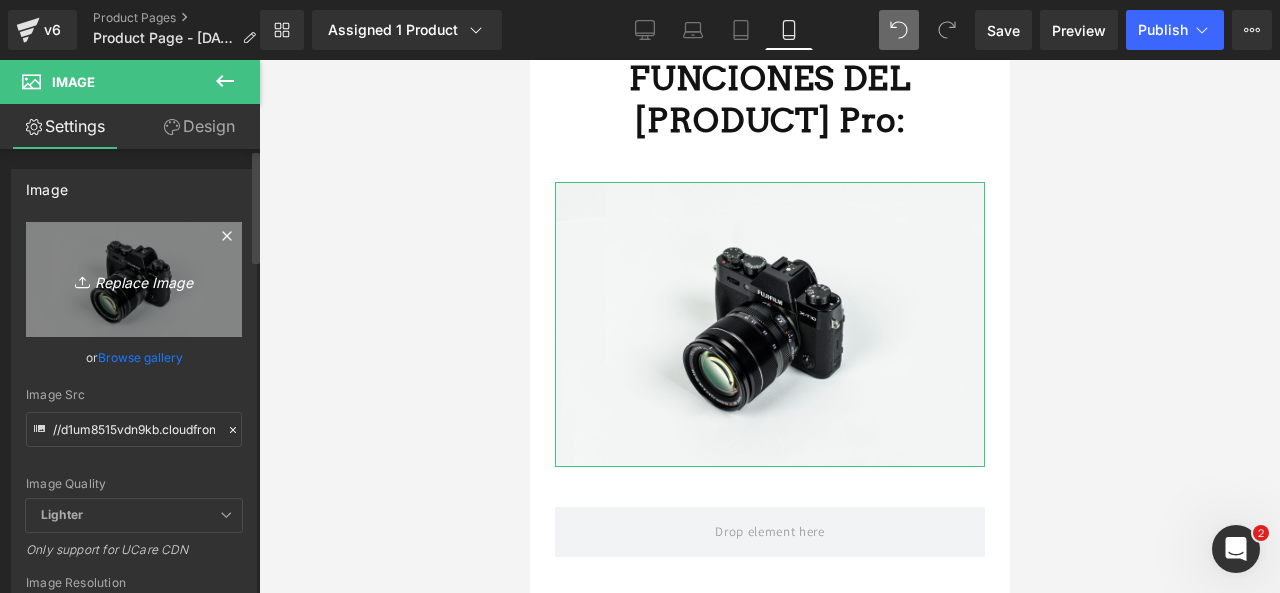 type on "C:\fakepath\[FILENAME].webp" 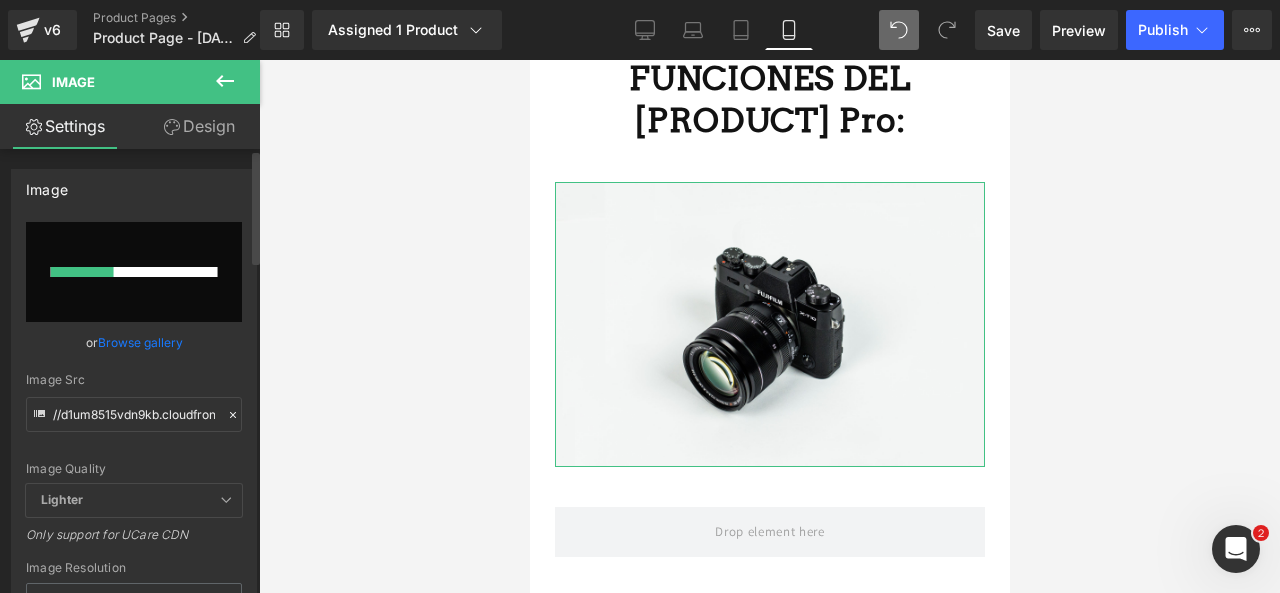 type 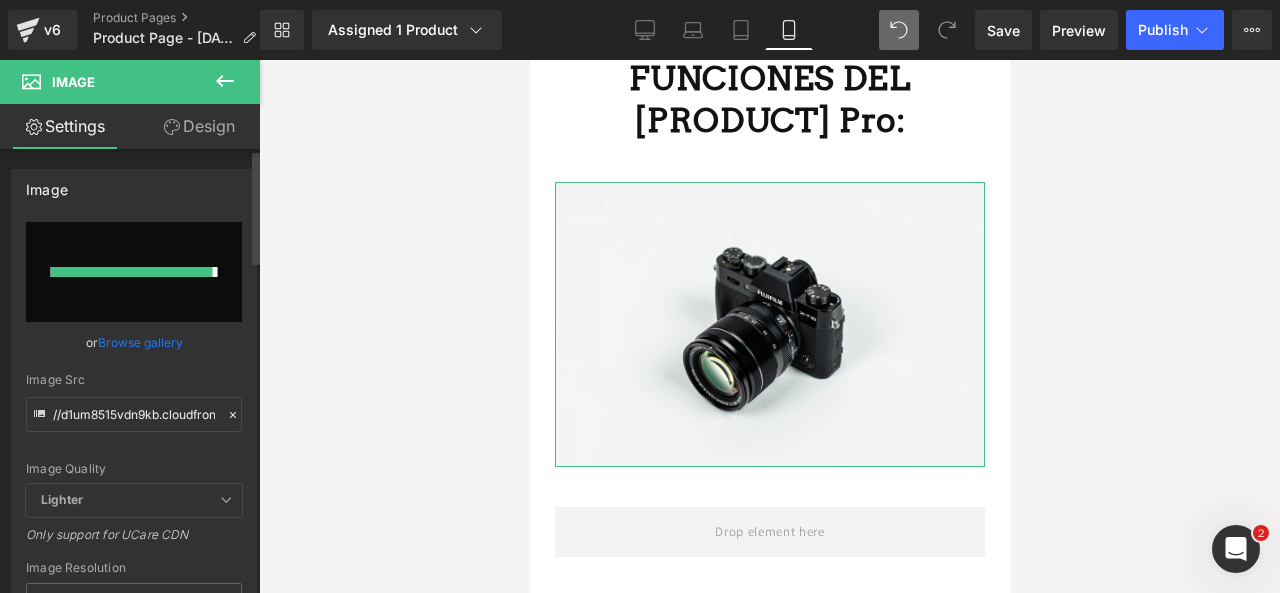 type on "https://ucarecdn.com/c8625c9c-7e58-4b6d-a80a-9b3eaae9f3f6/-/format/auto/-/preview/3000x3000/-/quality/lighter/asp%209.webp" 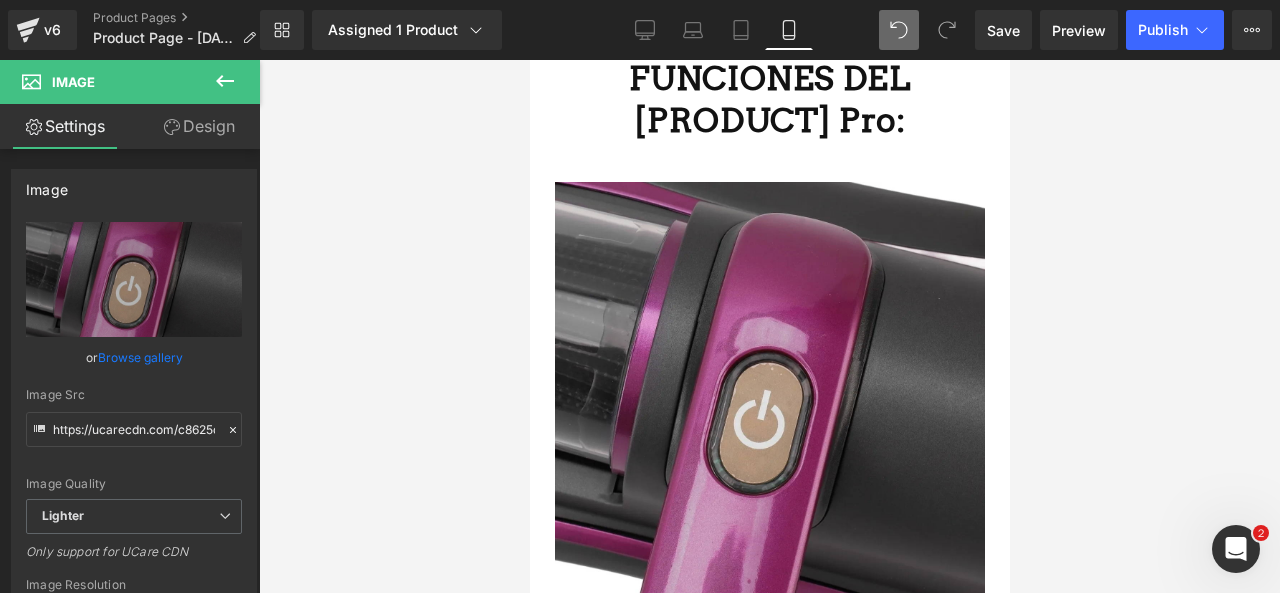 click 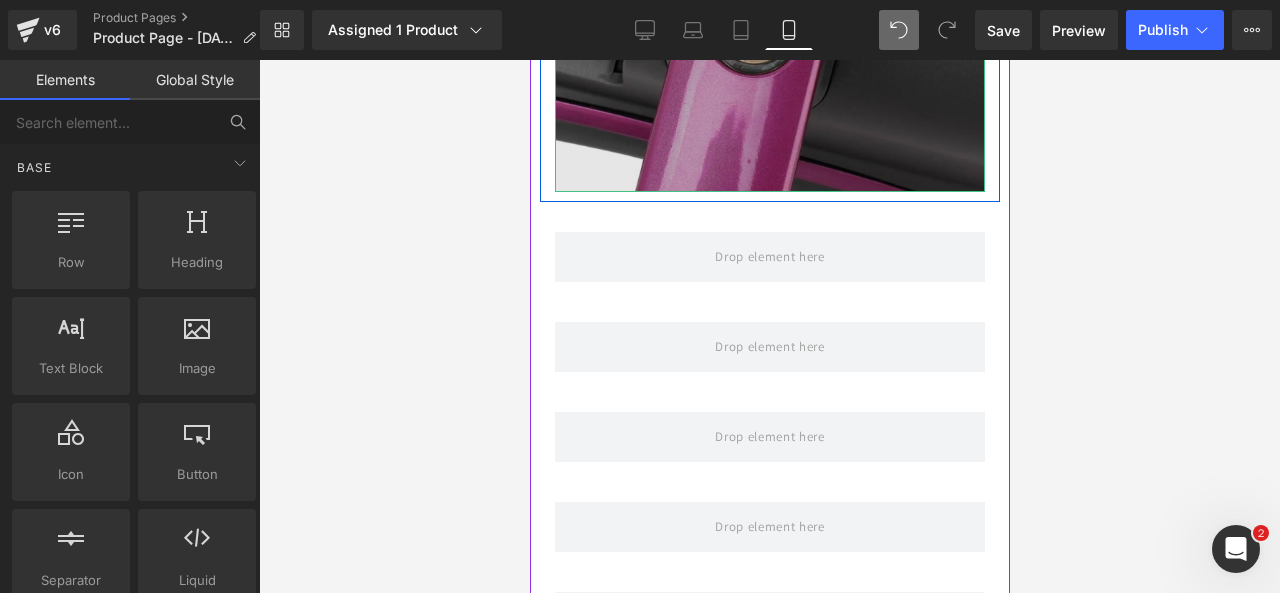 scroll, scrollTop: 2247, scrollLeft: 0, axis: vertical 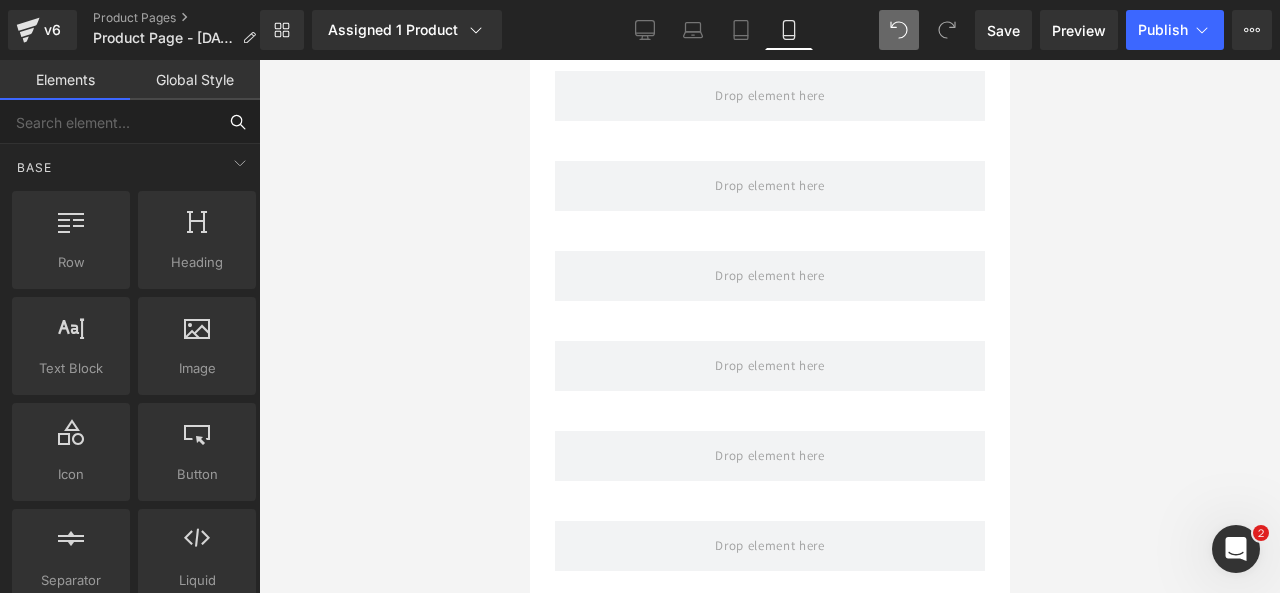 click at bounding box center (108, 122) 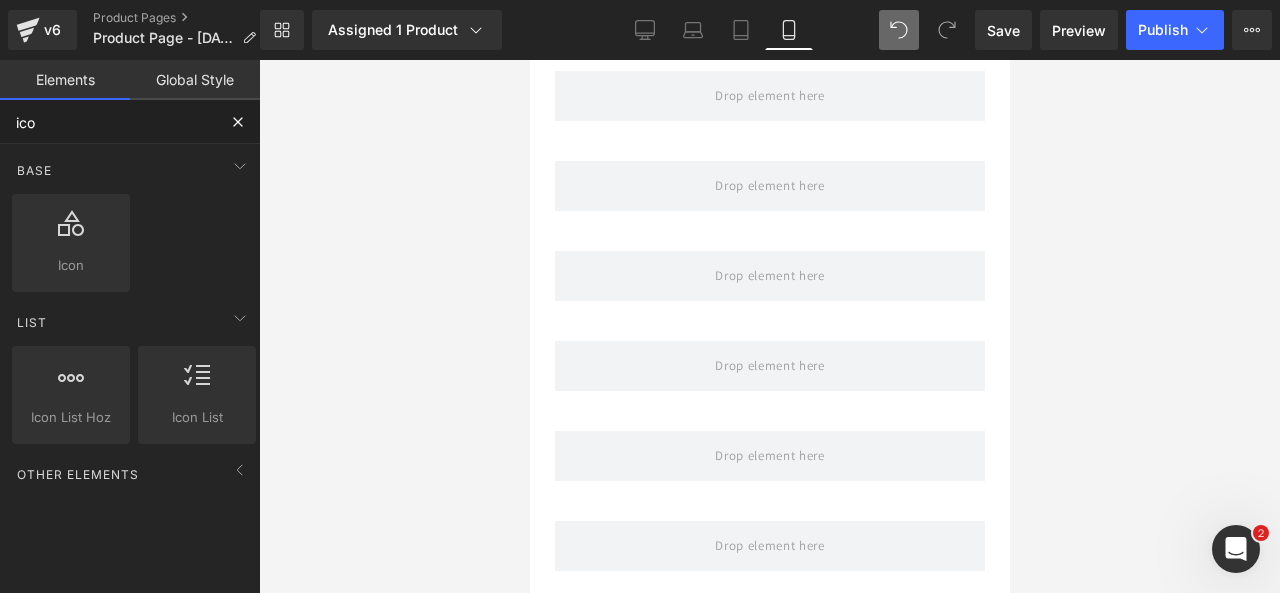 type on "icon" 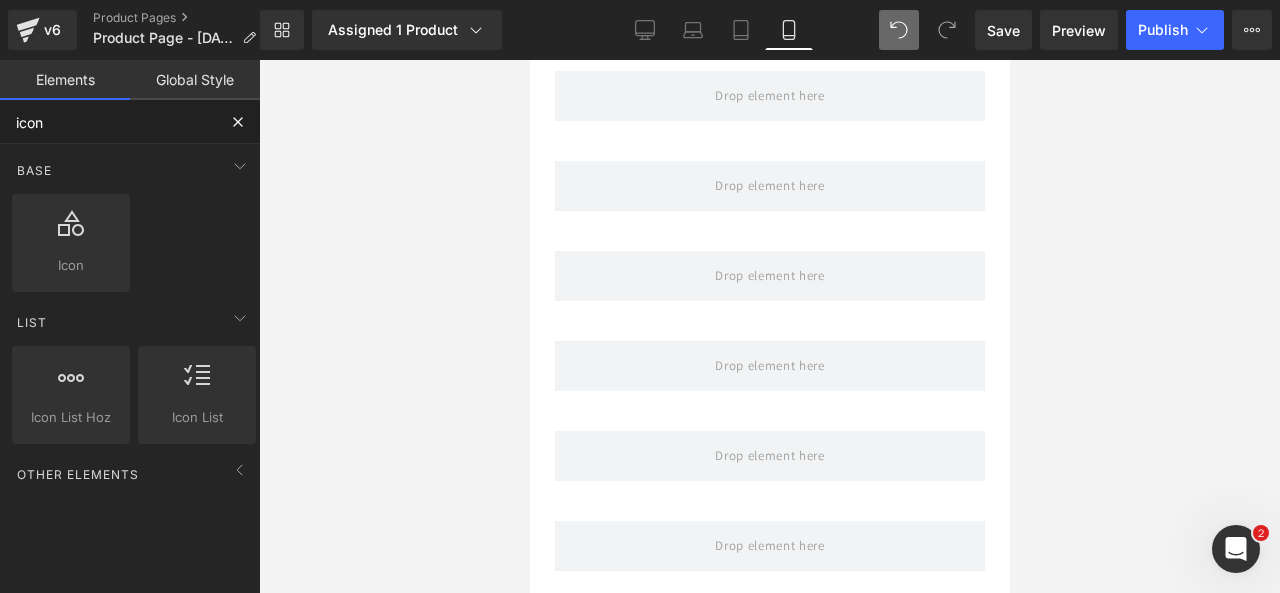 scroll, scrollTop: 0, scrollLeft: 0, axis: both 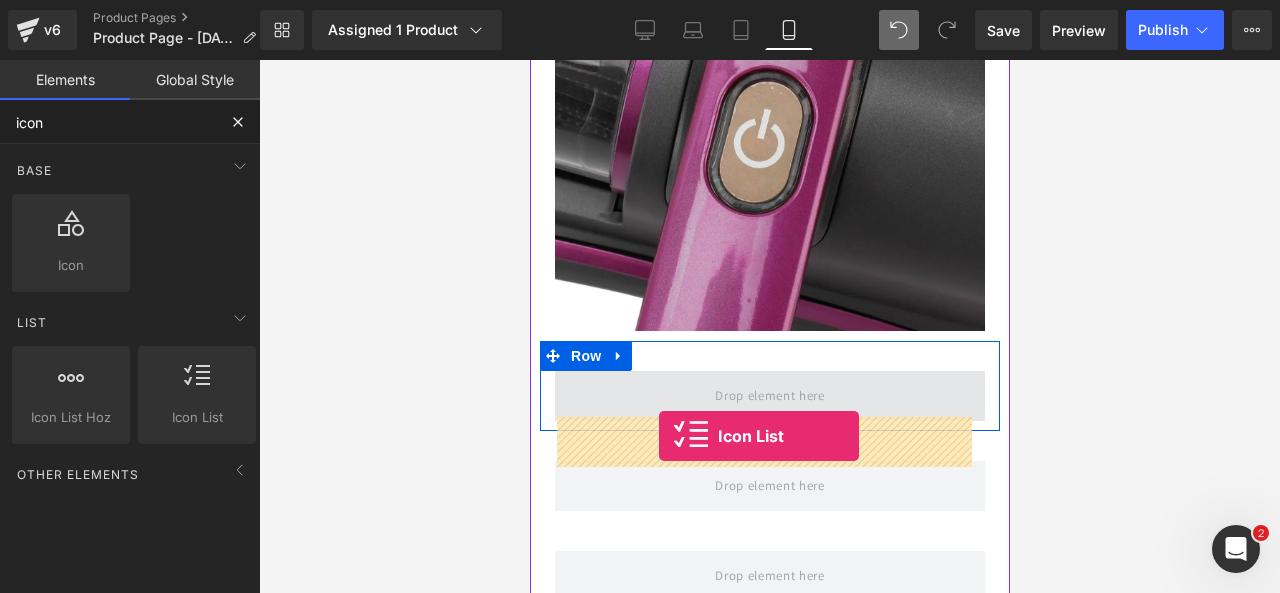 drag, startPoint x: 705, startPoint y: 425, endPoint x: 658, endPoint y: 435, distance: 48.052055 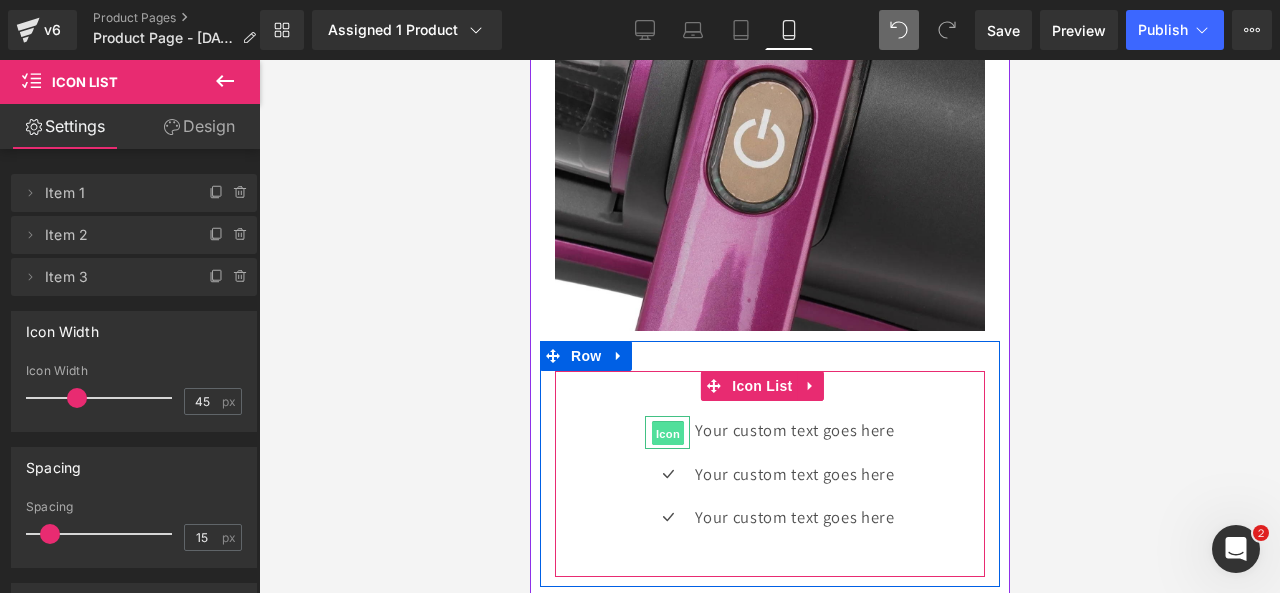 click on "Icon" at bounding box center (667, 434) 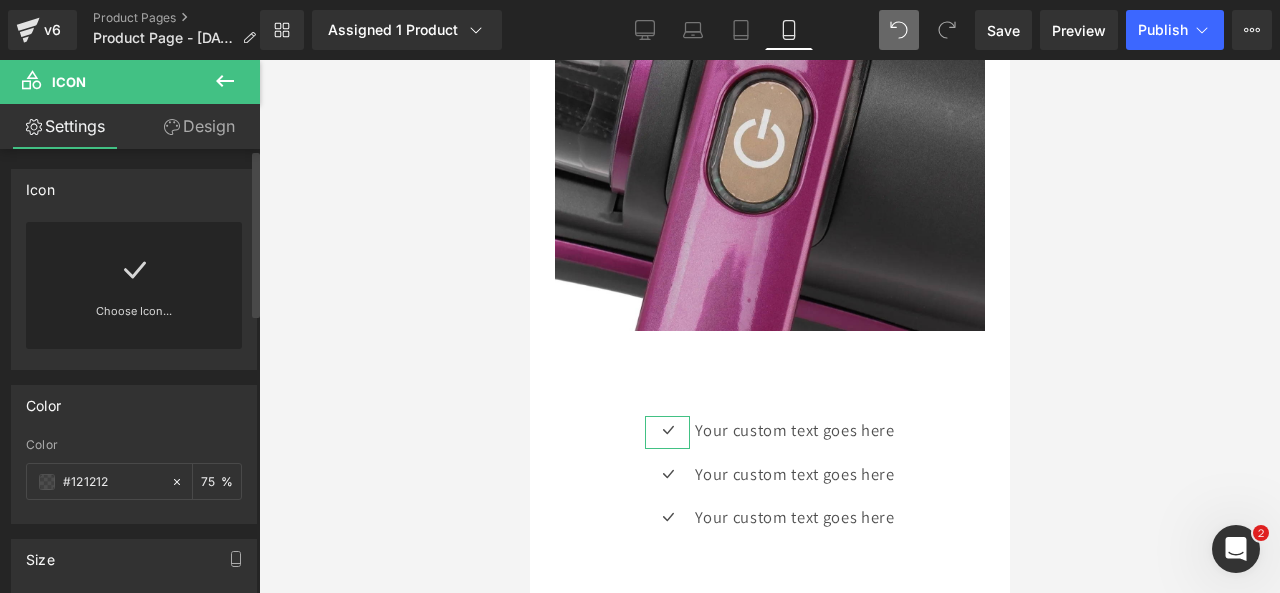 click on "Choose Icon..." at bounding box center [134, 325] 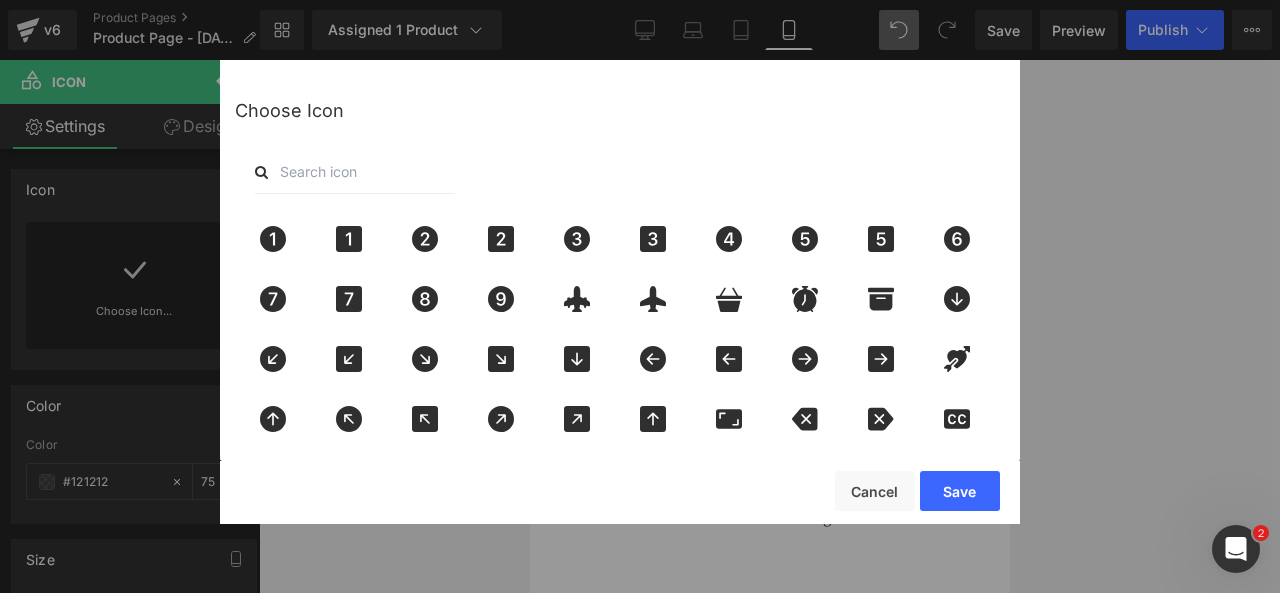 click at bounding box center (355, 172) 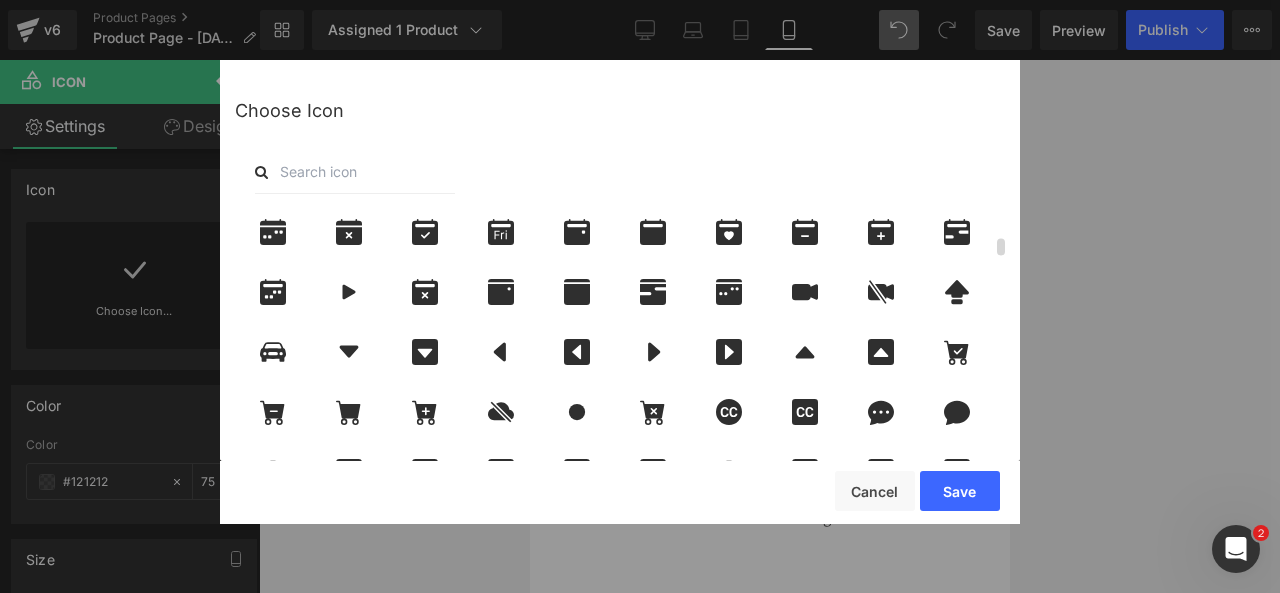scroll, scrollTop: 608, scrollLeft: 0, axis: vertical 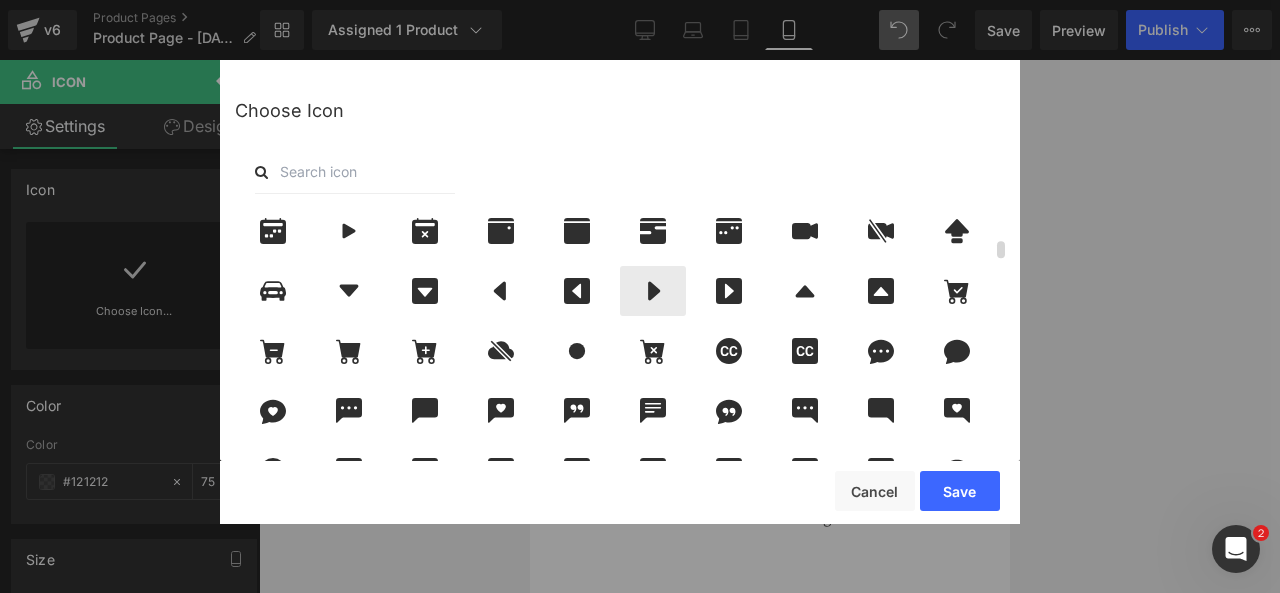 click 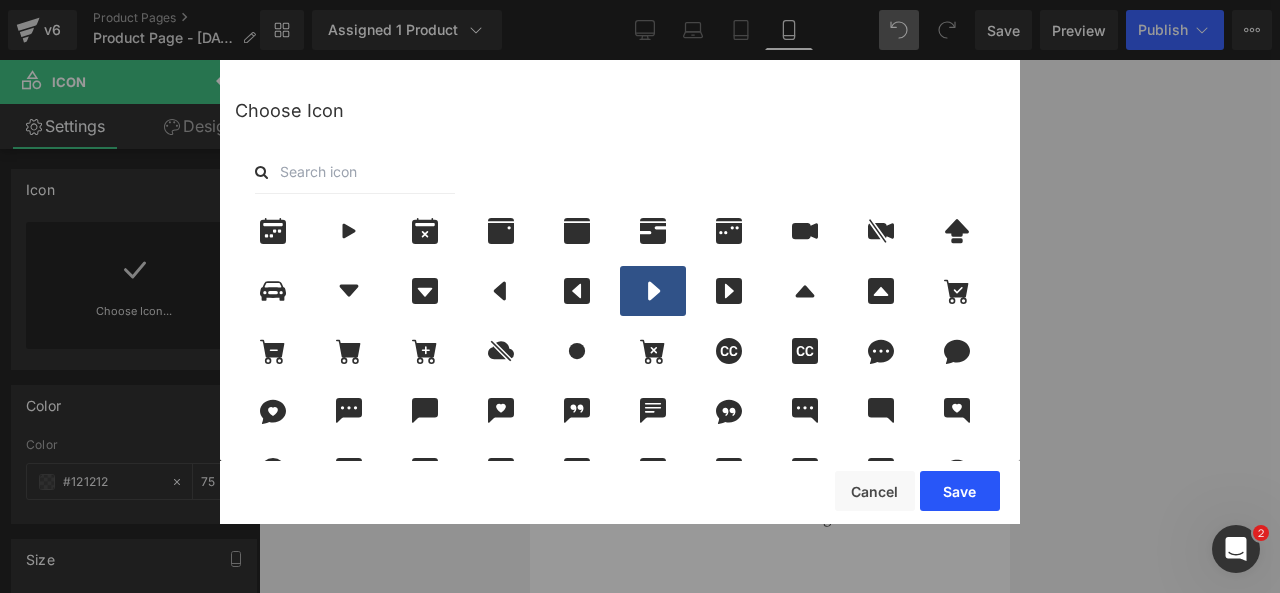 click on "Save" at bounding box center (960, 491) 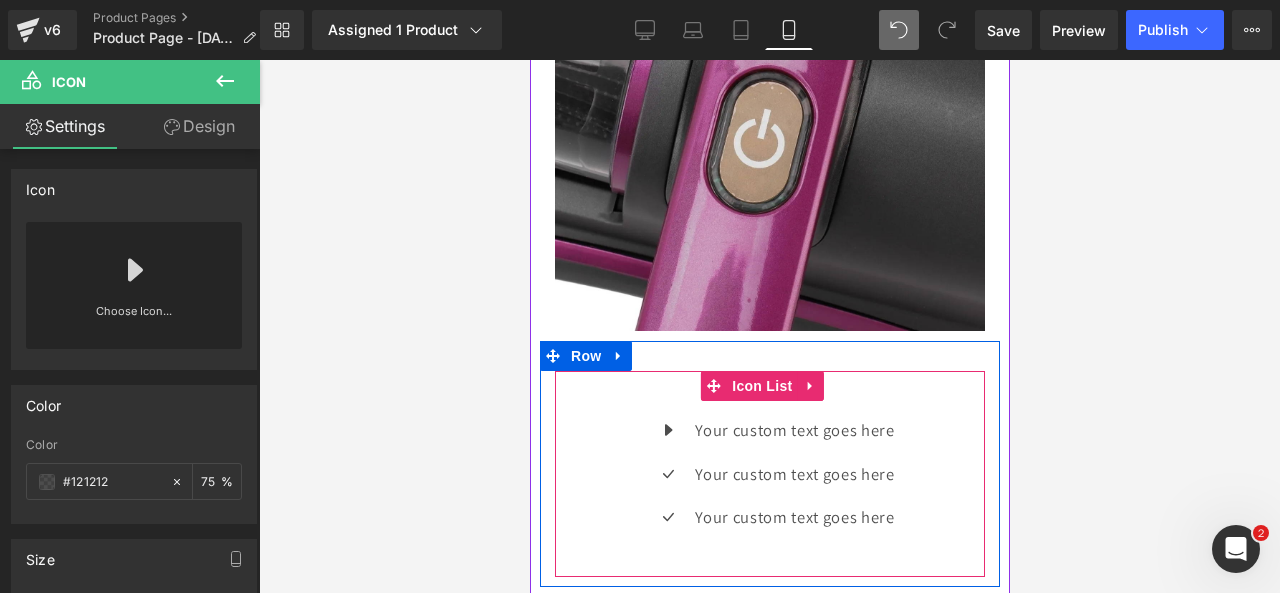 click on "Icon
Your custom text goes here
Text Block
Icon
Your custom text goes here
Text Block
Icon
Your custom text goes here
Text Block" at bounding box center (769, 481) 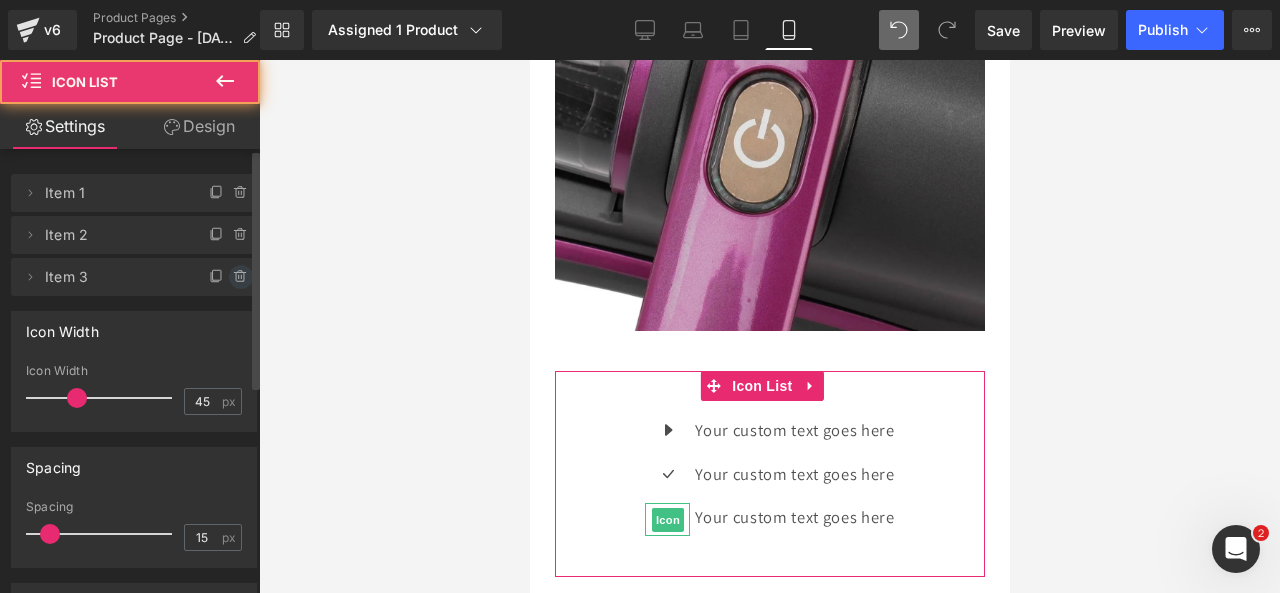 click 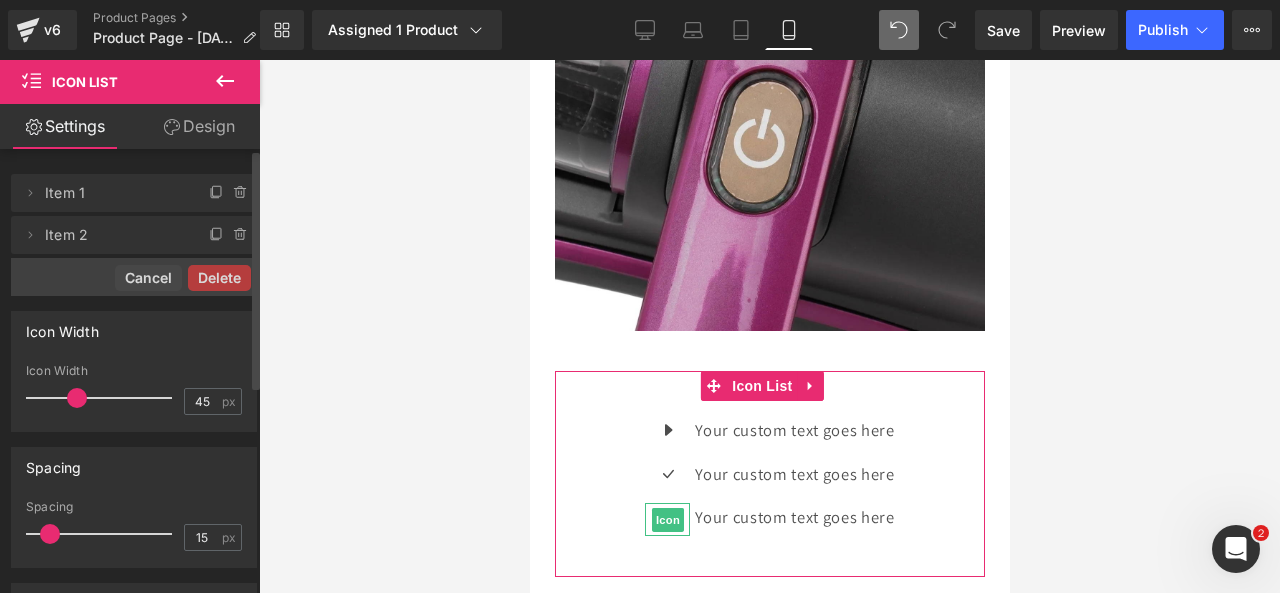 click on "Delete" at bounding box center (219, 278) 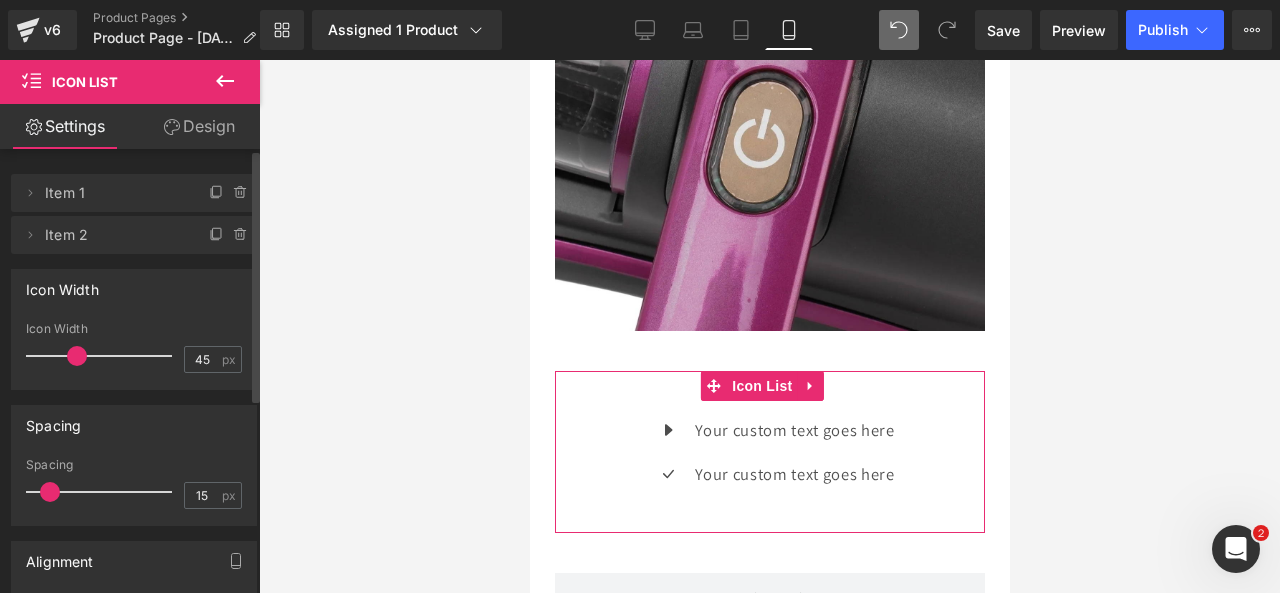 click 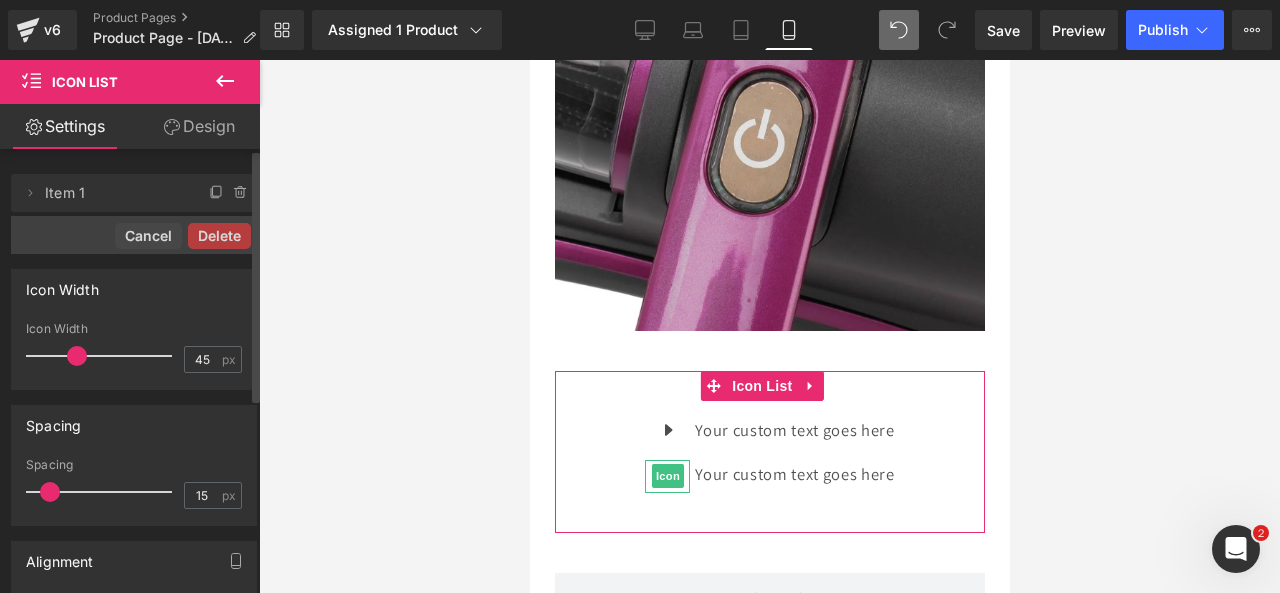 click on "Delete" at bounding box center [219, 236] 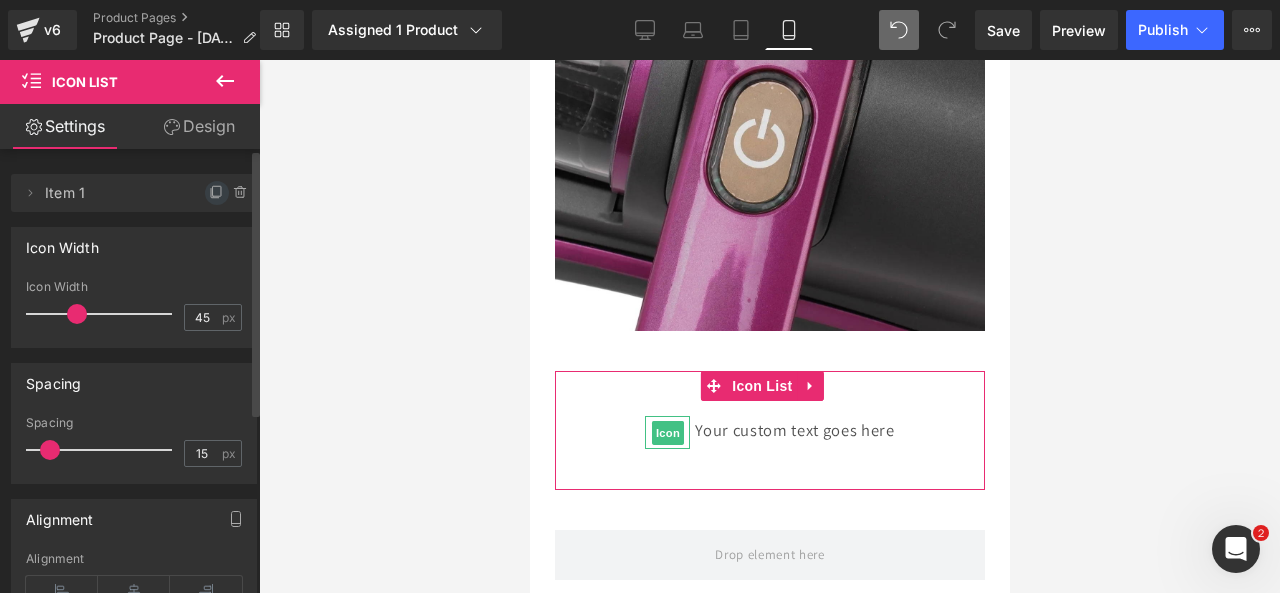 click 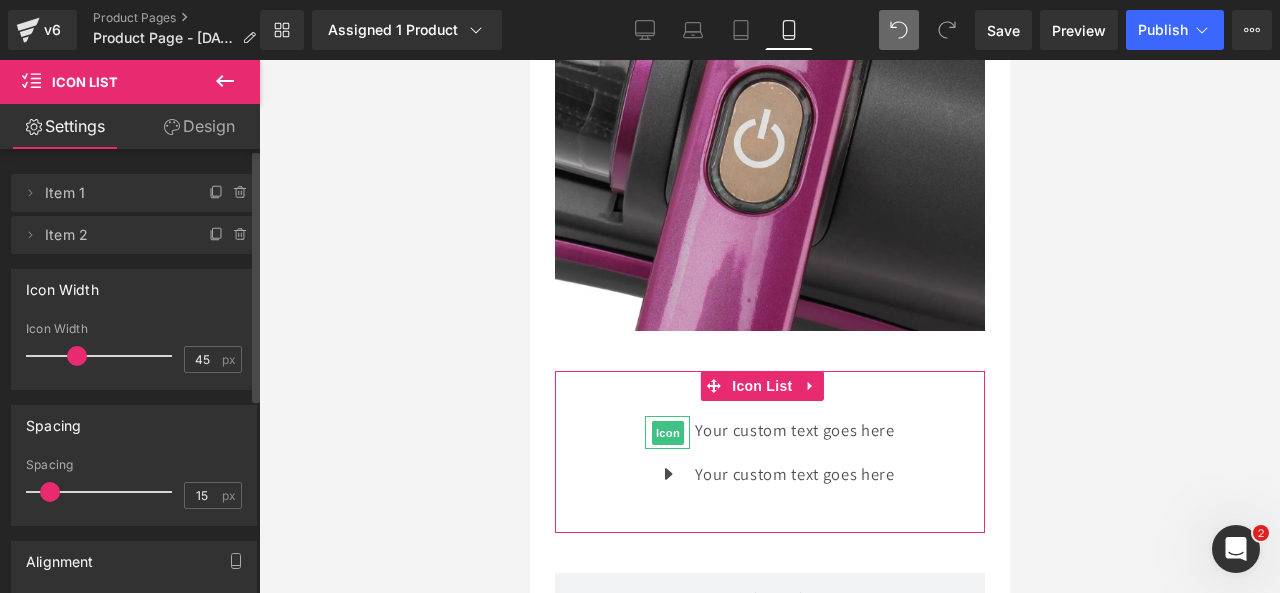 click 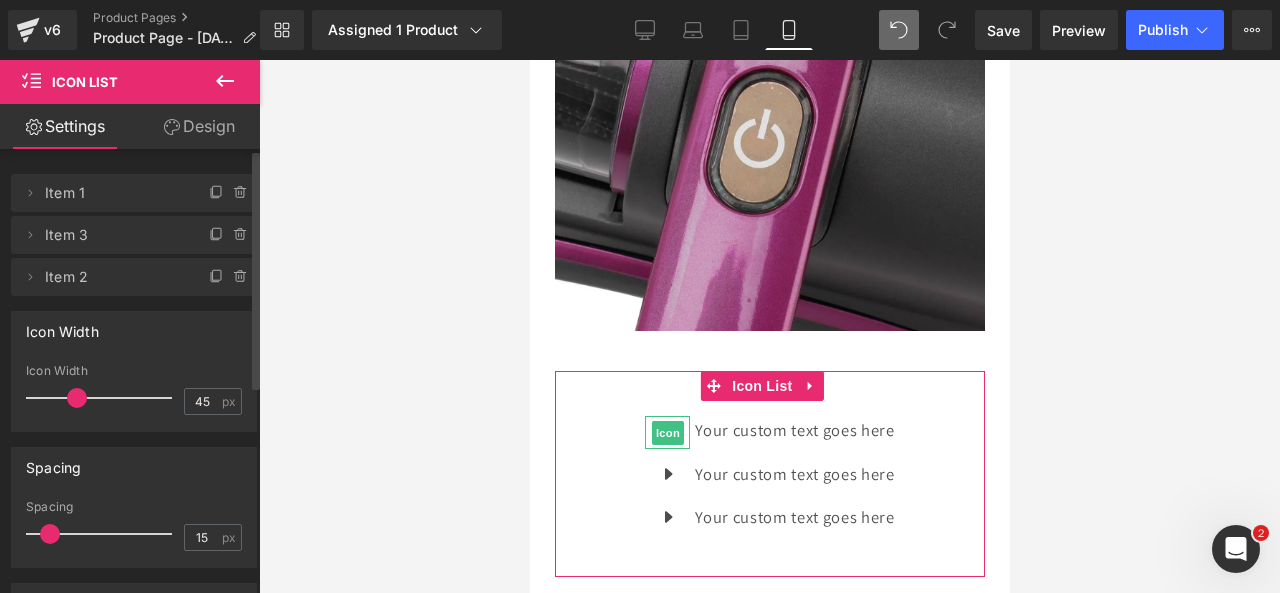 click 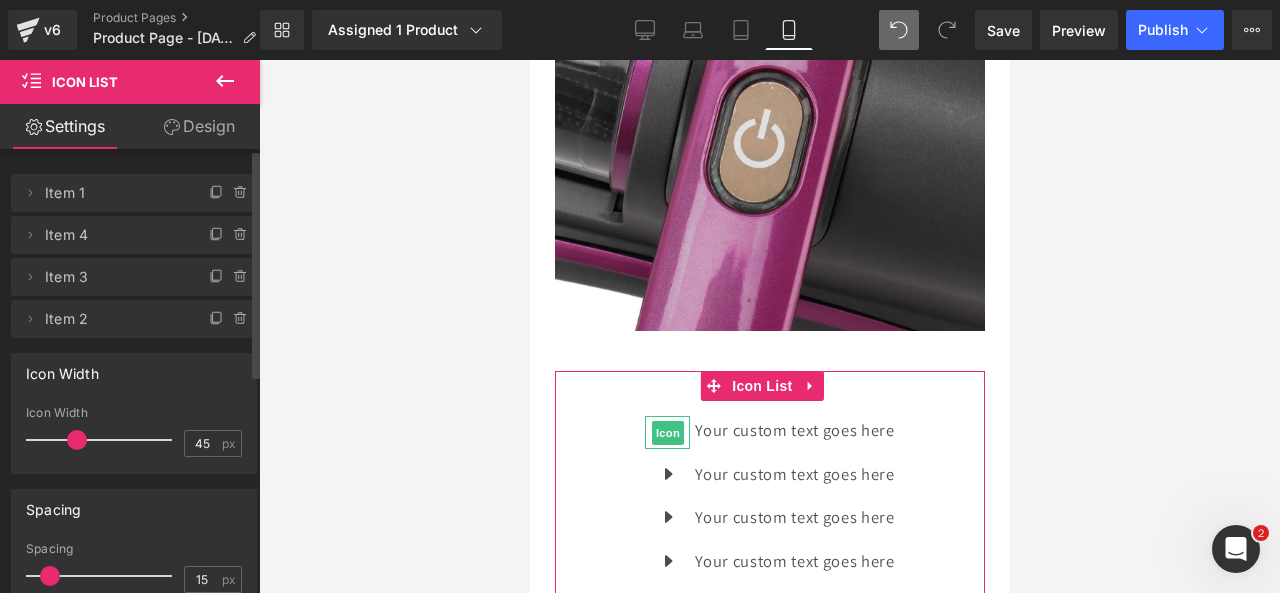 click 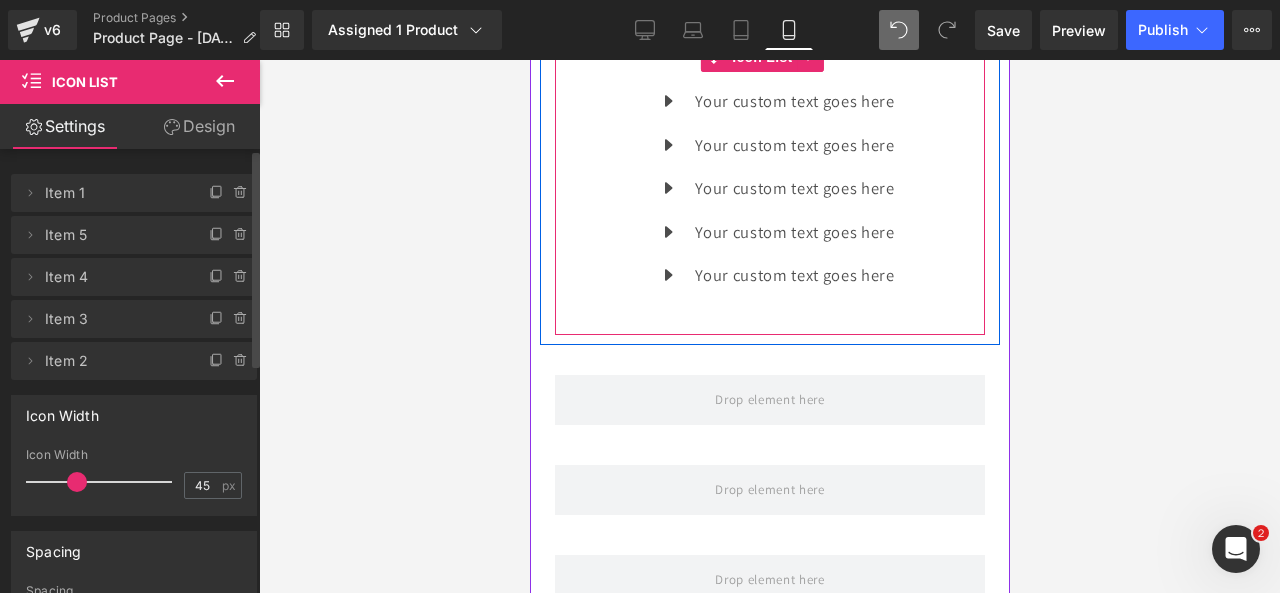scroll, scrollTop: 2275, scrollLeft: 0, axis: vertical 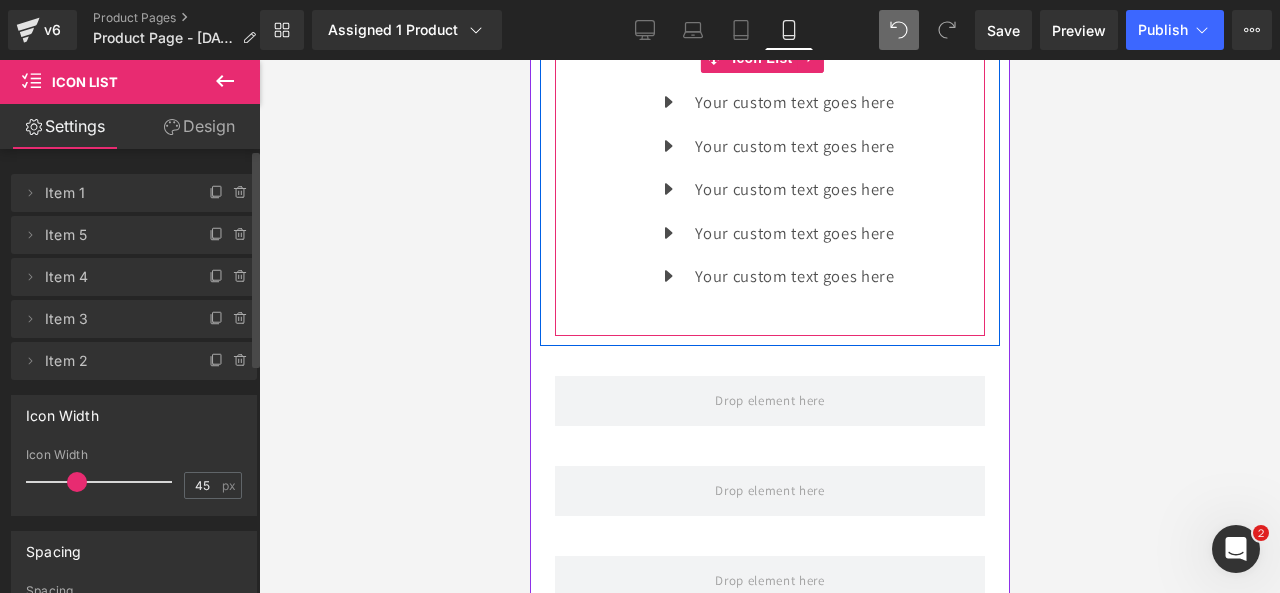 click on "Your custom text goes here
Text Block" at bounding box center [791, 102] 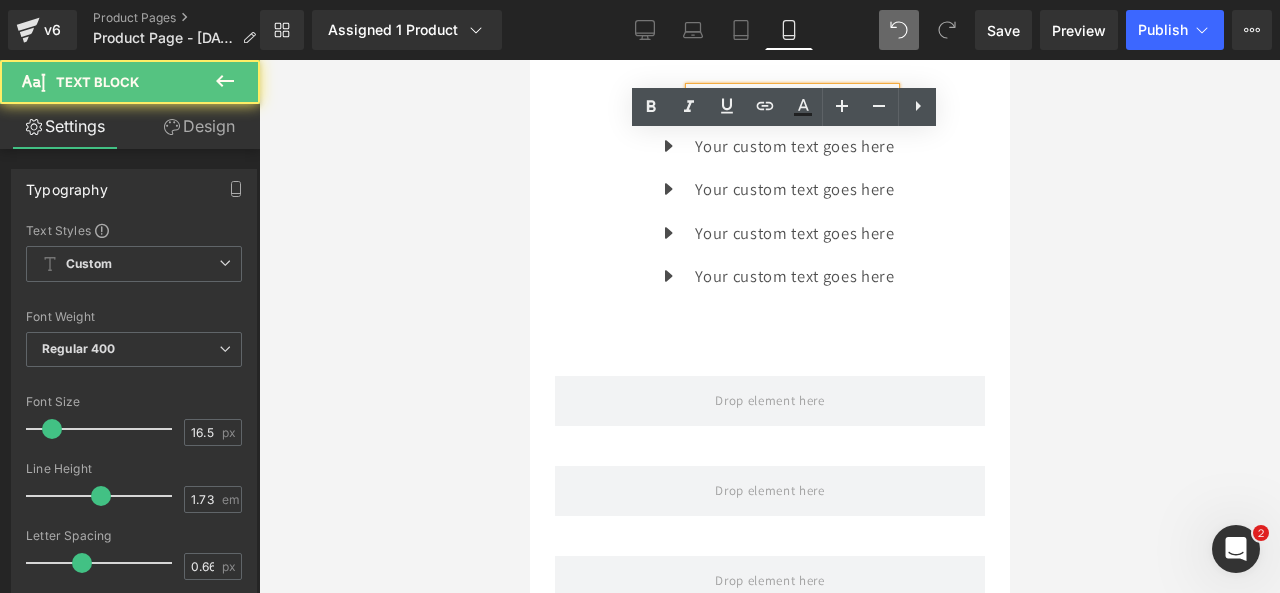 click on "Your custom text goes here" at bounding box center [793, 102] 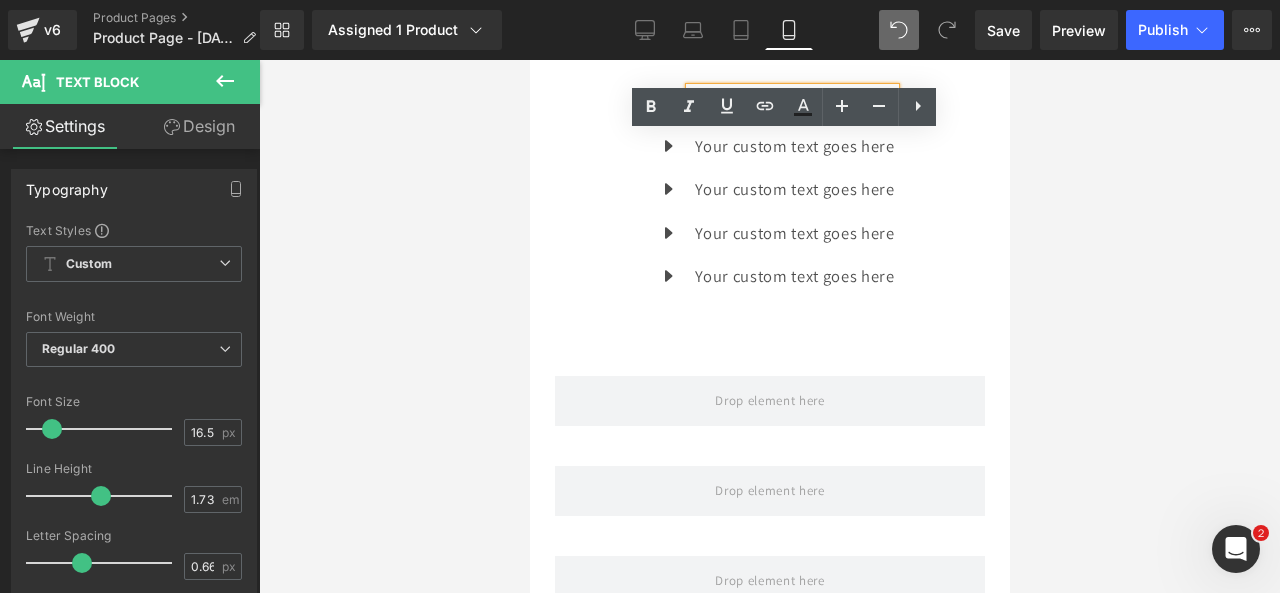 type 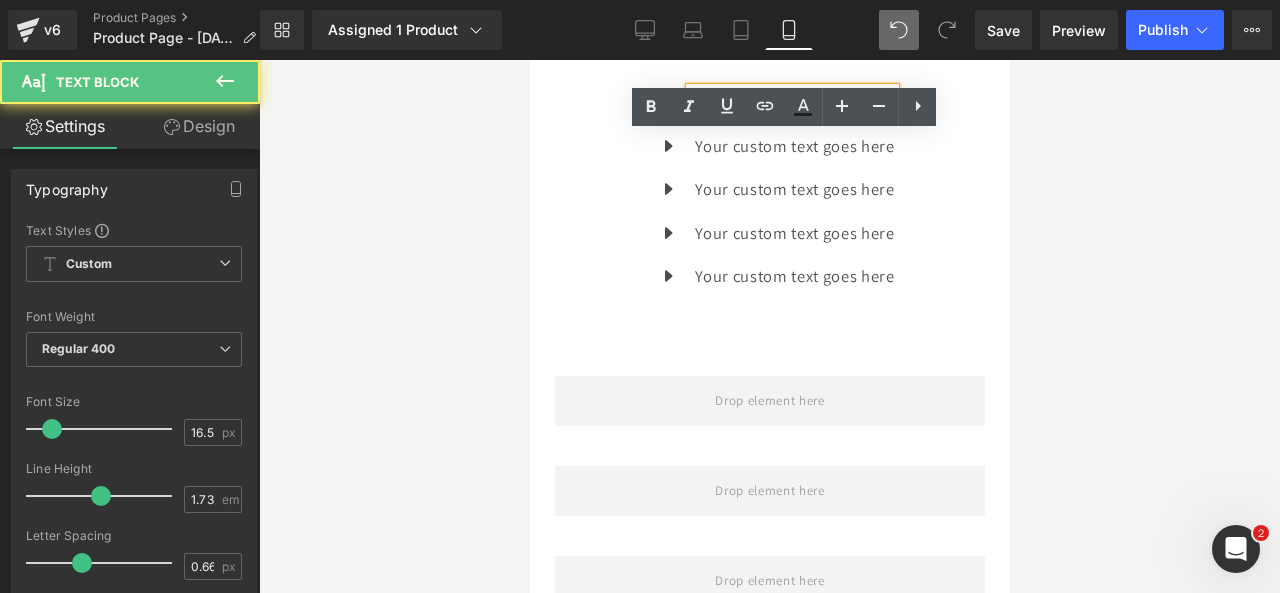 click on "e" at bounding box center [791, 102] 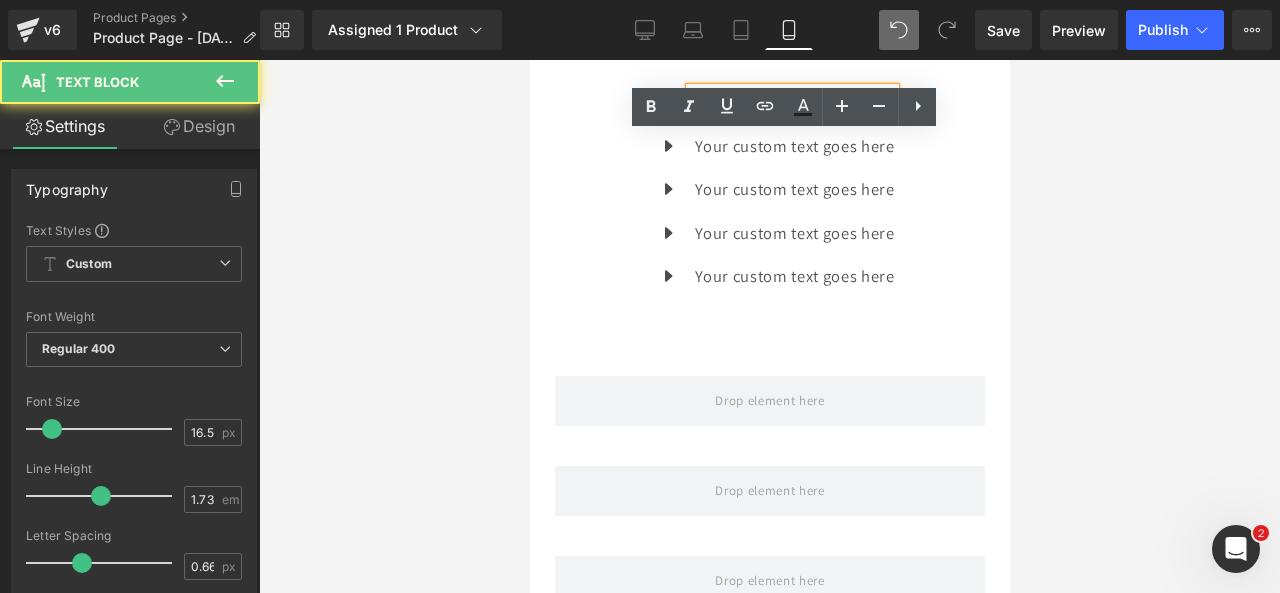 click on "text goes her" at bounding box center (842, 102) 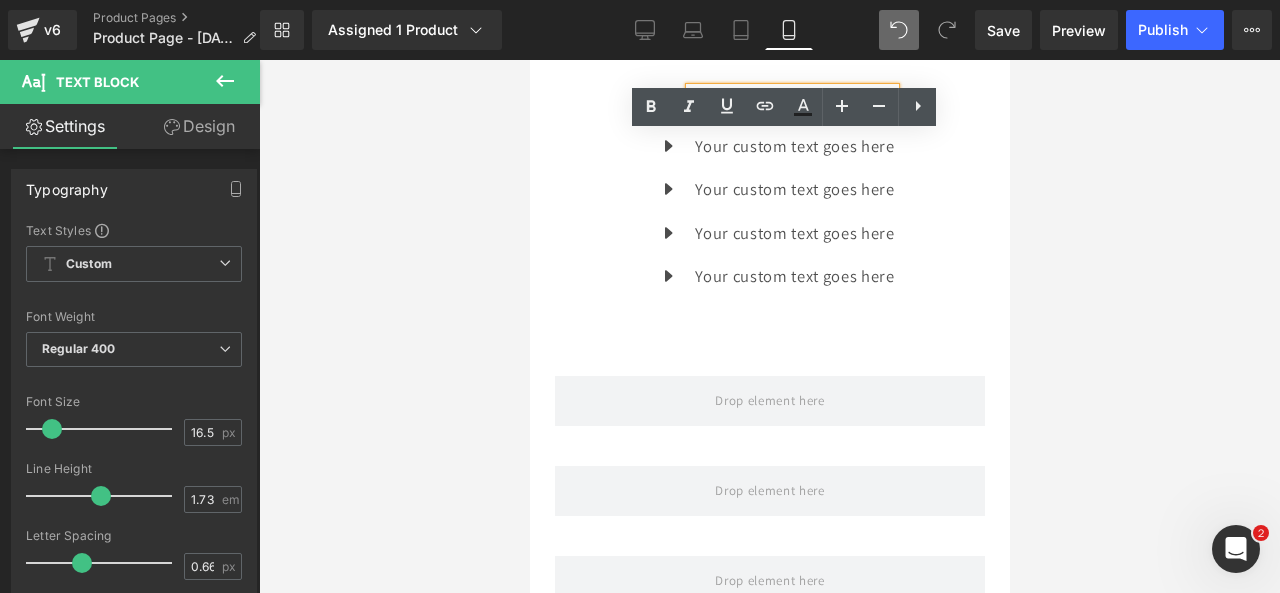 drag, startPoint x: 884, startPoint y: 147, endPoint x: 691, endPoint y: 141, distance: 193.09325 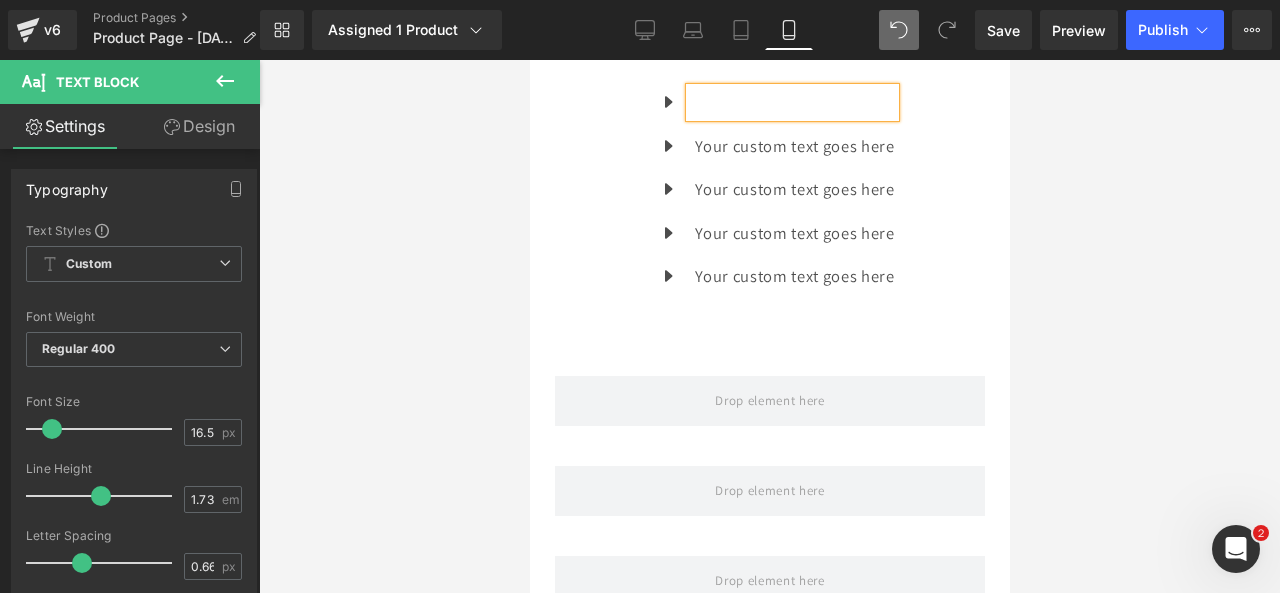 drag, startPoint x: 691, startPoint y: 141, endPoint x: 830, endPoint y: 138, distance: 139.03236 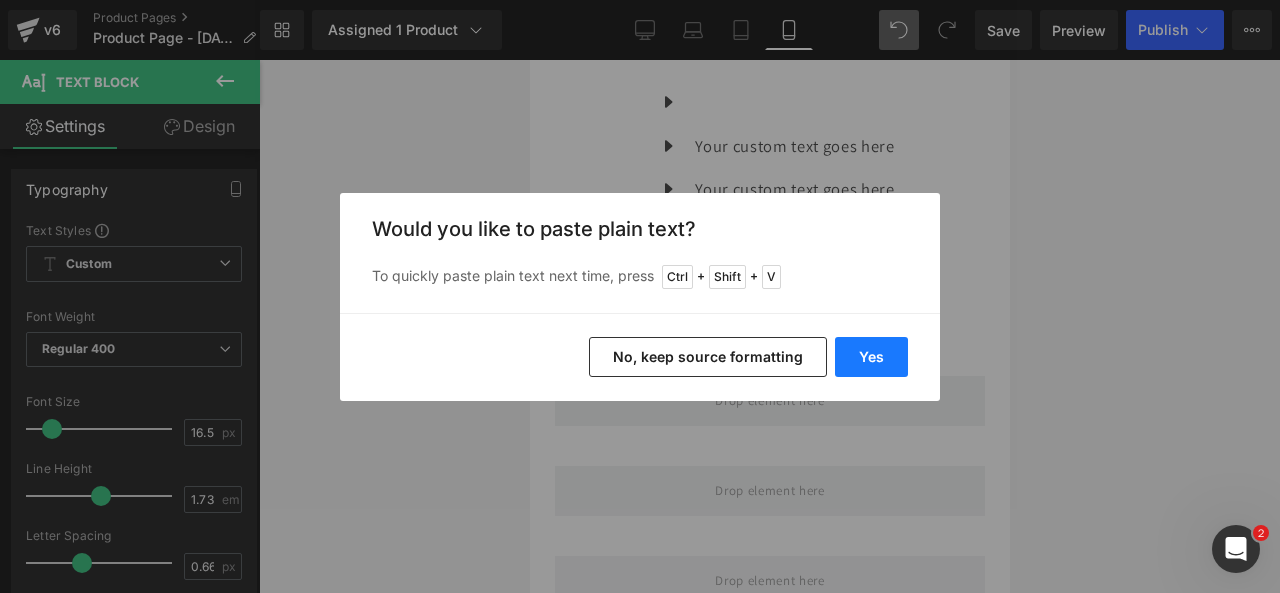click on "Yes" at bounding box center (871, 357) 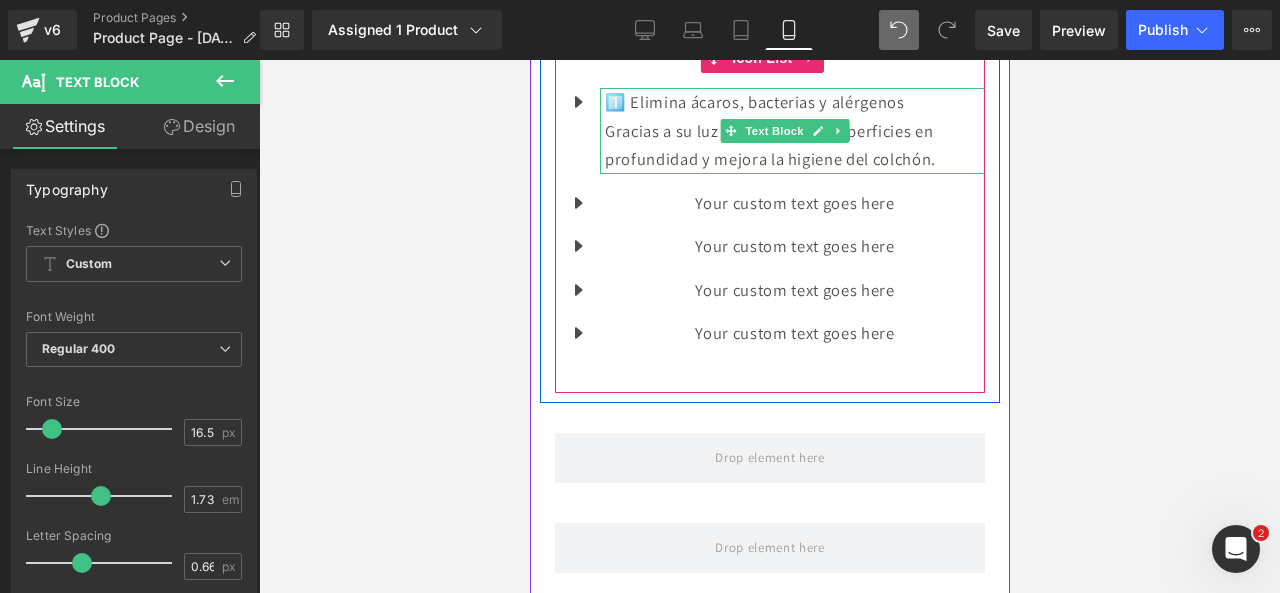 click 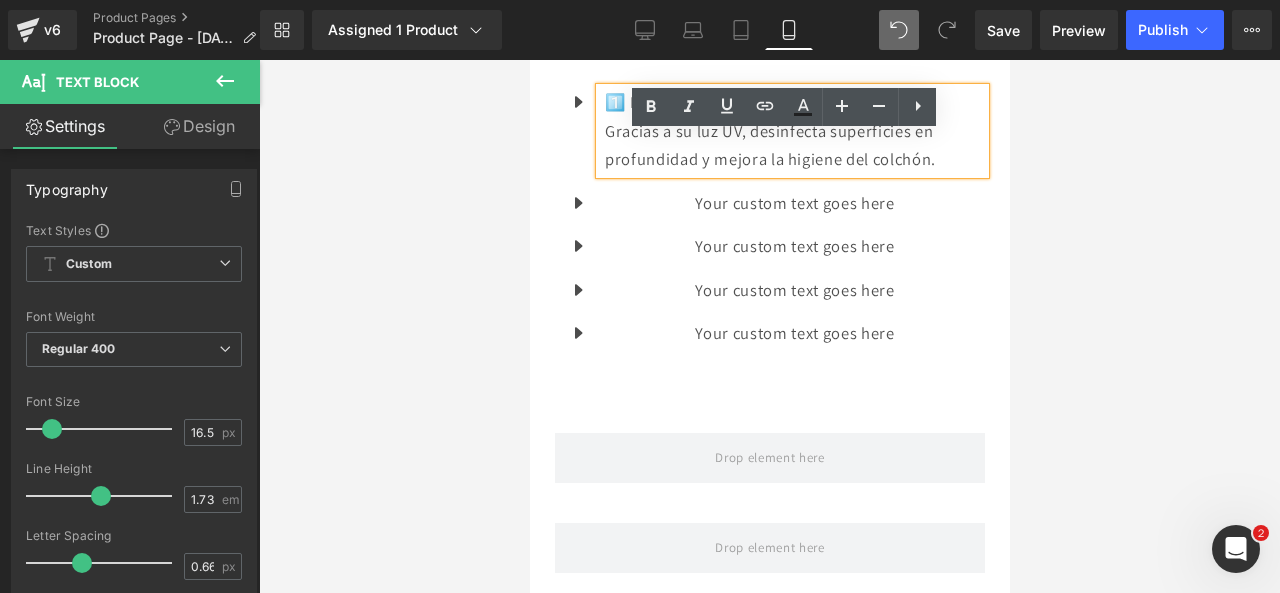 click on "Gracias a su luz UV, desinfecta superficies en profundidad y mejora la higiene del colchón." at bounding box center [794, 145] 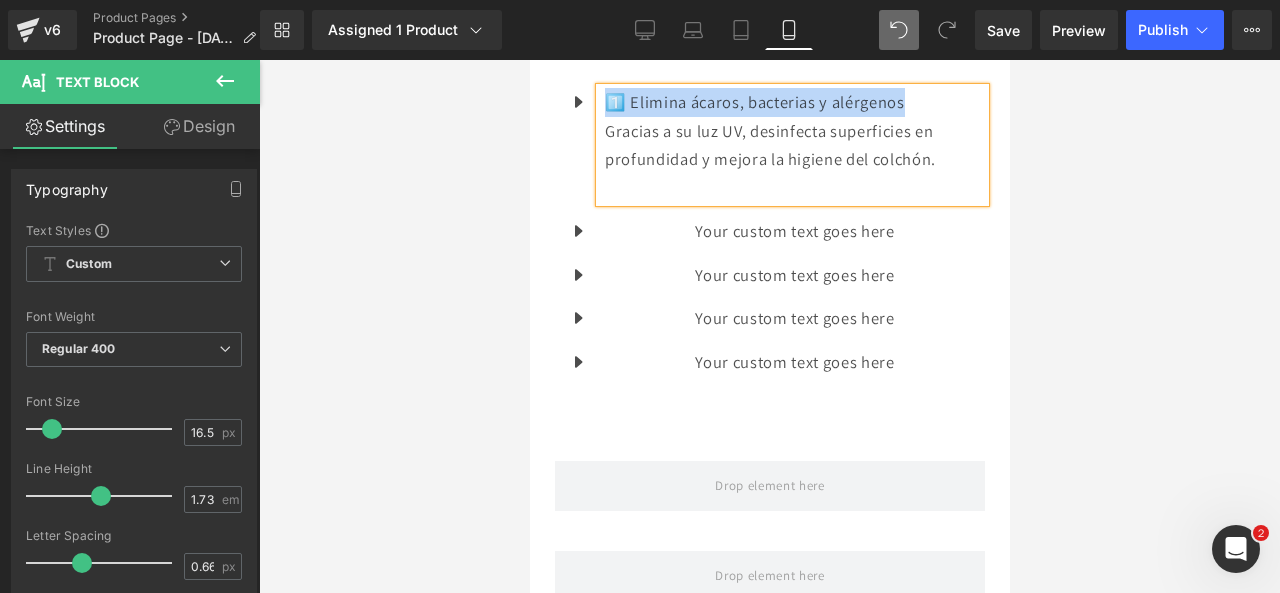 drag, startPoint x: 916, startPoint y: 153, endPoint x: 610, endPoint y: 139, distance: 306.3201 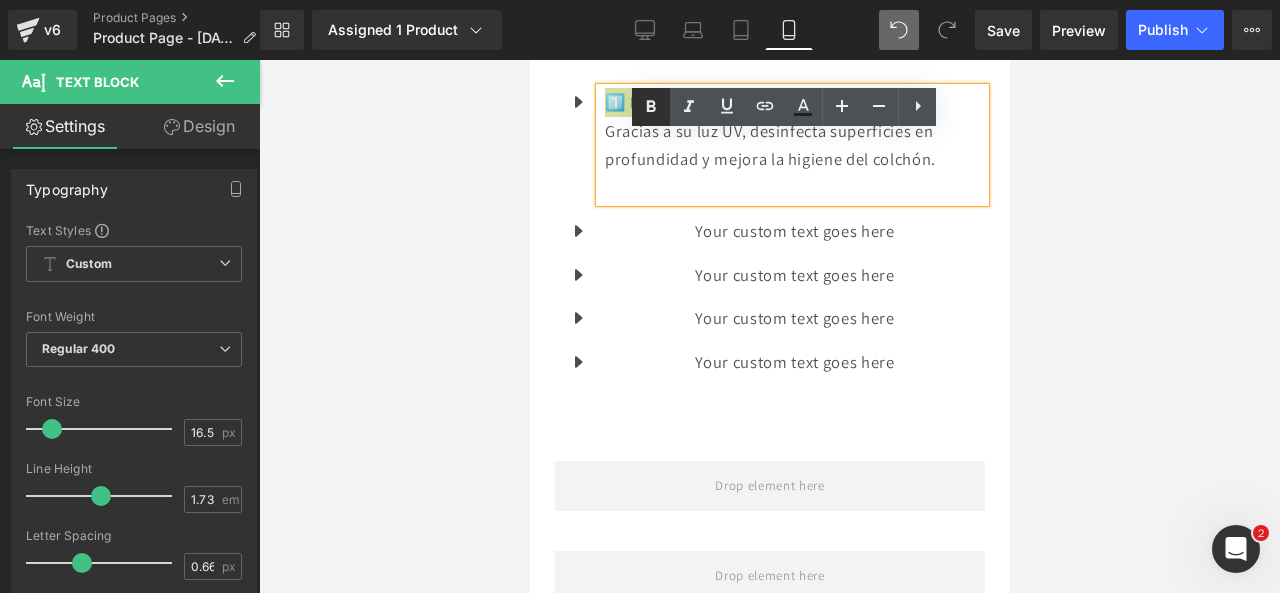 click 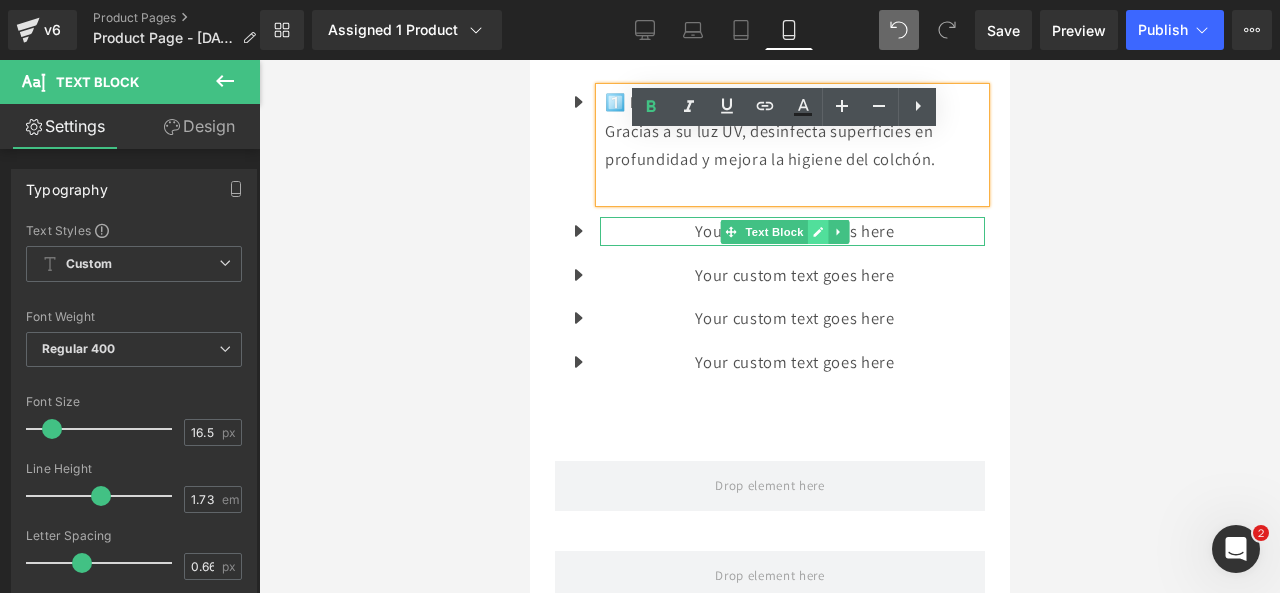click 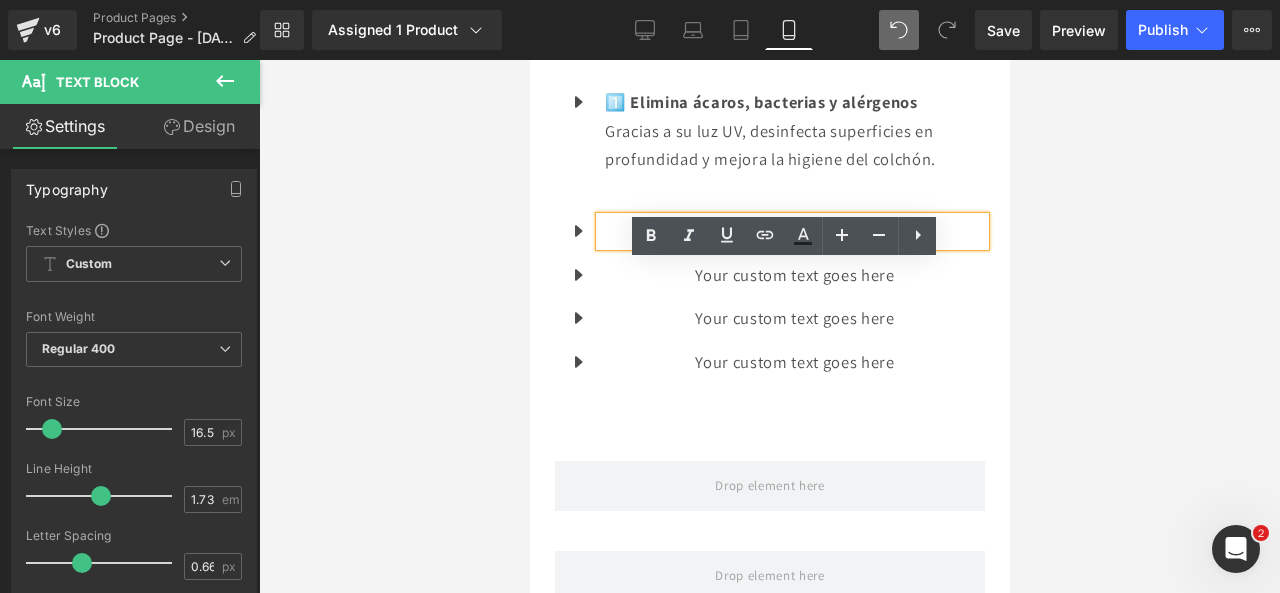 click on "Your custom text goes here" at bounding box center (794, 231) 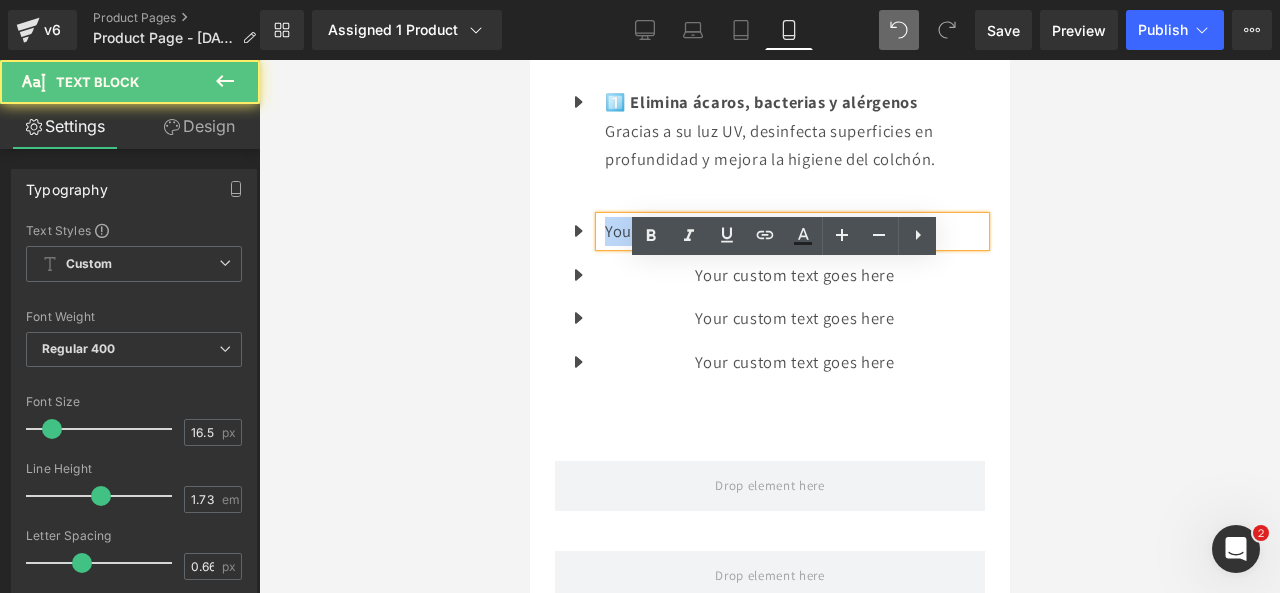 drag, startPoint x: 896, startPoint y: 281, endPoint x: 576, endPoint y: 250, distance: 321.49805 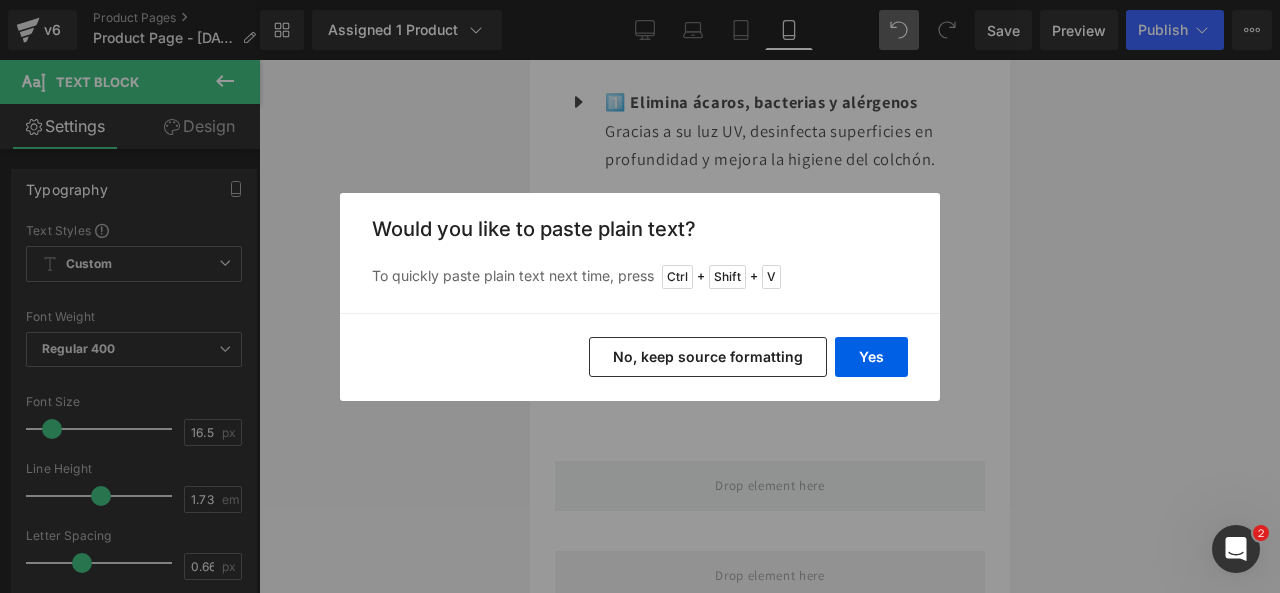click on "Yes No, keep source formatting" at bounding box center [640, 357] 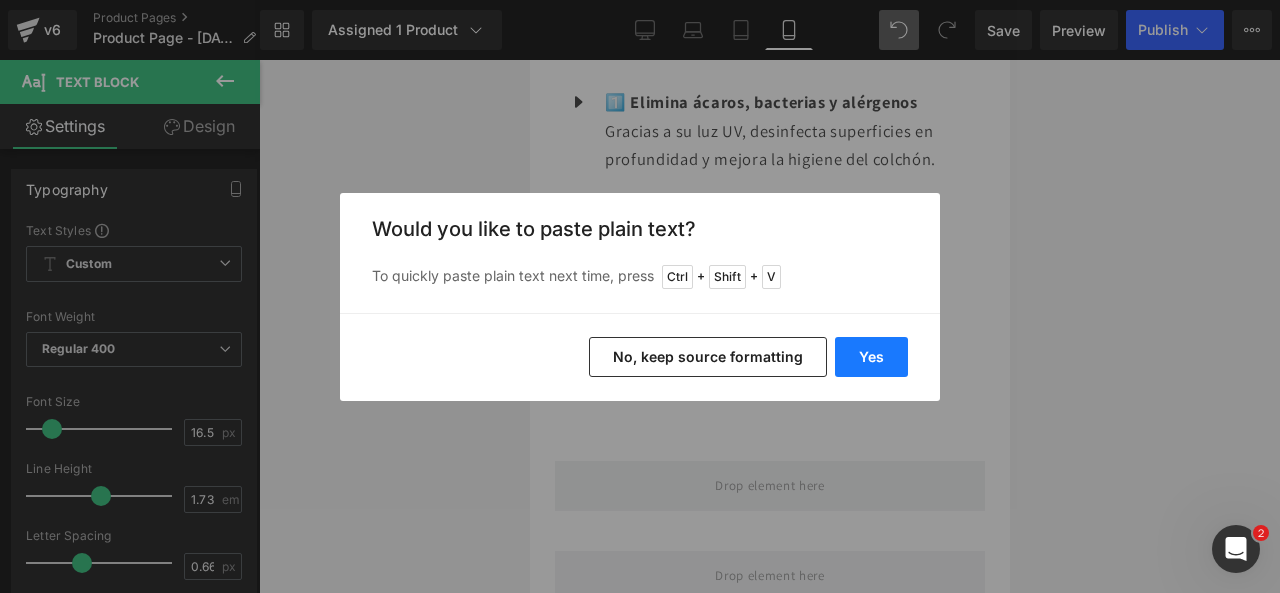 click on "Yes" at bounding box center [871, 357] 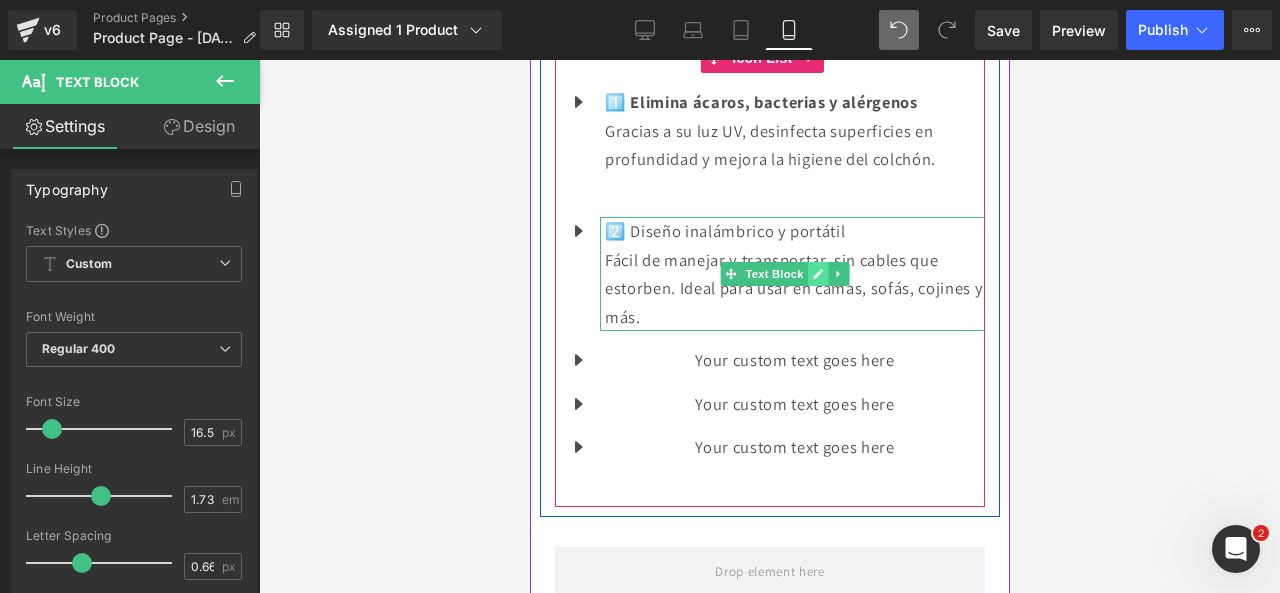 click at bounding box center (817, 274) 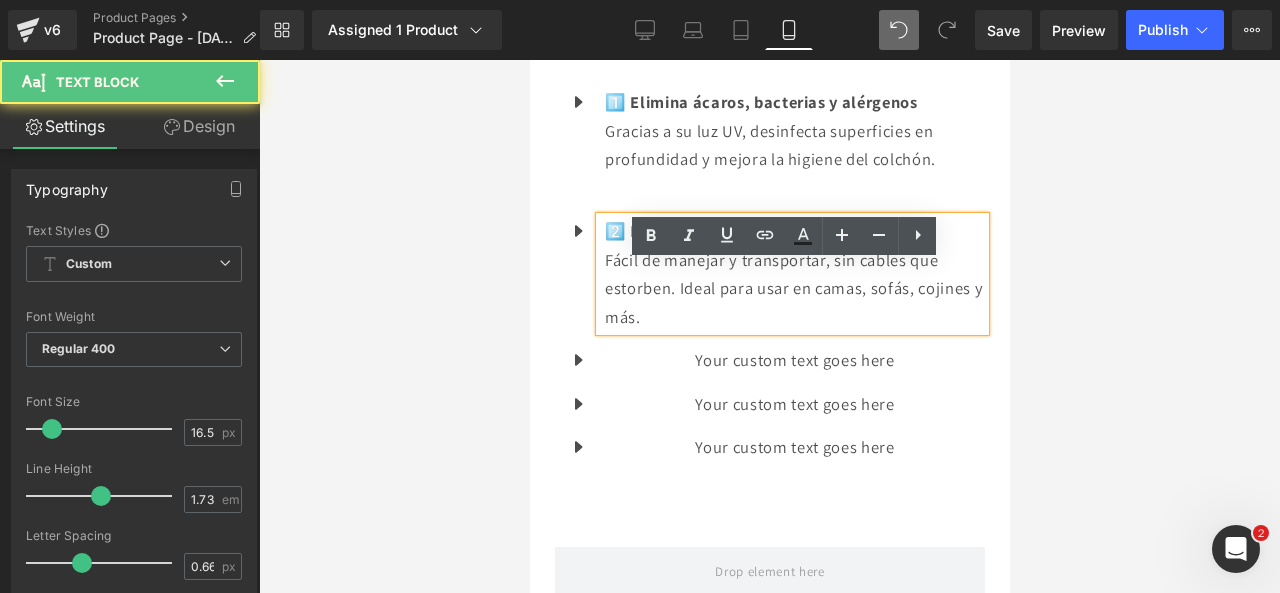 click on "Fácil de manejar y transportar, sin cables que estorben. Ideal para usar en camas, sofás, cojines y más." at bounding box center [794, 289] 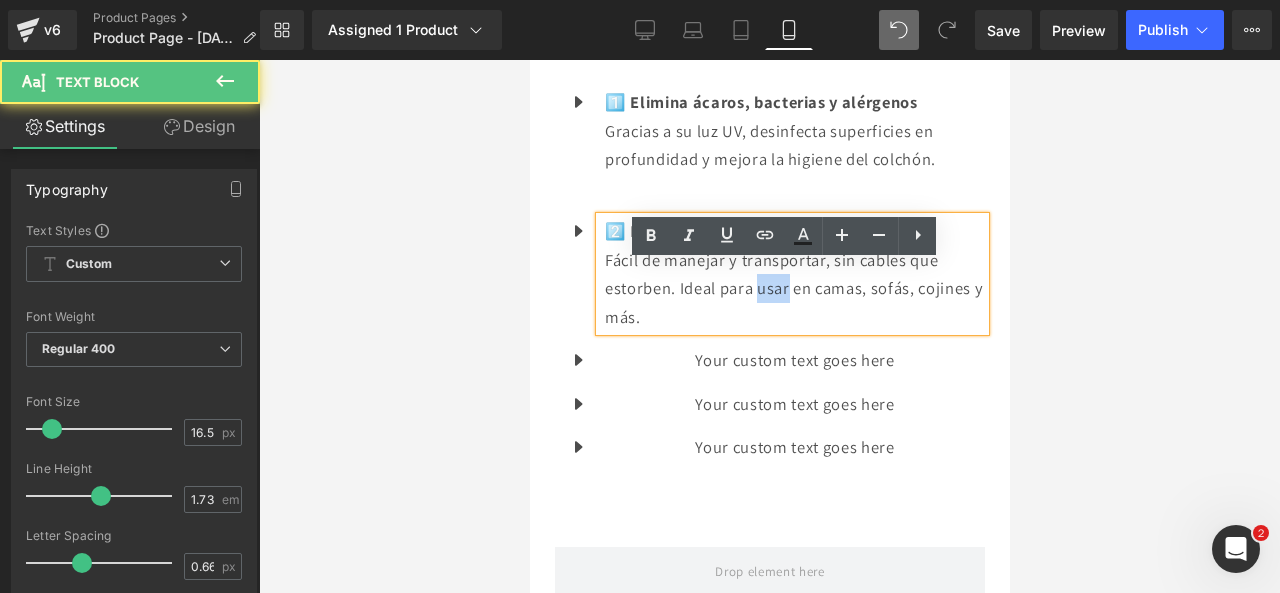 click on "Fácil de manejar y transportar, sin cables que estorben. Ideal para usar en camas, sofás, cojines y más." at bounding box center [794, 289] 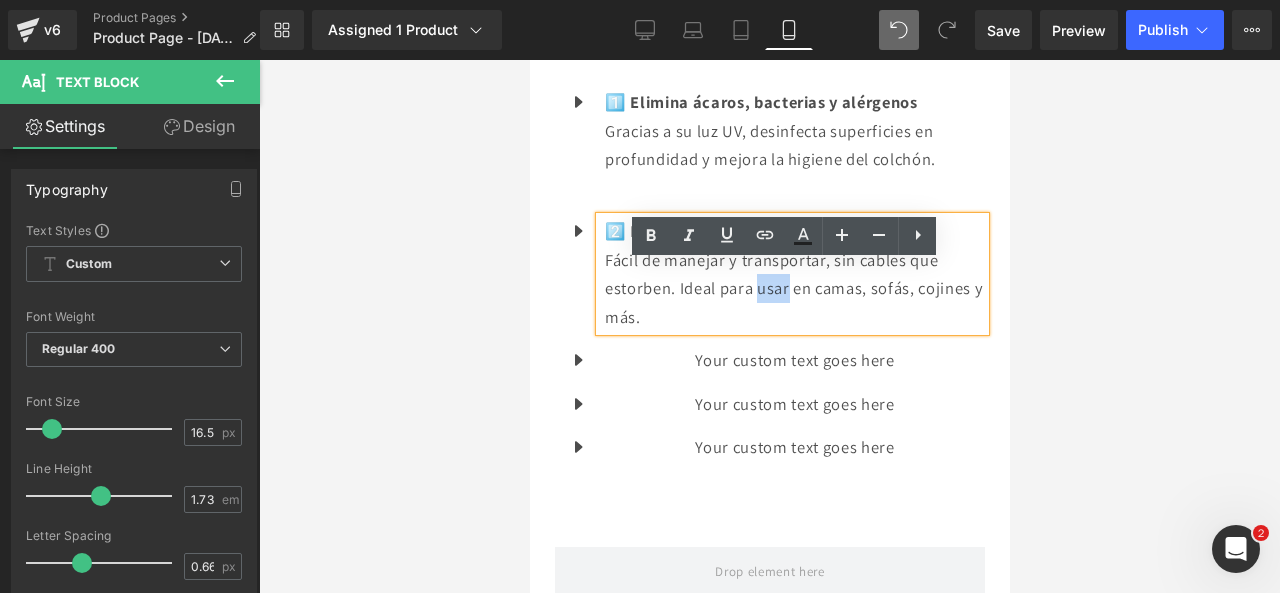 click on "Fácil de manejar y transportar, sin cables que estorben. Ideal para usar en camas, sofás, cojines y más." at bounding box center (794, 289) 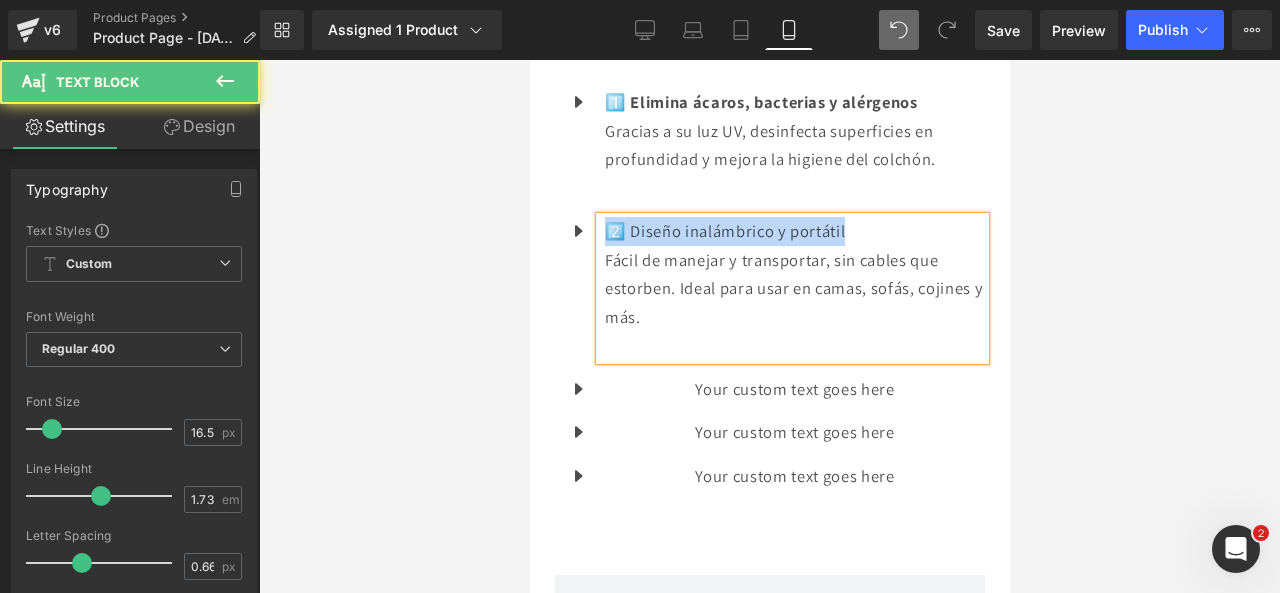 drag, startPoint x: 877, startPoint y: 268, endPoint x: 551, endPoint y: 251, distance: 326.44296 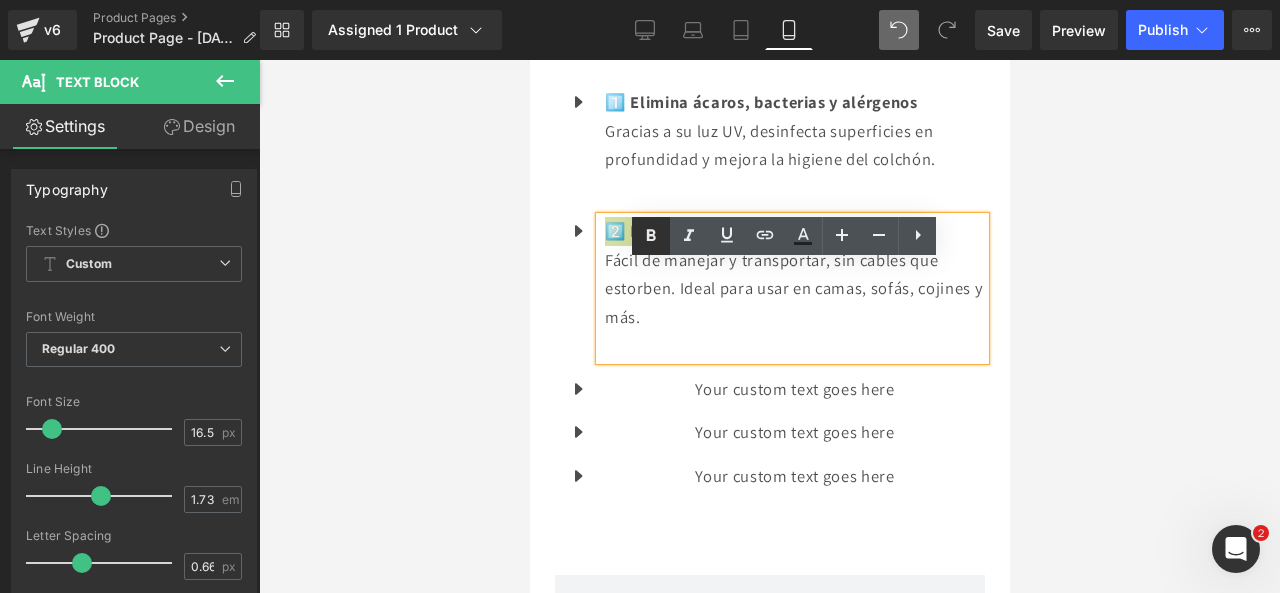 click 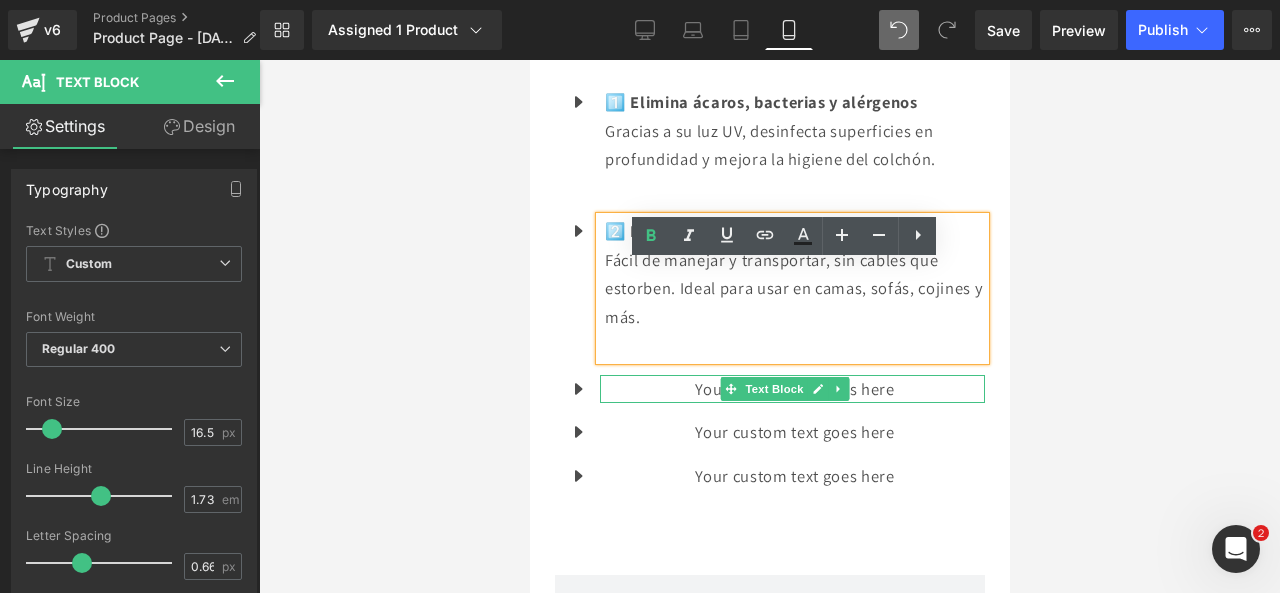 click at bounding box center [817, 389] 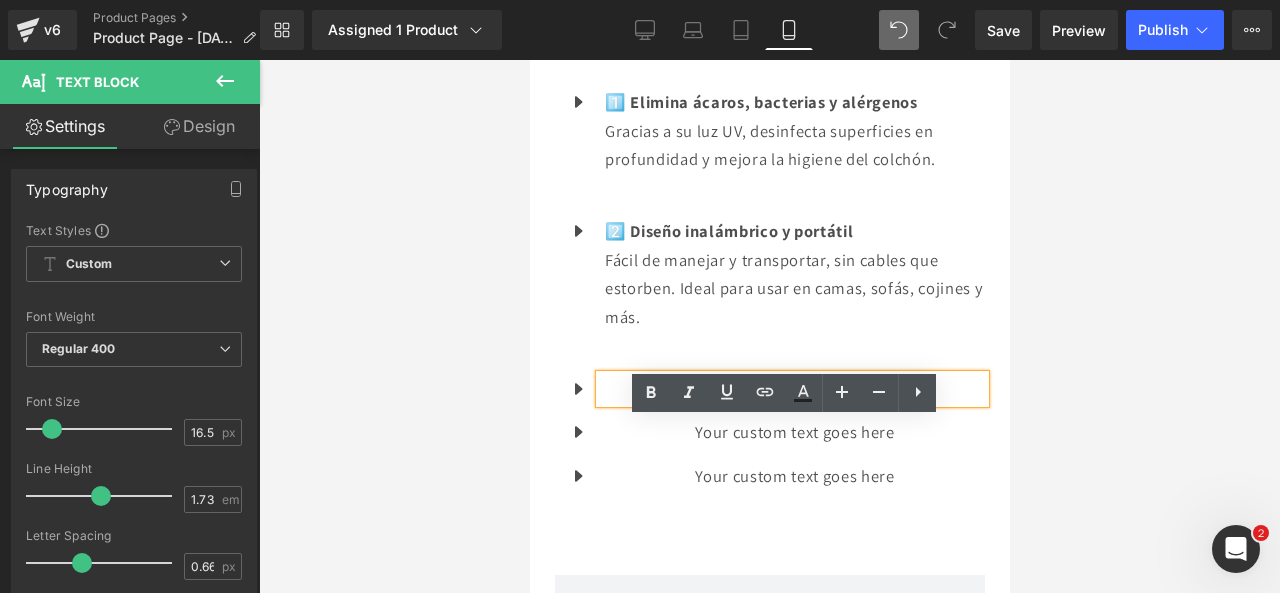 click on "Your custom text goes here" at bounding box center (794, 389) 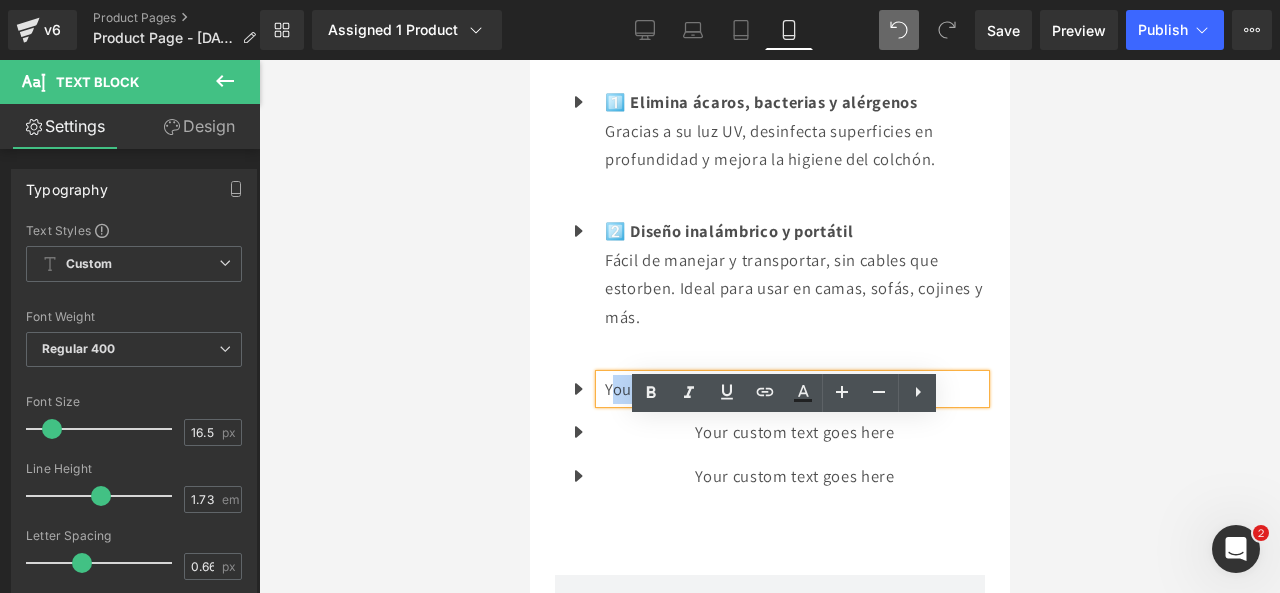 drag, startPoint x: 811, startPoint y: 446, endPoint x: 586, endPoint y: 433, distance: 225.37524 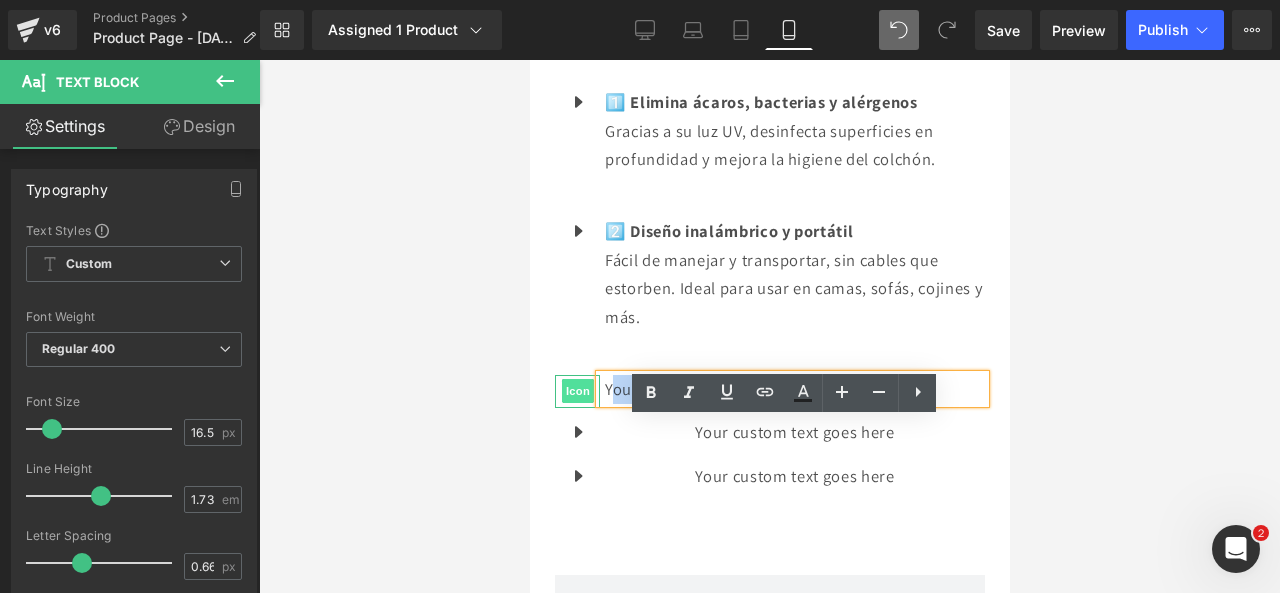 type 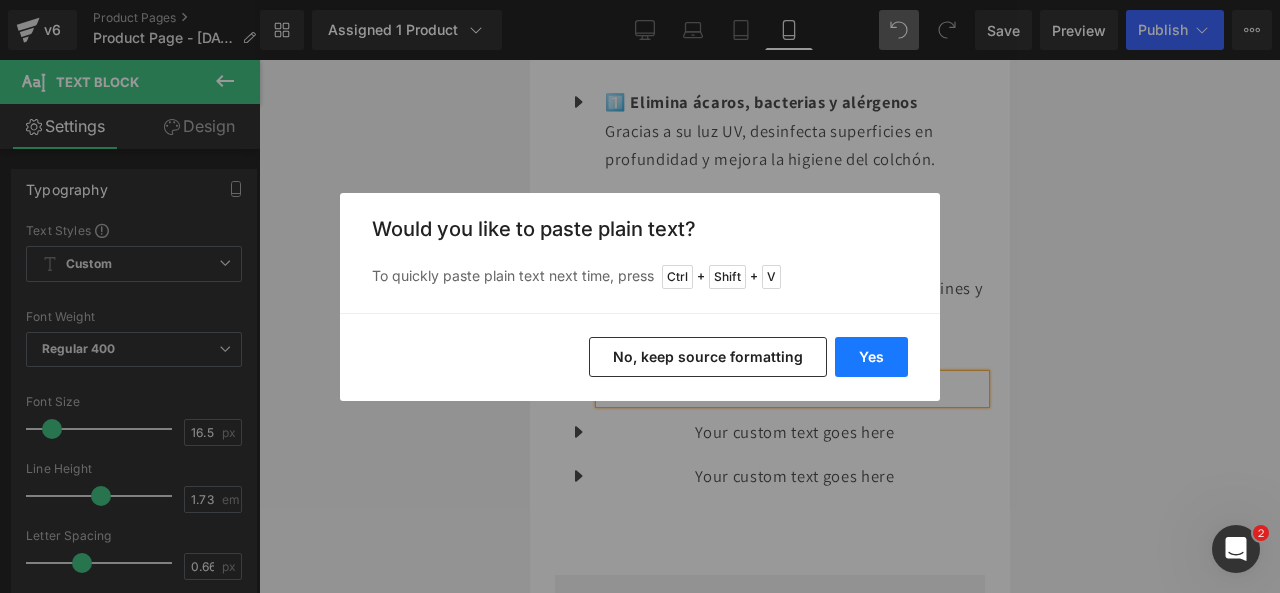click on "Yes" at bounding box center [871, 357] 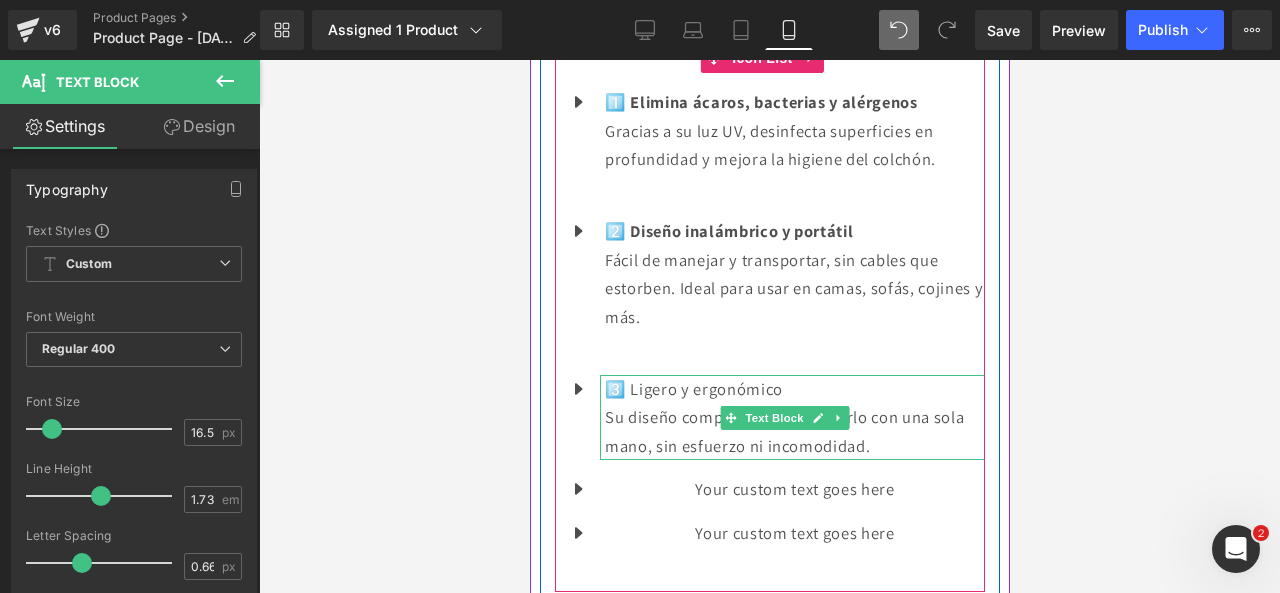 click on "Su diseño compacto permite usarlo con una sola mano, sin esfuerzo ni incomodidad." at bounding box center [794, 431] 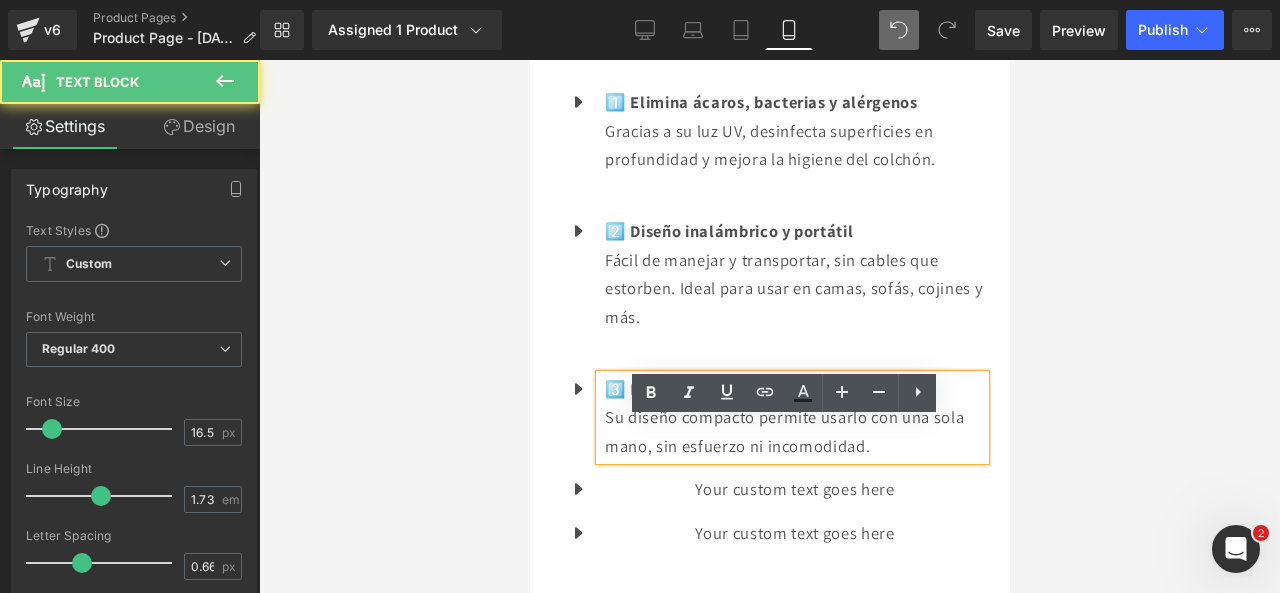 click on "Su diseño compacto permite usarlo con una sola mano, sin esfuerzo ni incomodidad." at bounding box center [794, 431] 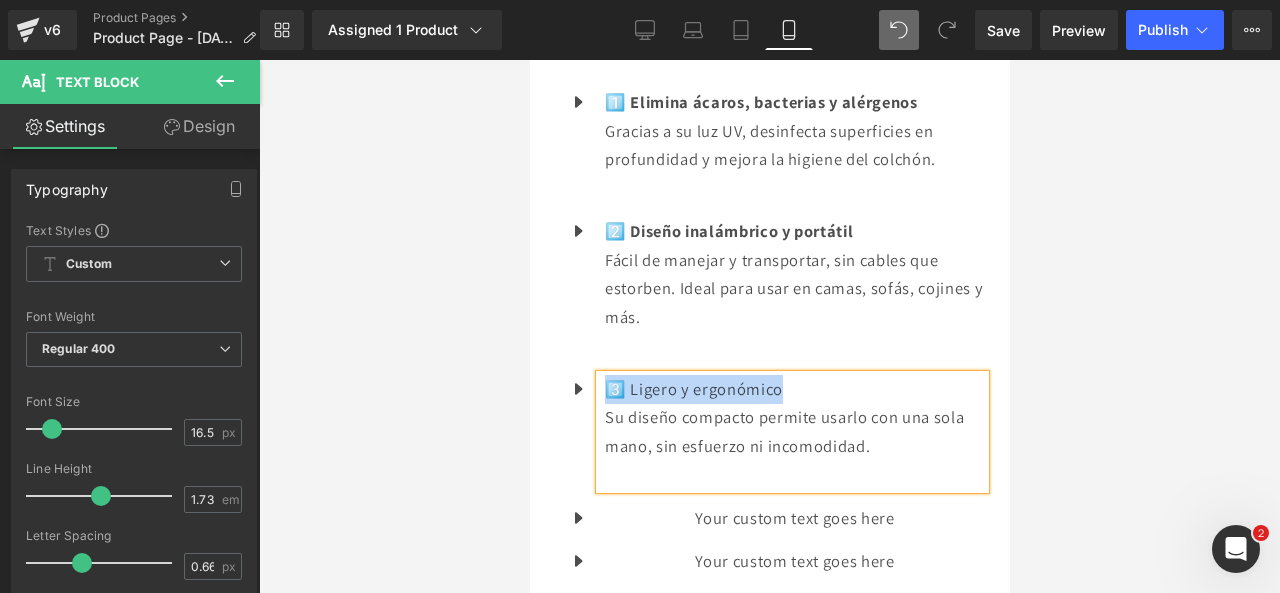 drag, startPoint x: 815, startPoint y: 439, endPoint x: 604, endPoint y: 435, distance: 211.03792 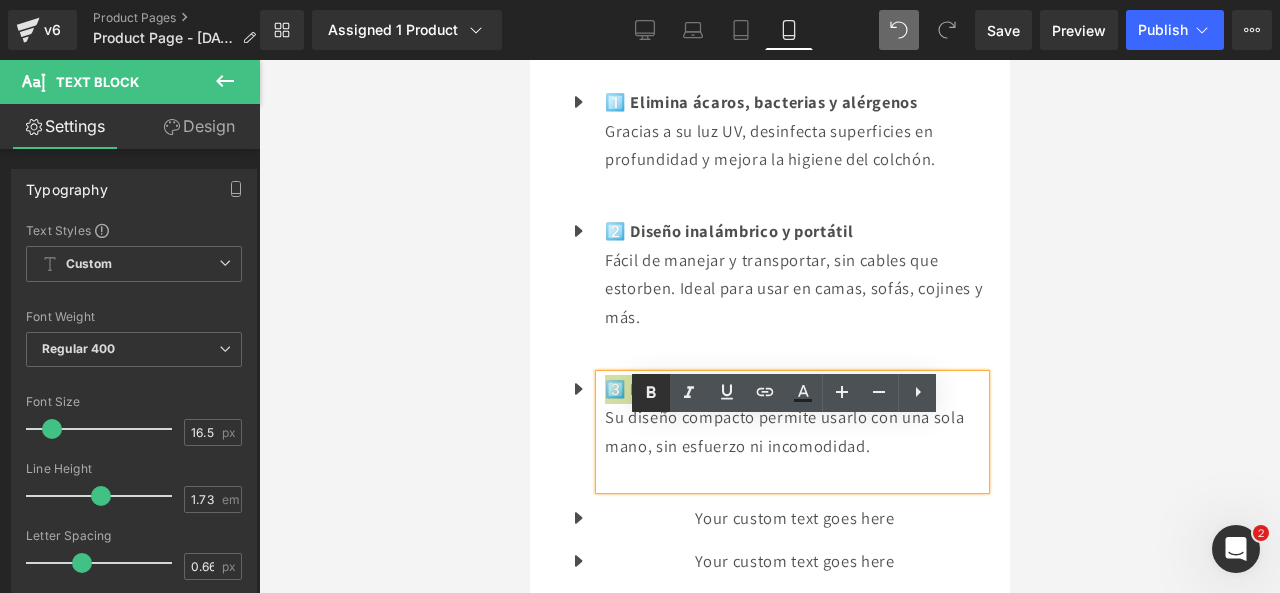 click 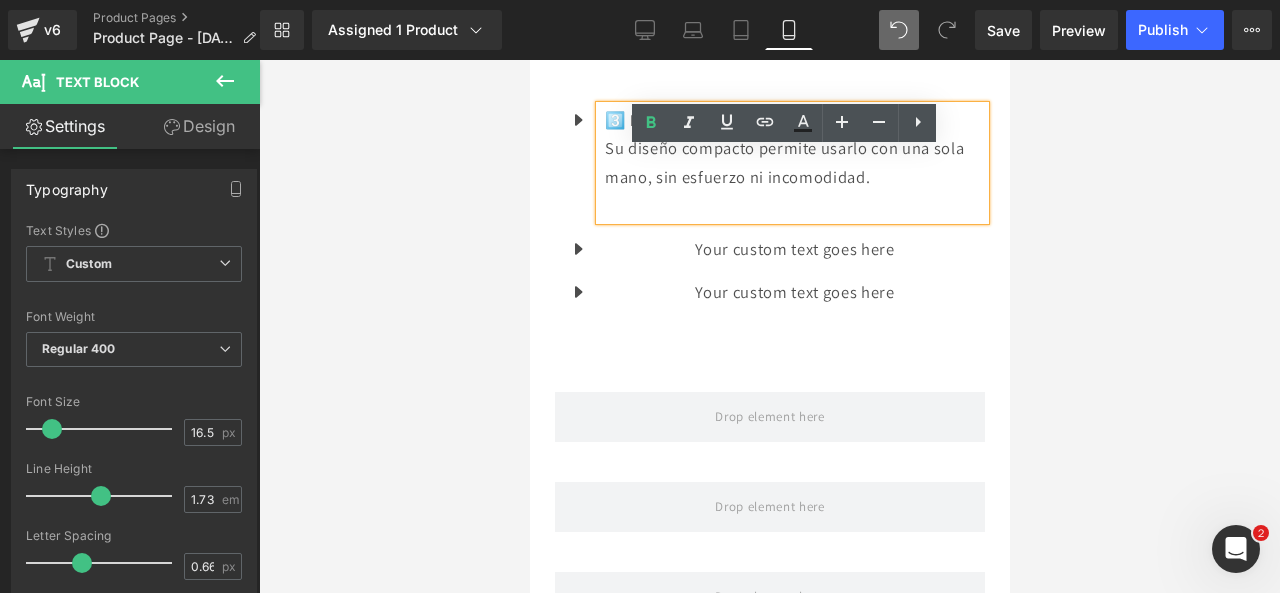 scroll, scrollTop: 2545, scrollLeft: 0, axis: vertical 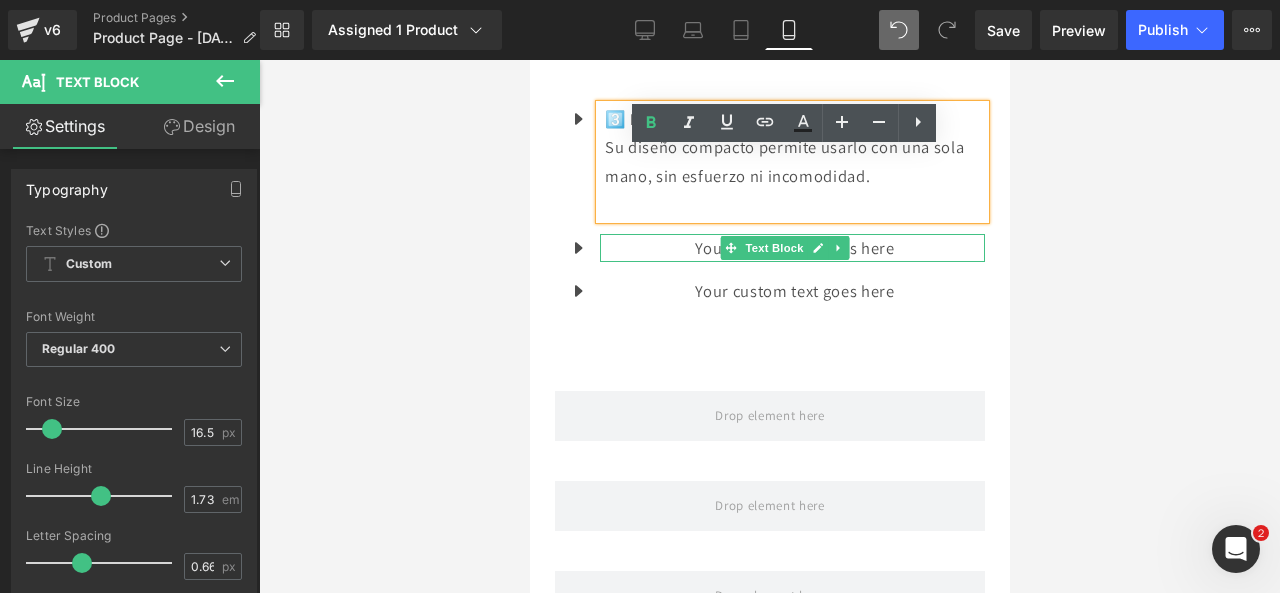 click at bounding box center (817, 248) 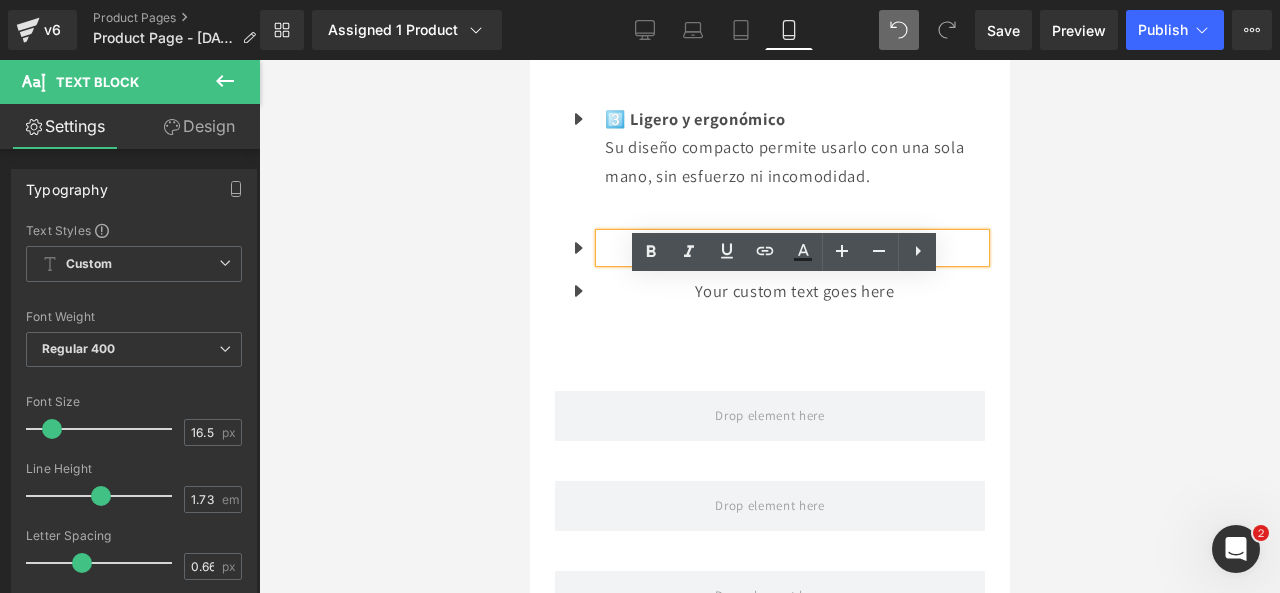 click on "Your custom text goes here" at bounding box center [794, 248] 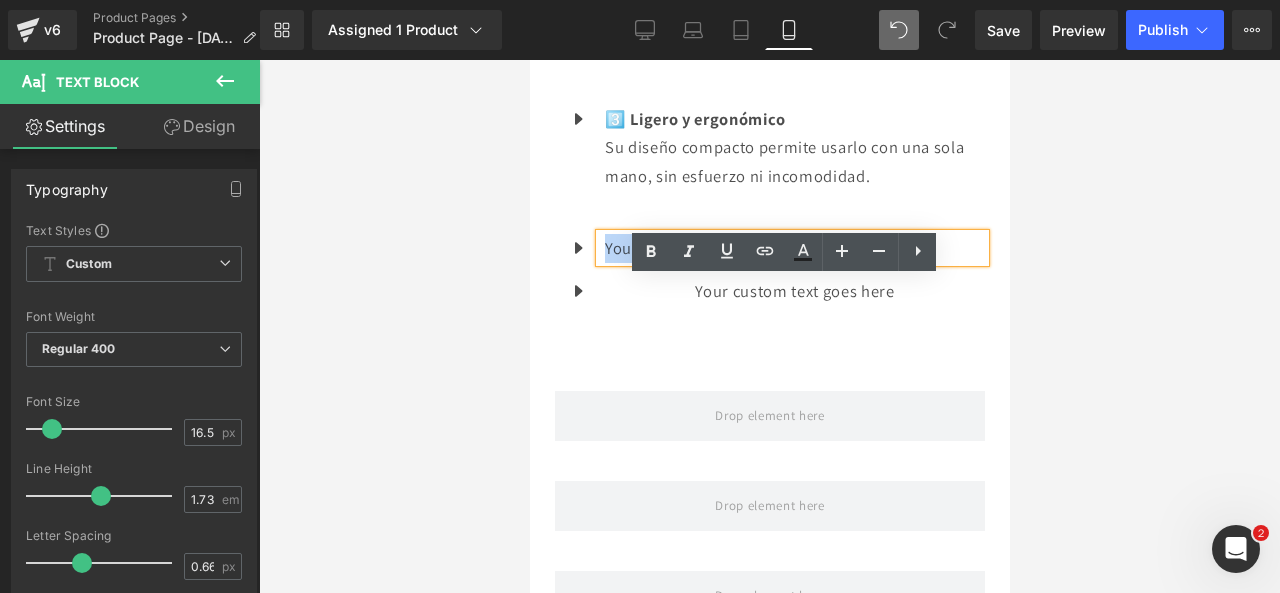 drag, startPoint x: 921, startPoint y: 296, endPoint x: 606, endPoint y: 291, distance: 315.03967 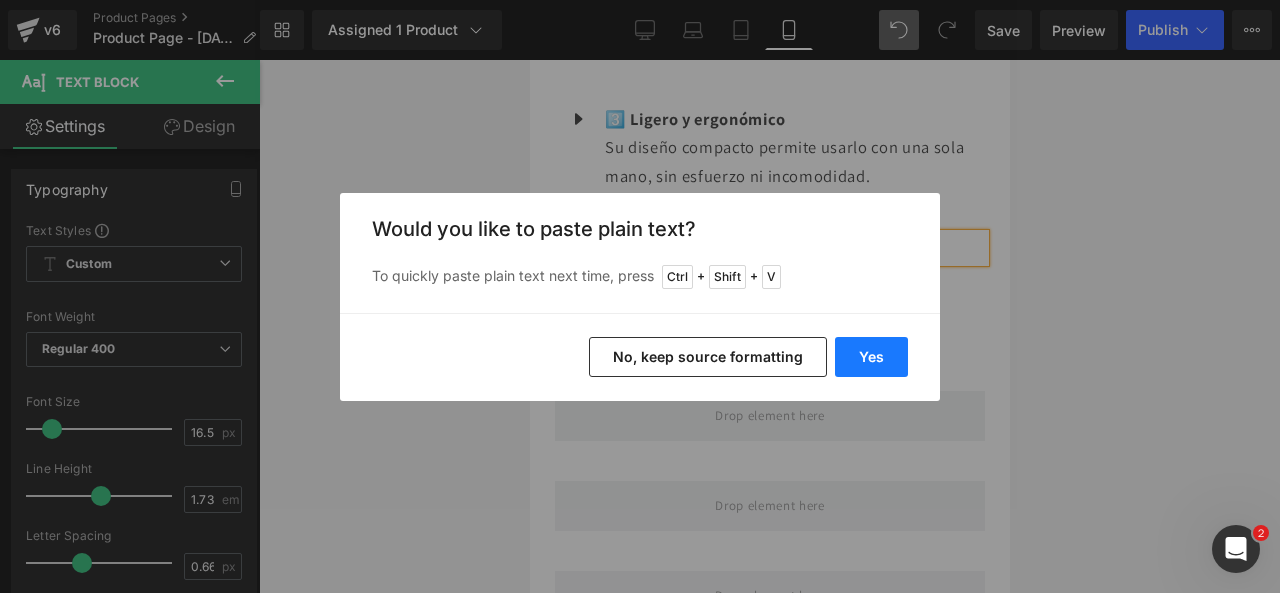 click on "Yes" at bounding box center (871, 357) 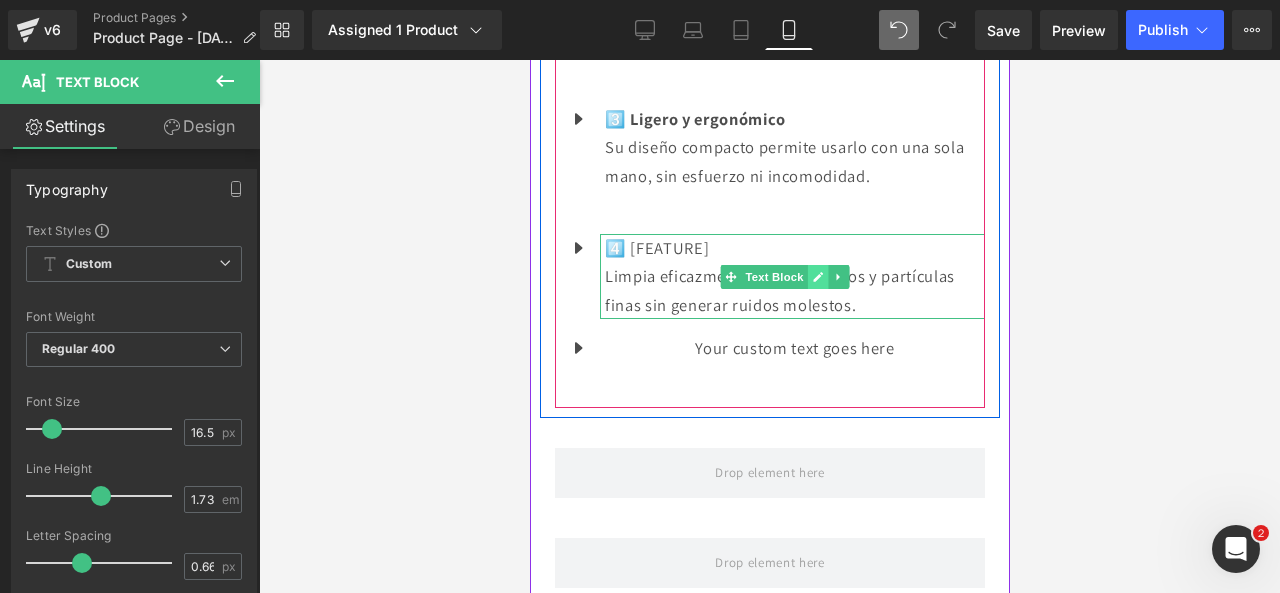 click 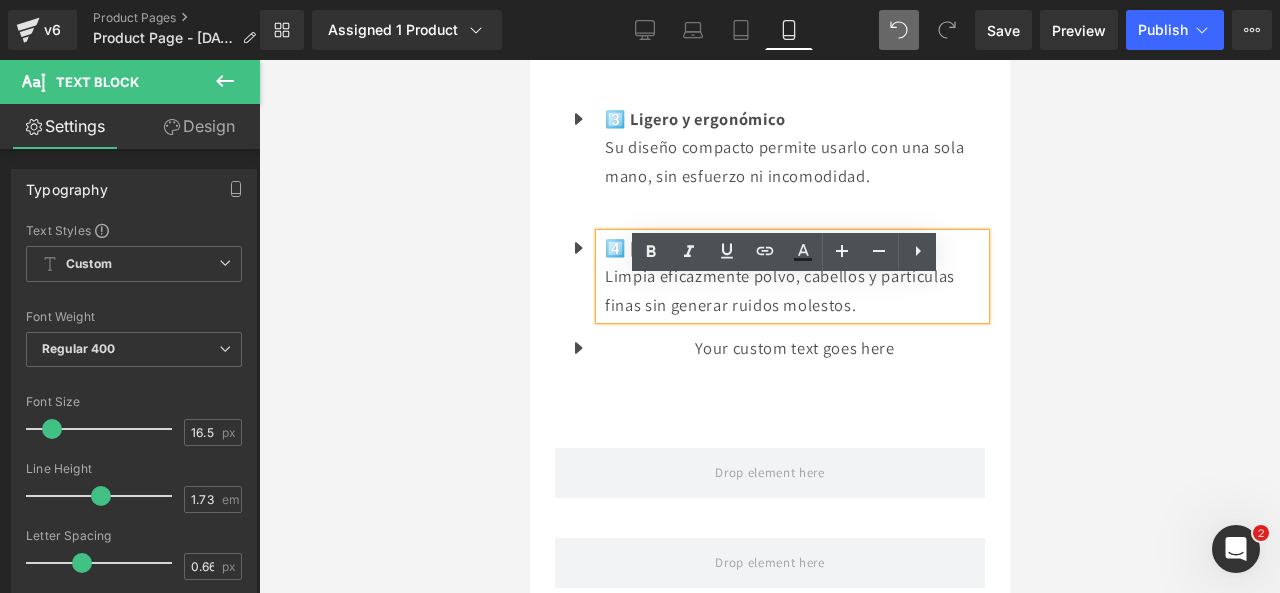 click on "Limpia eficazmente polvo, cabellos y partículas finas sin generar ruidos molestos." at bounding box center [794, 290] 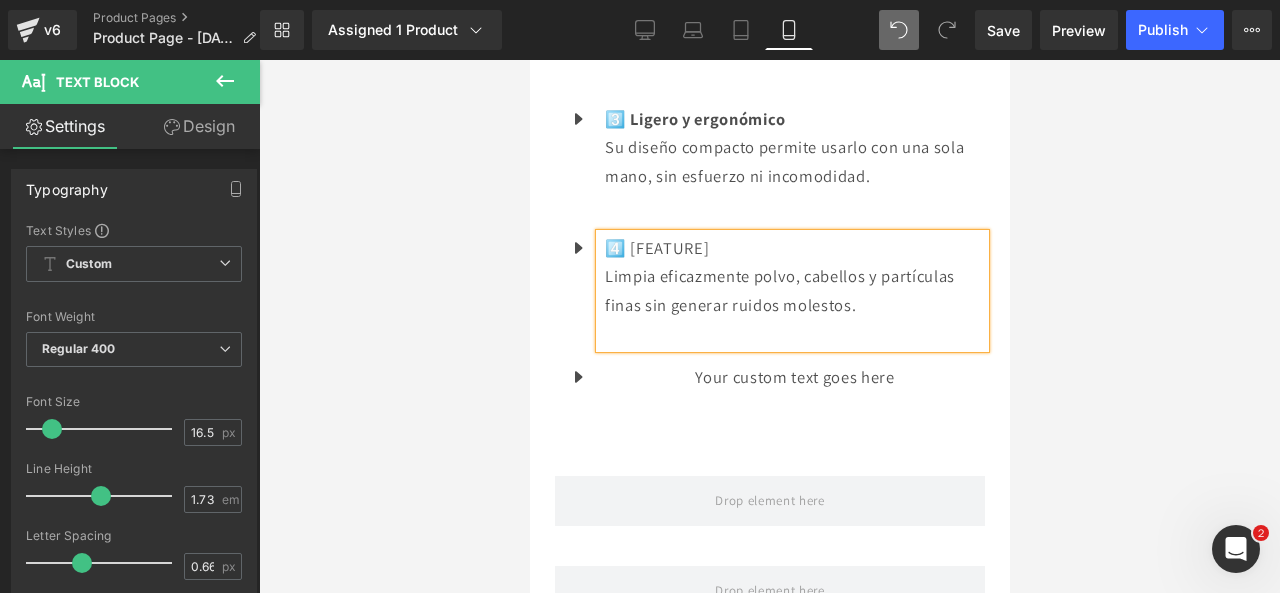 drag, startPoint x: 884, startPoint y: 293, endPoint x: 606, endPoint y: 283, distance: 278.1798 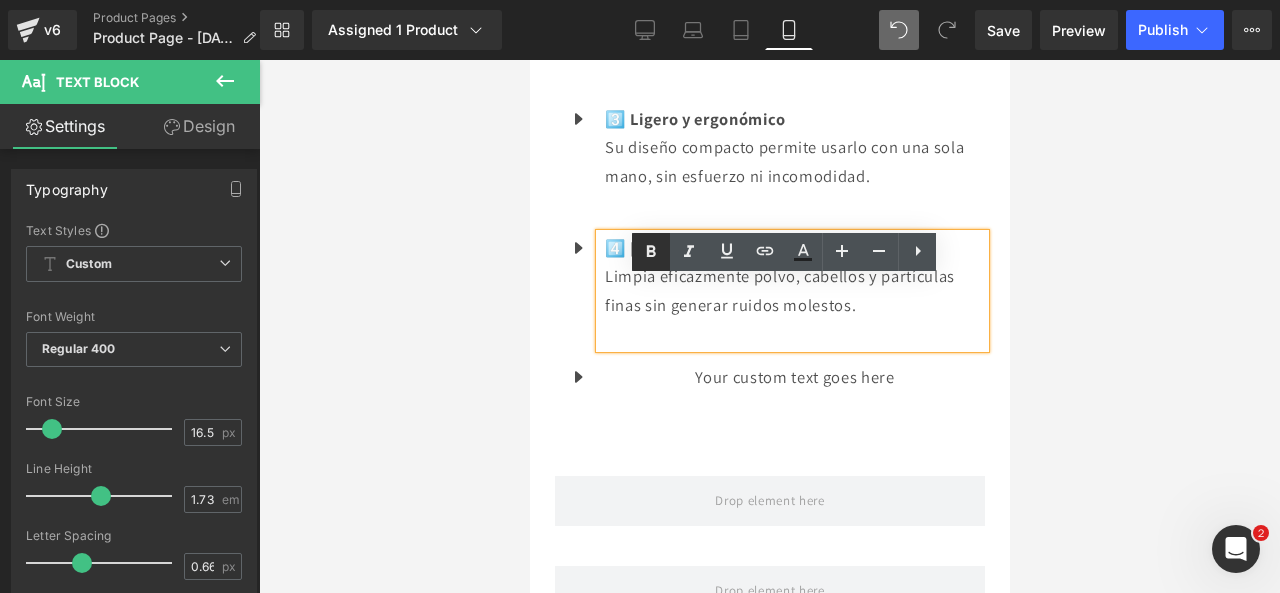 click 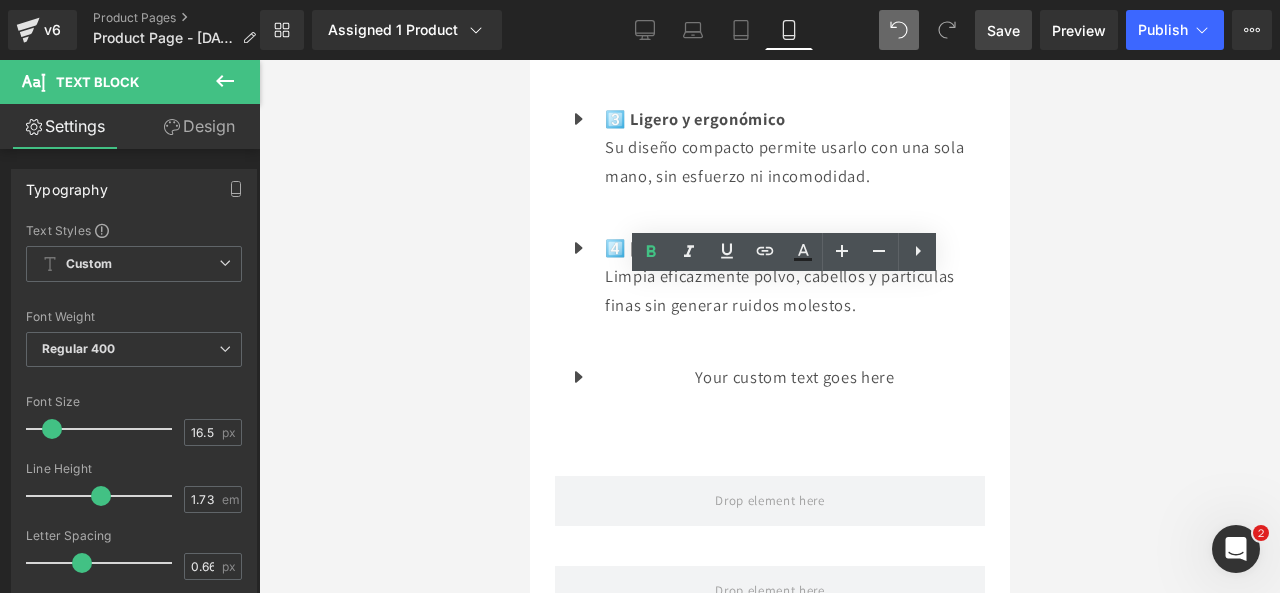 click on "Save" at bounding box center (1003, 30) 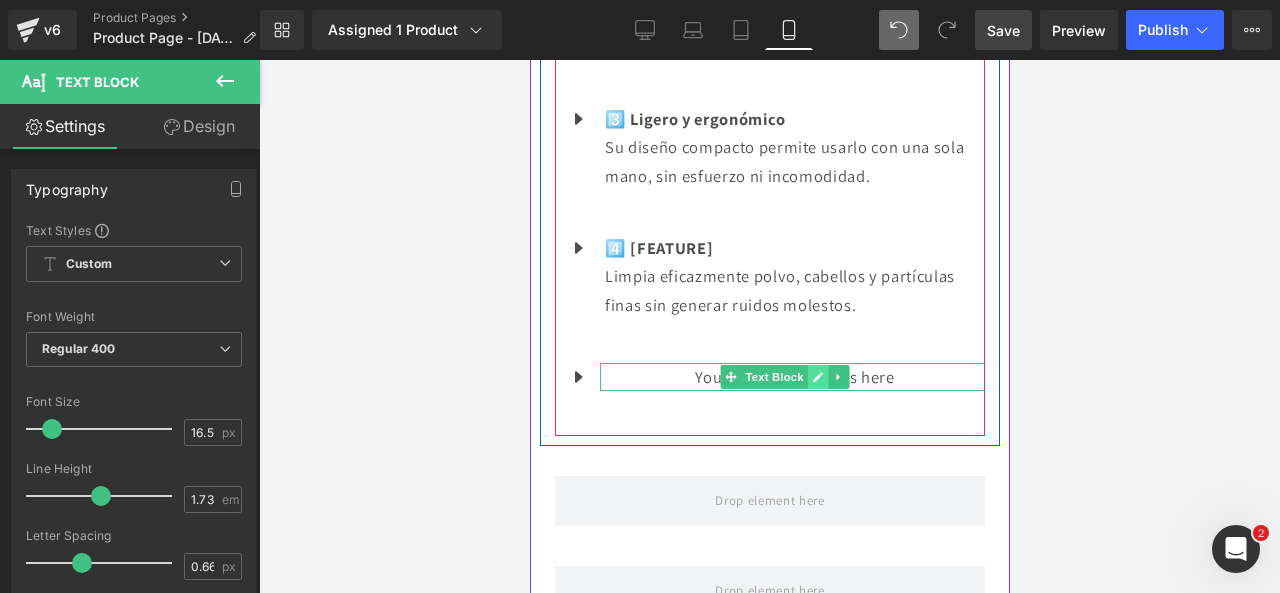 click at bounding box center (817, 377) 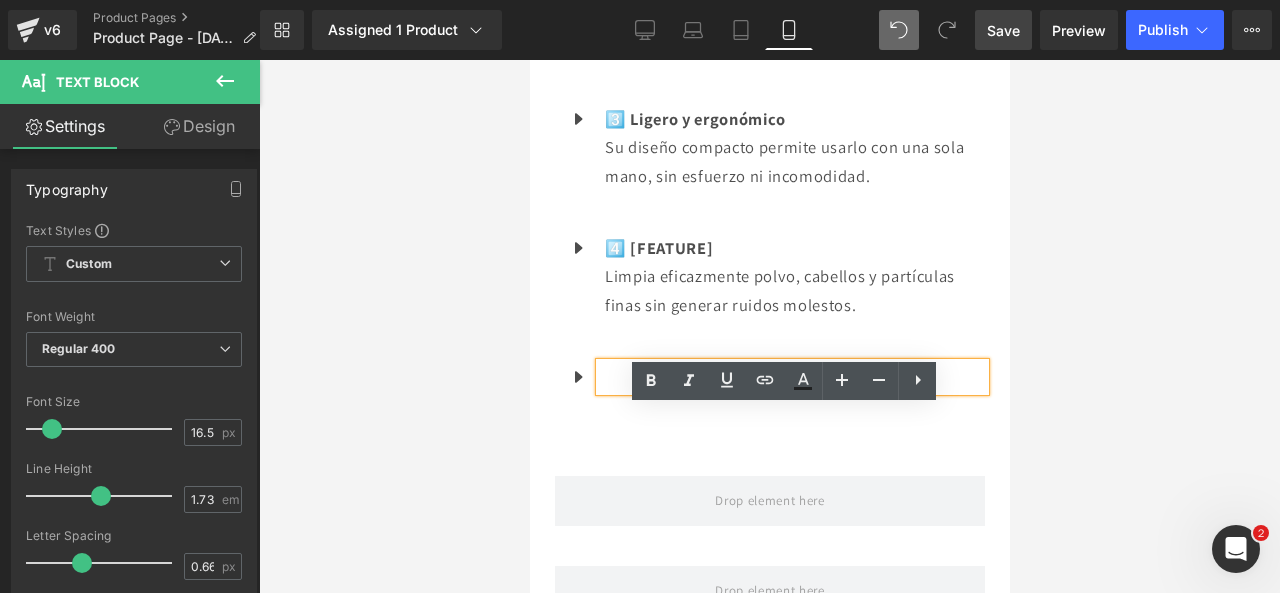 click on "Your custom text goes here" at bounding box center [794, 377] 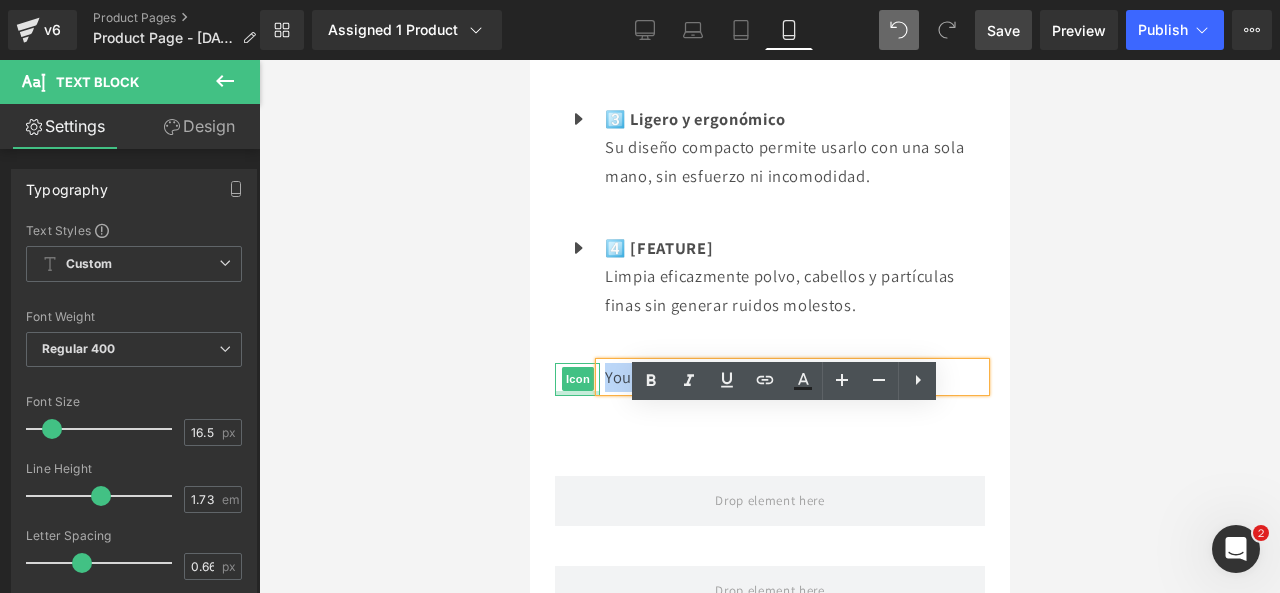 drag, startPoint x: 904, startPoint y: 421, endPoint x: 590, endPoint y: 437, distance: 314.40738 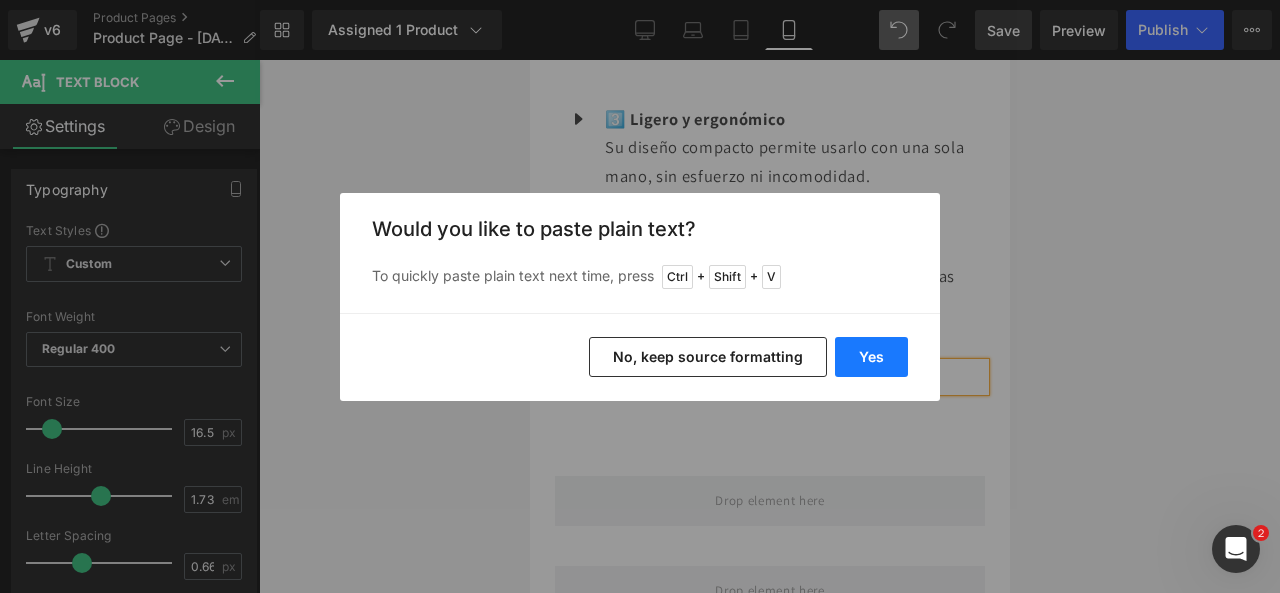 click on "Yes" at bounding box center (871, 357) 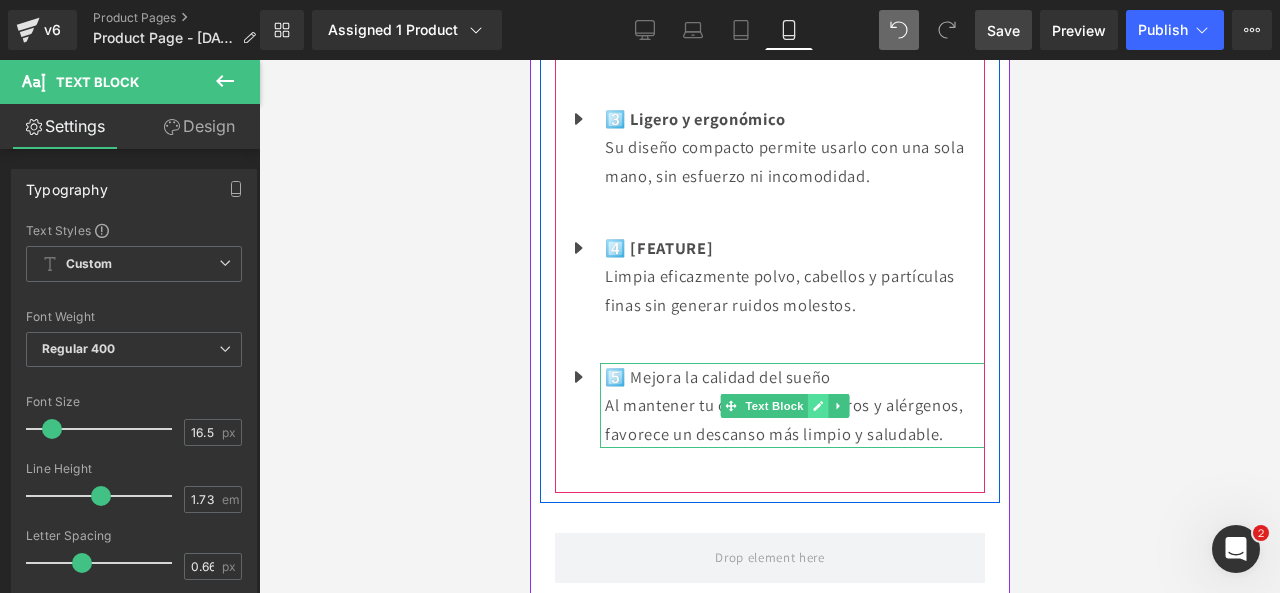 click at bounding box center (817, 406) 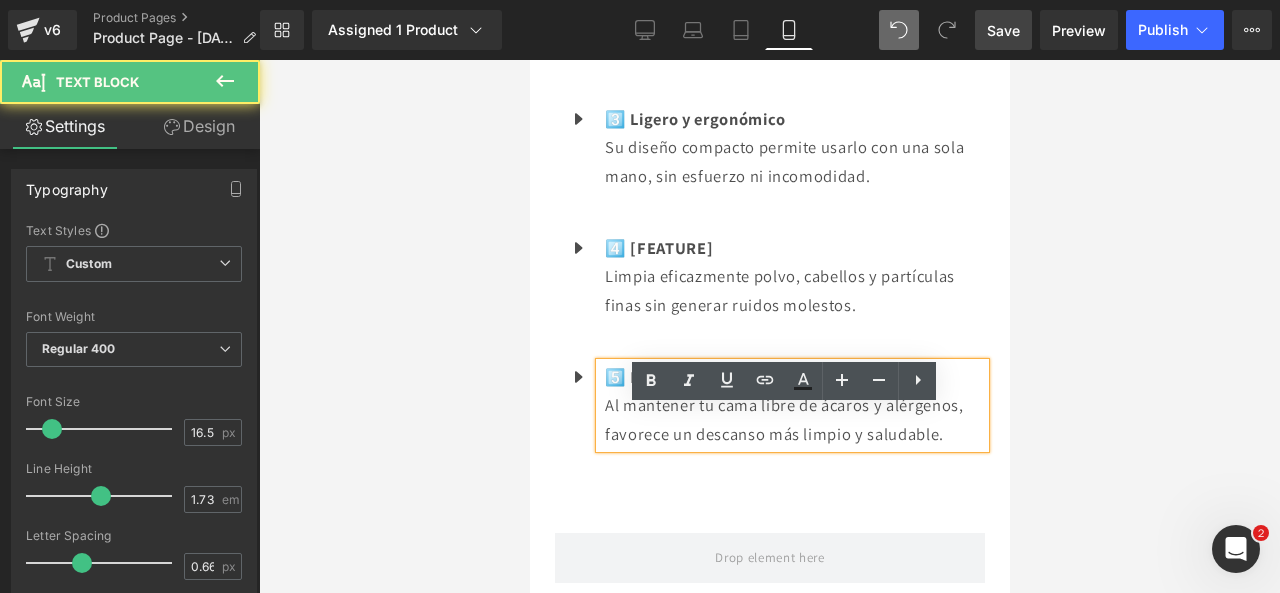 click on "5️⃣ Mejora la calidad del sueño" at bounding box center (794, 377) 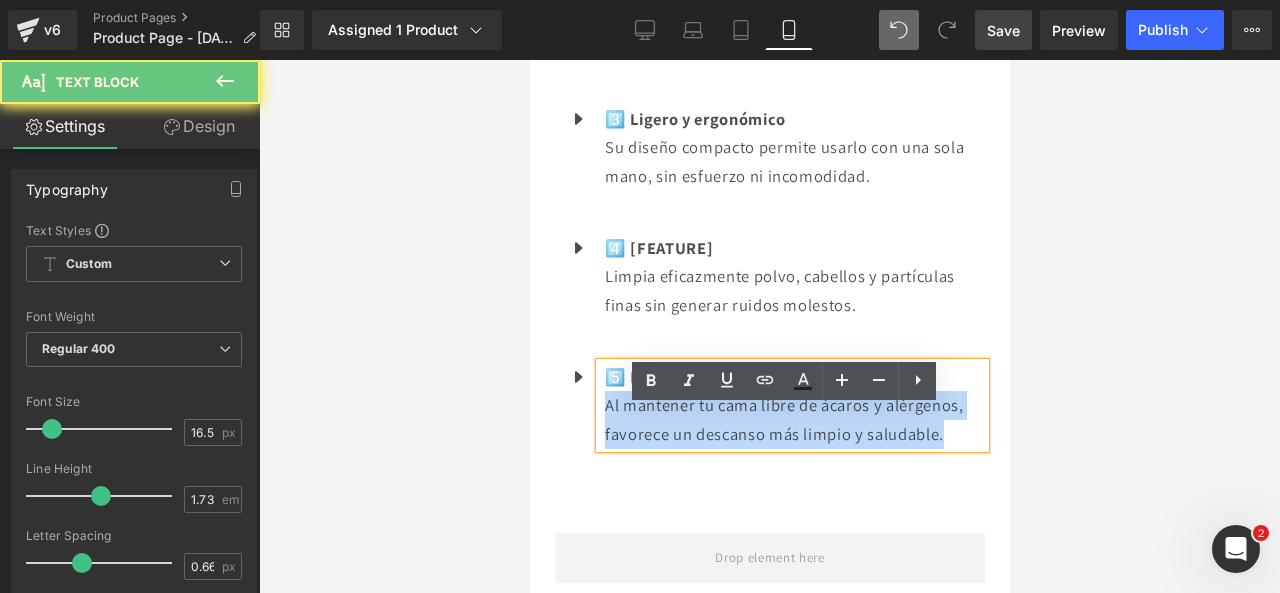 drag, startPoint x: 851, startPoint y: 417, endPoint x: 603, endPoint y: 407, distance: 248.20154 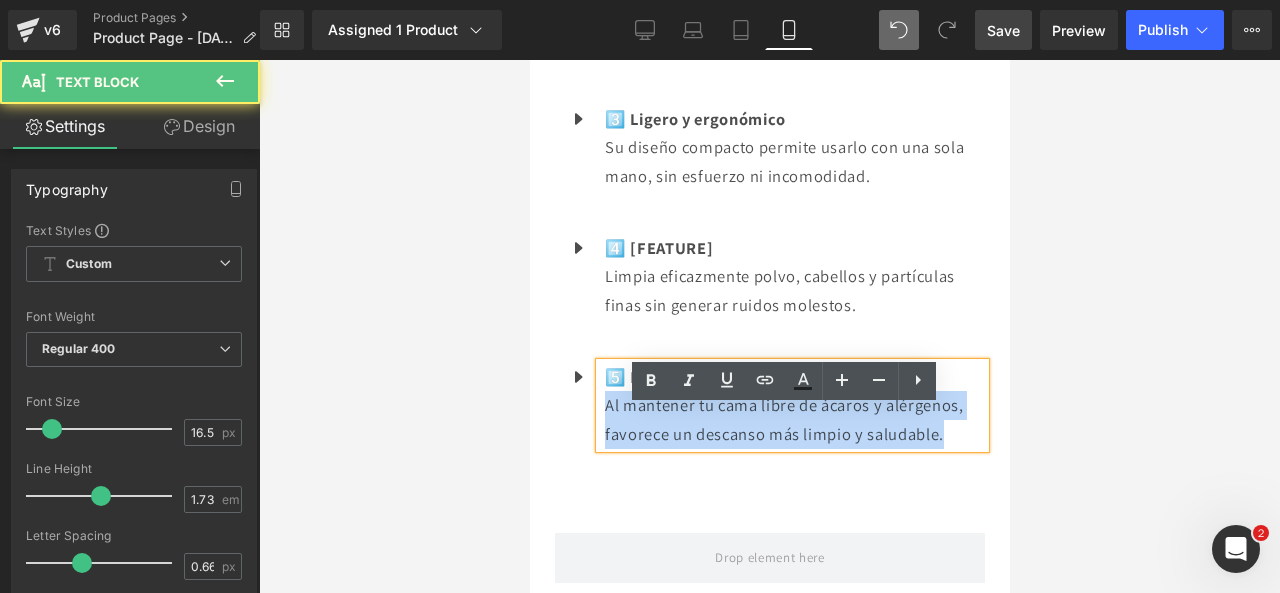 click on "5️⃣ Mejora la calidad del sueño" at bounding box center [794, 377] 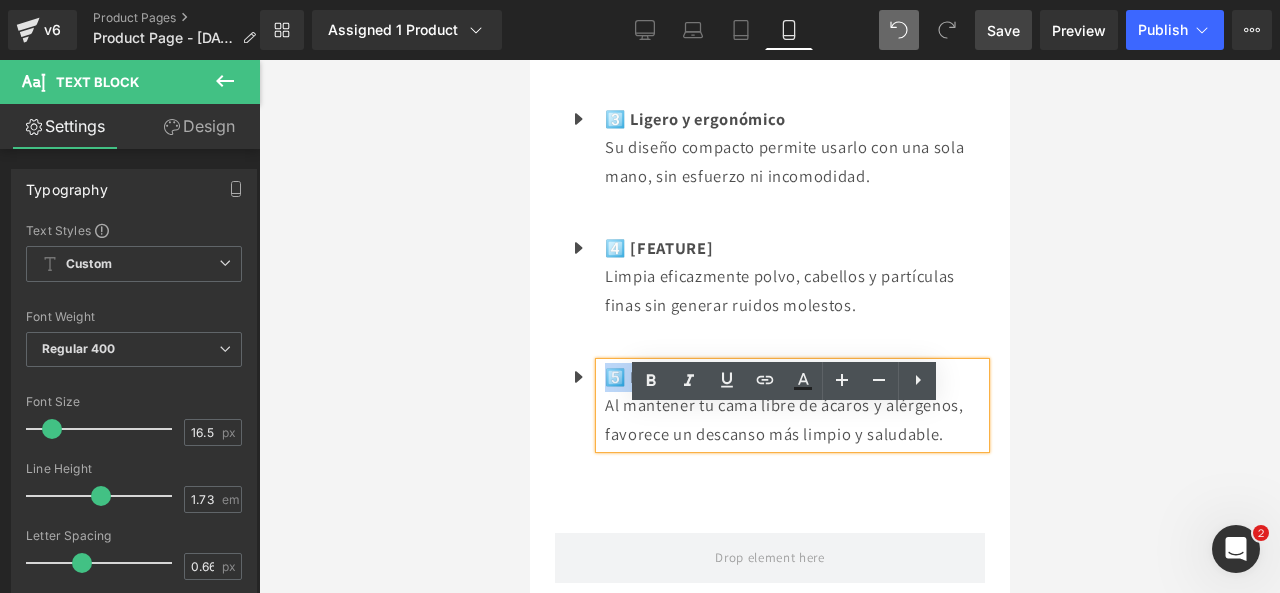 drag, startPoint x: 835, startPoint y: 427, endPoint x: 608, endPoint y: 420, distance: 227.10791 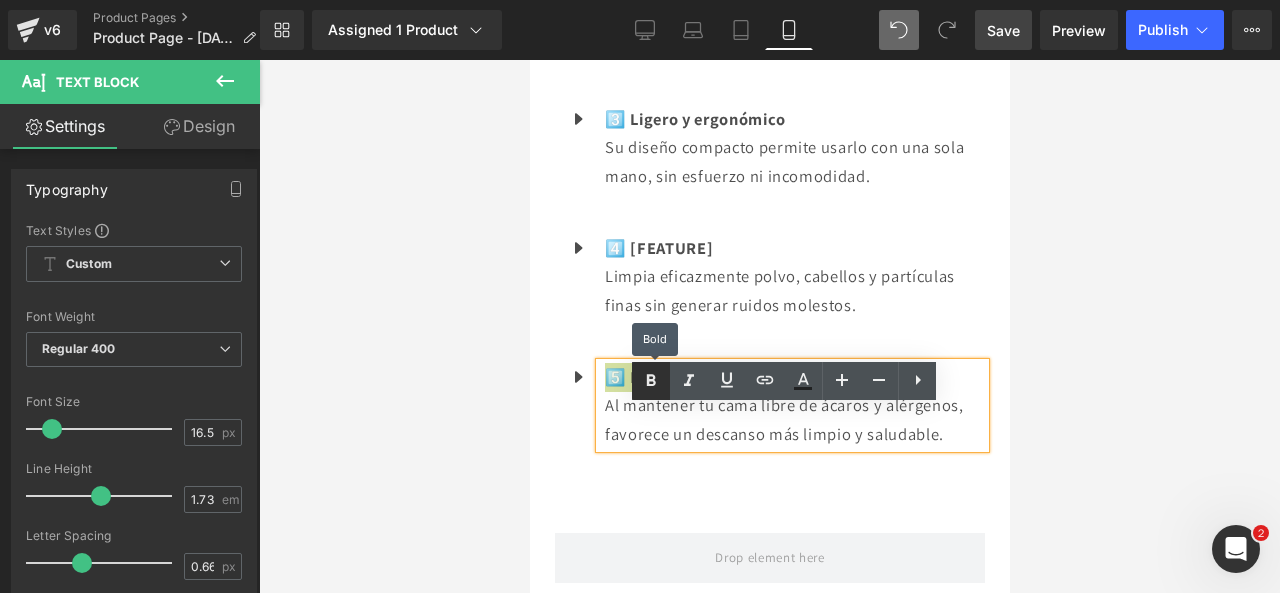 click 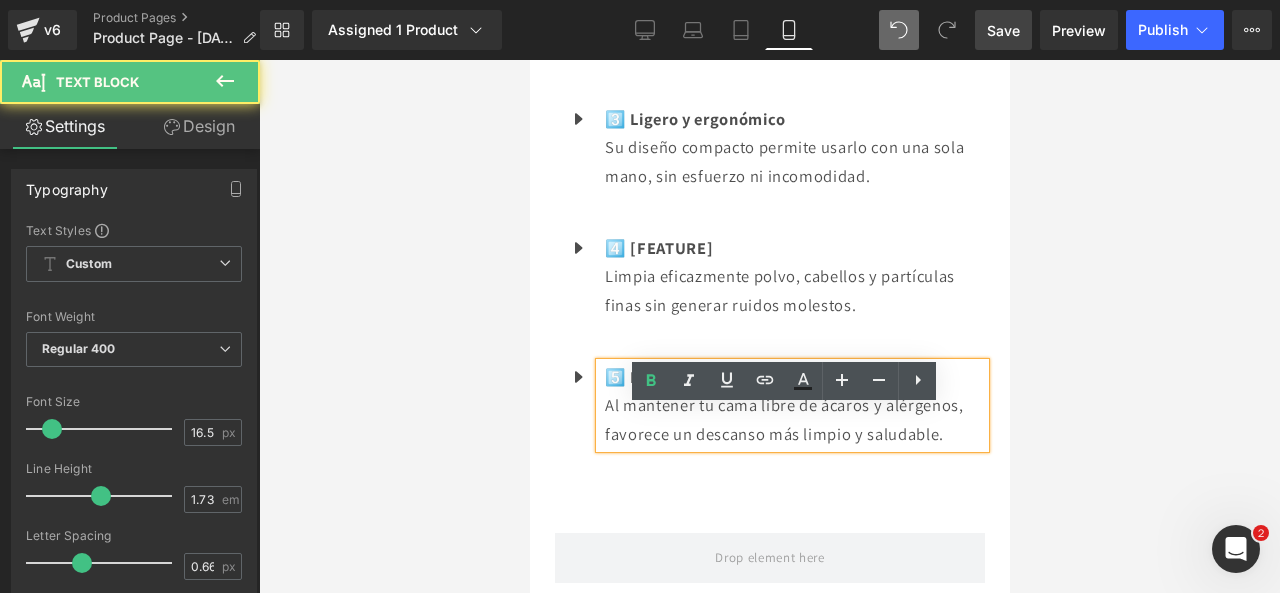 click on "Al mantener tu cama libre de ácaros y alérgenos, favorece un descanso más limpio y saludable." at bounding box center [794, 419] 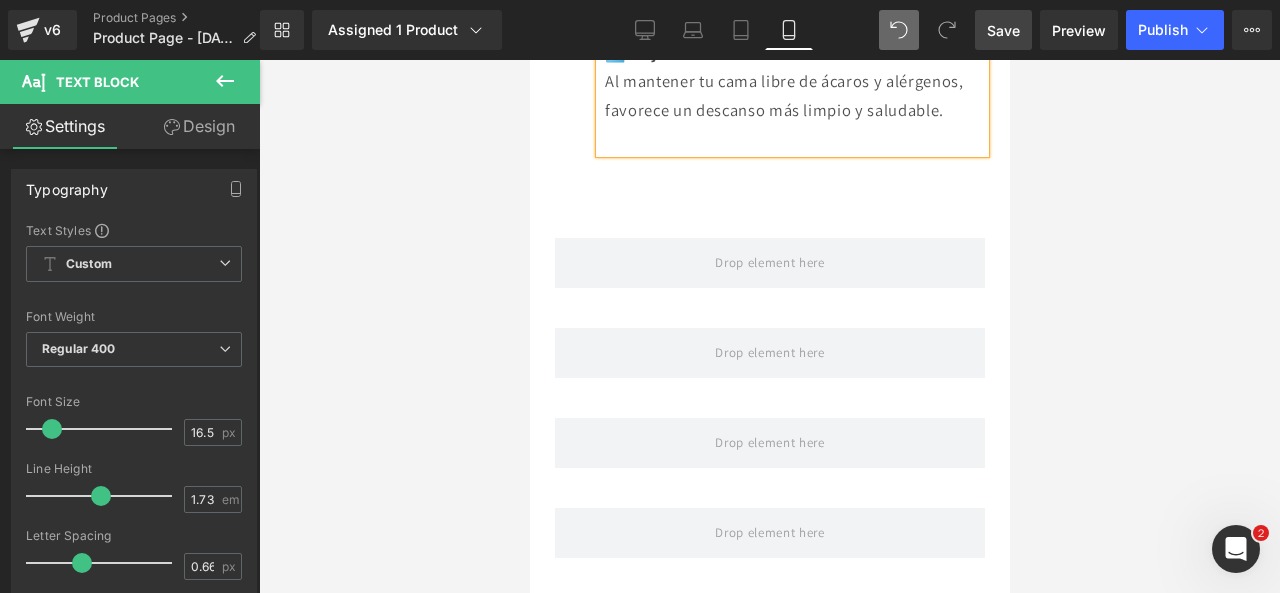scroll, scrollTop: 2870, scrollLeft: 0, axis: vertical 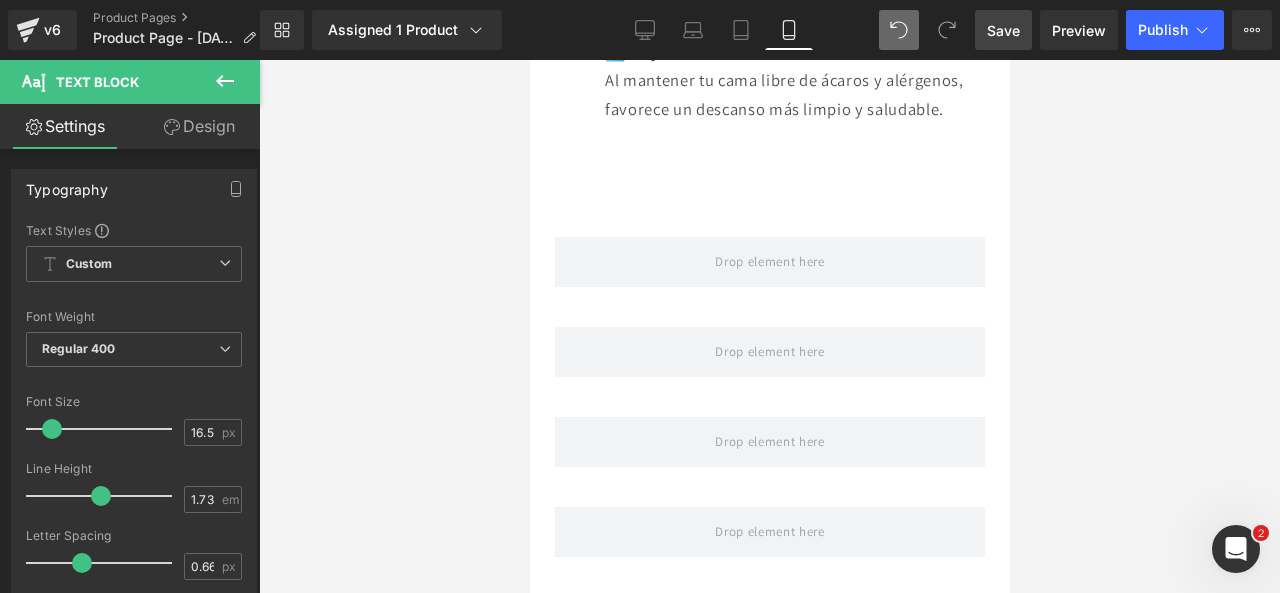 click 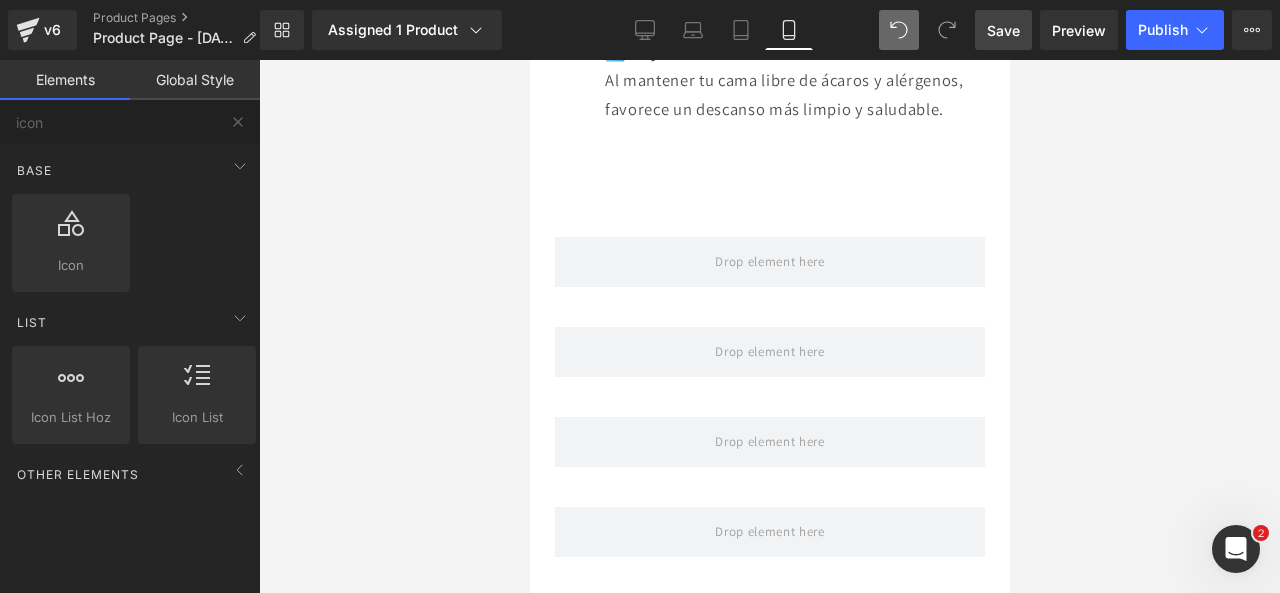 click on "Global Style" at bounding box center [195, 80] 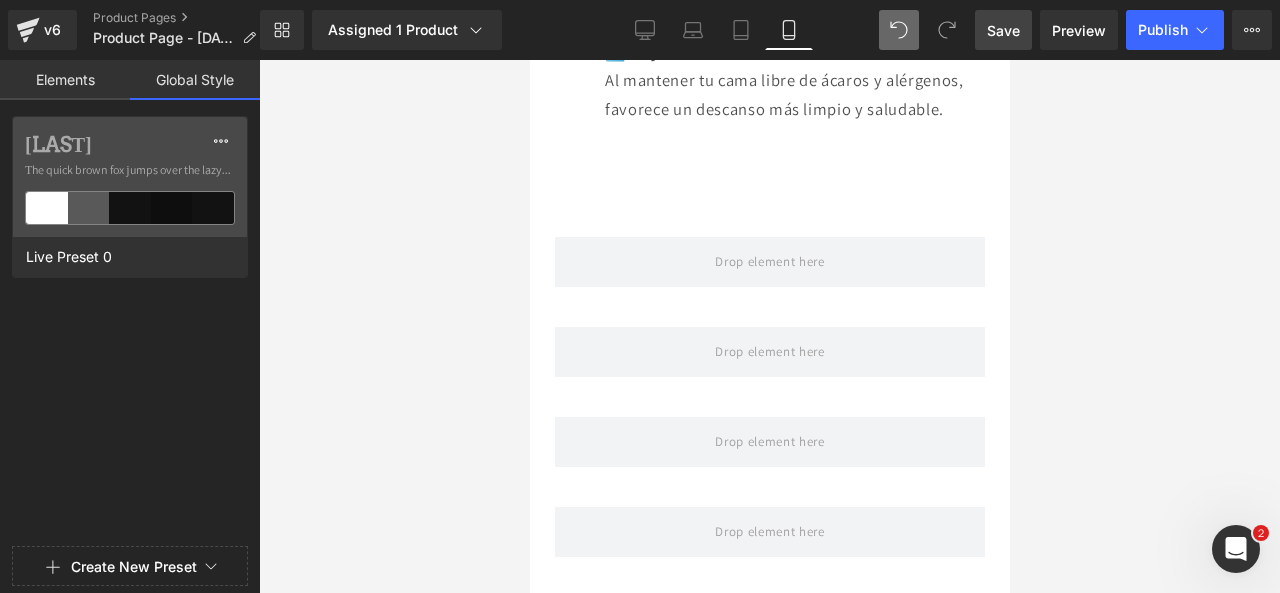 click on "Elements" at bounding box center (65, 80) 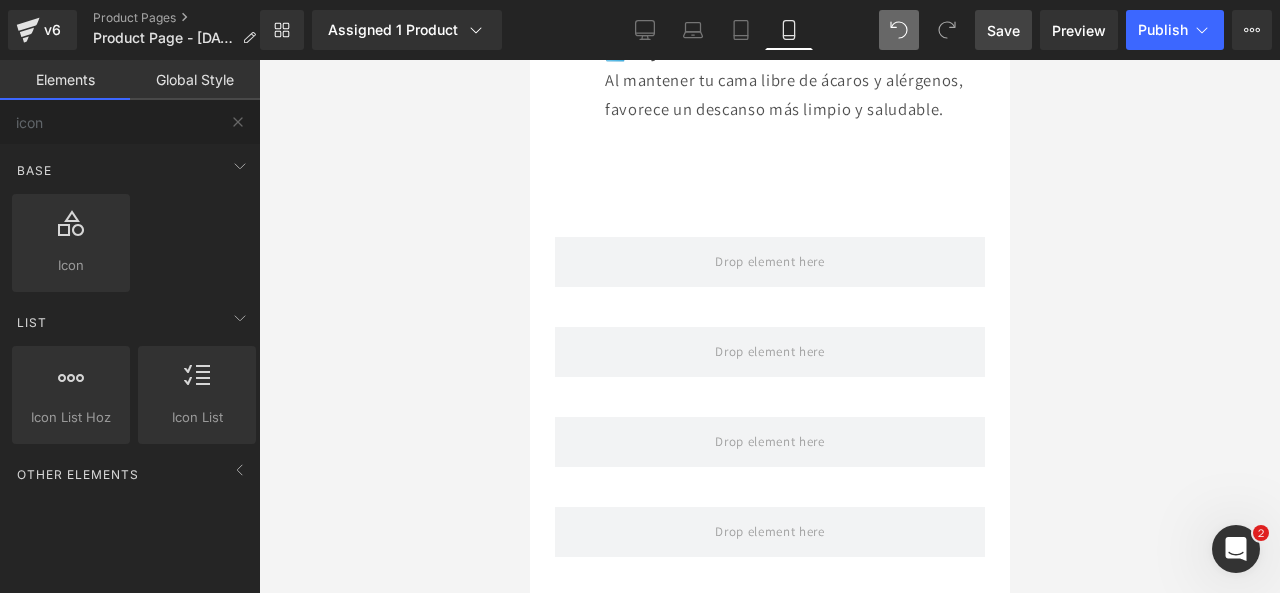 type 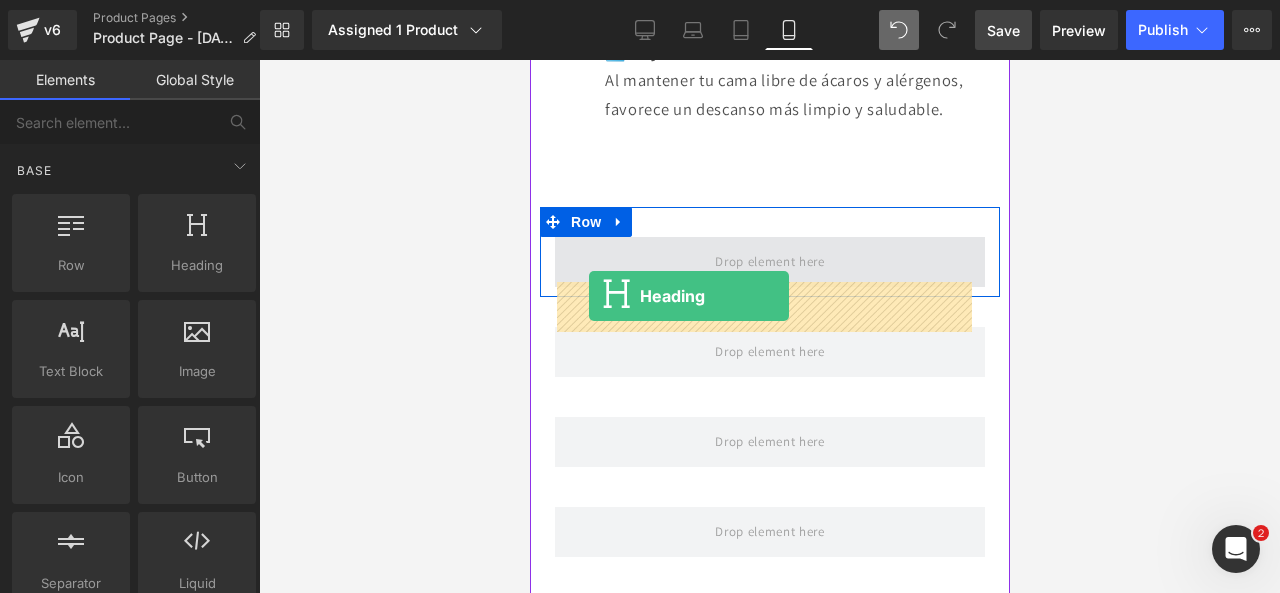 drag, startPoint x: 715, startPoint y: 304, endPoint x: 590, endPoint y: 297, distance: 125.19585 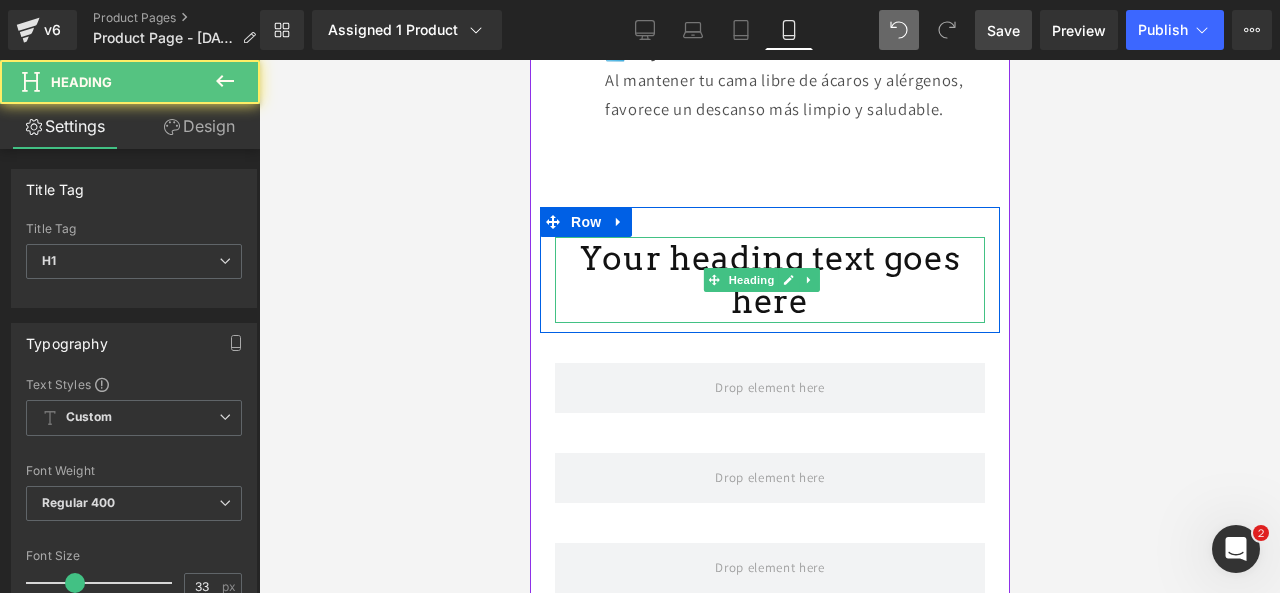 click on "Your heading text goes here" at bounding box center (769, 280) 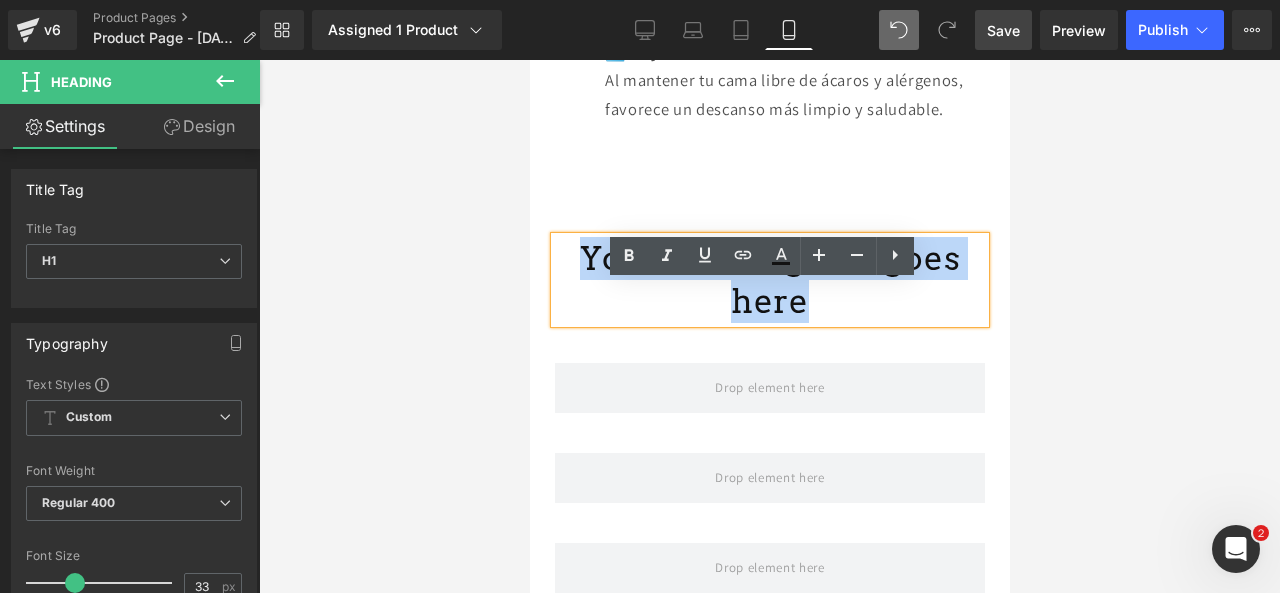 drag, startPoint x: 950, startPoint y: 309, endPoint x: 572, endPoint y: 297, distance: 378.19043 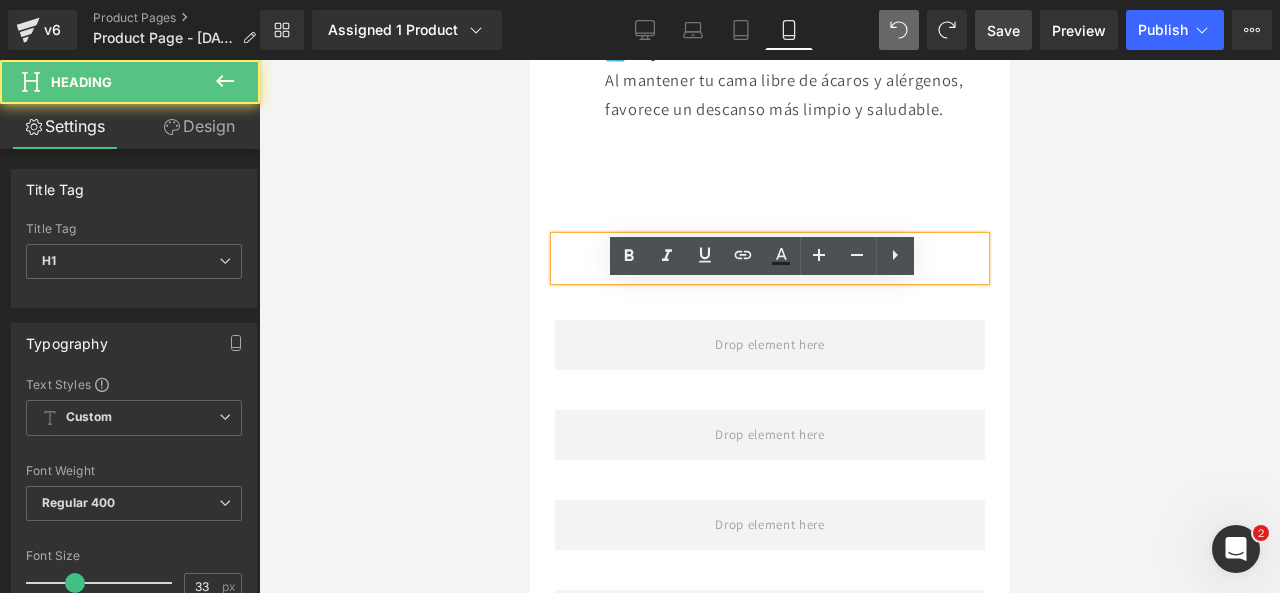 click on "VE" at bounding box center [769, 258] 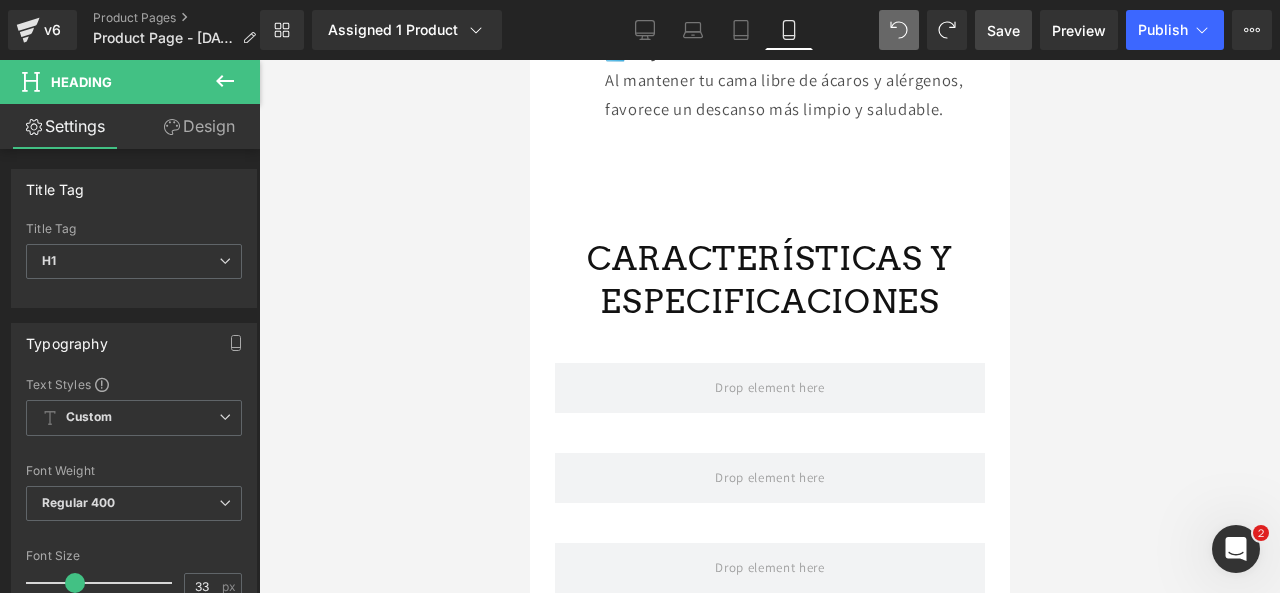 click on "Save" at bounding box center [1003, 30] 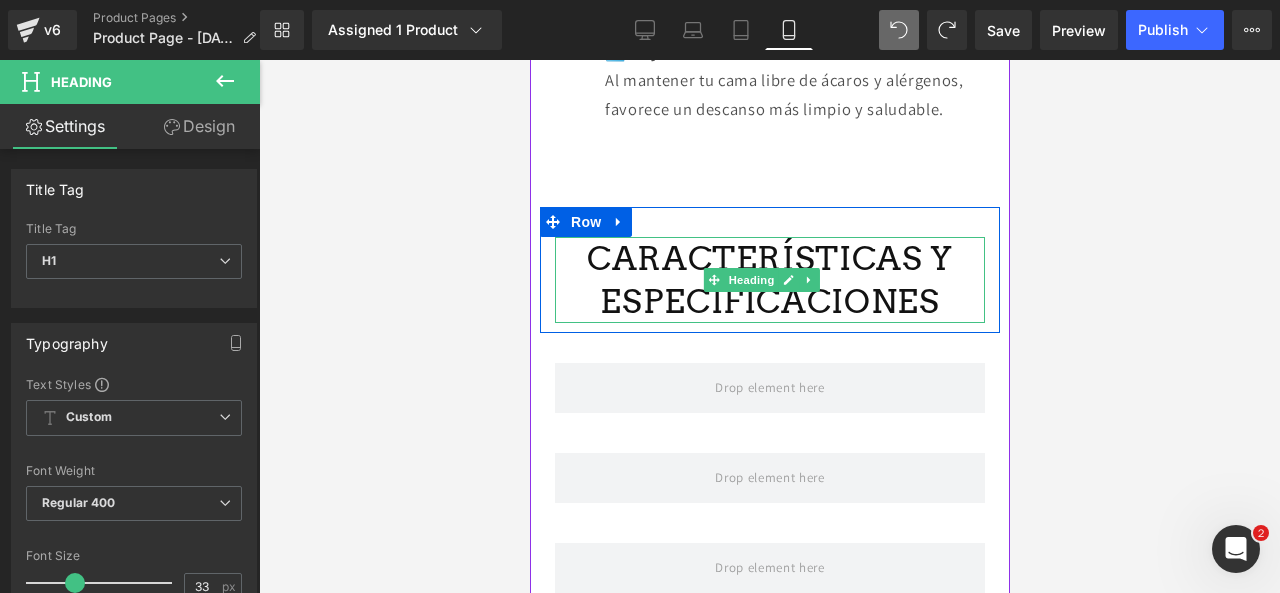 click on "CARACTERÍSTICAS Y ESPECIFICACIONES" at bounding box center (769, 280) 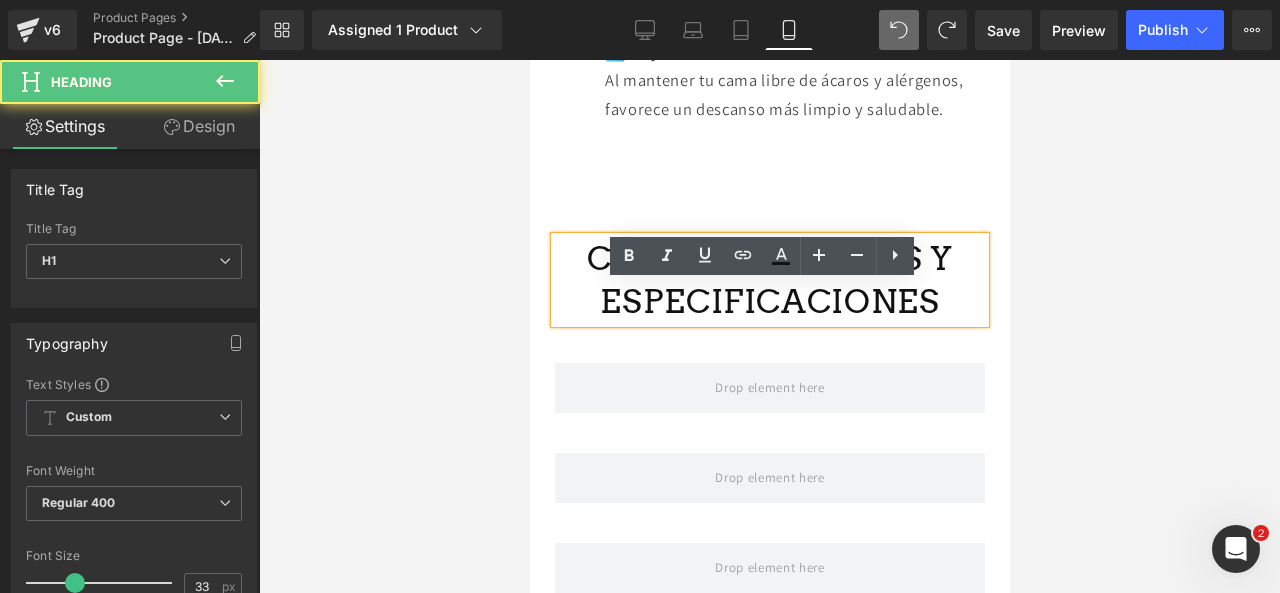 click on "CARACTERÍSTICAS Y ESPECIFICACIONES" at bounding box center (769, 280) 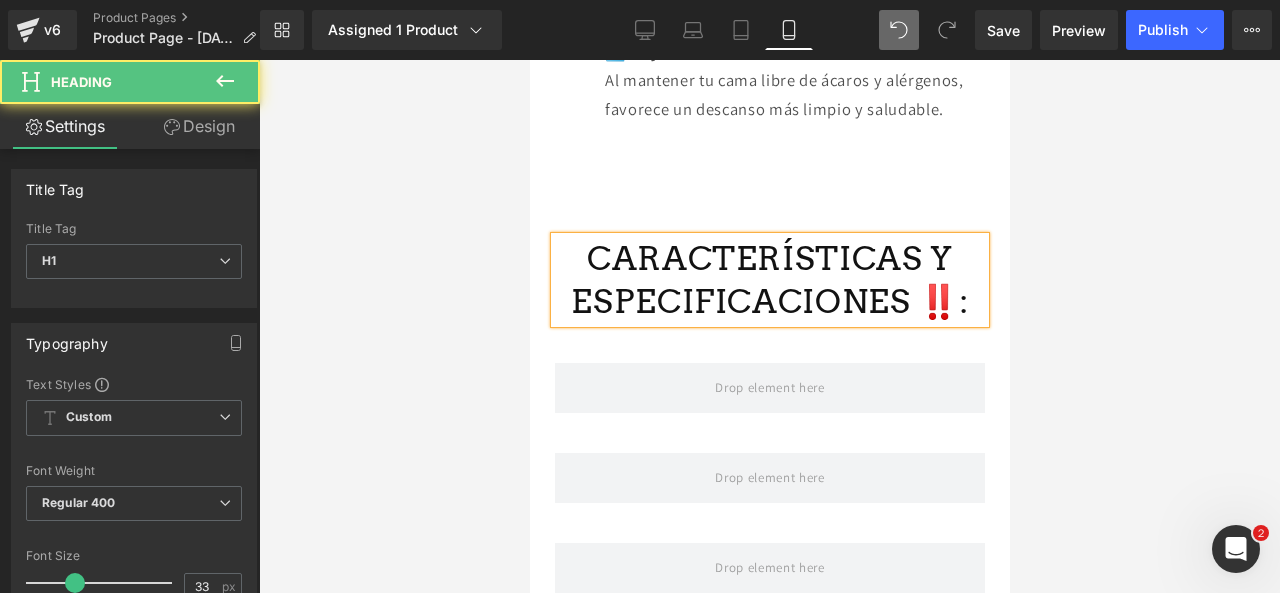 drag, startPoint x: 952, startPoint y: 339, endPoint x: 573, endPoint y: 297, distance: 381.32007 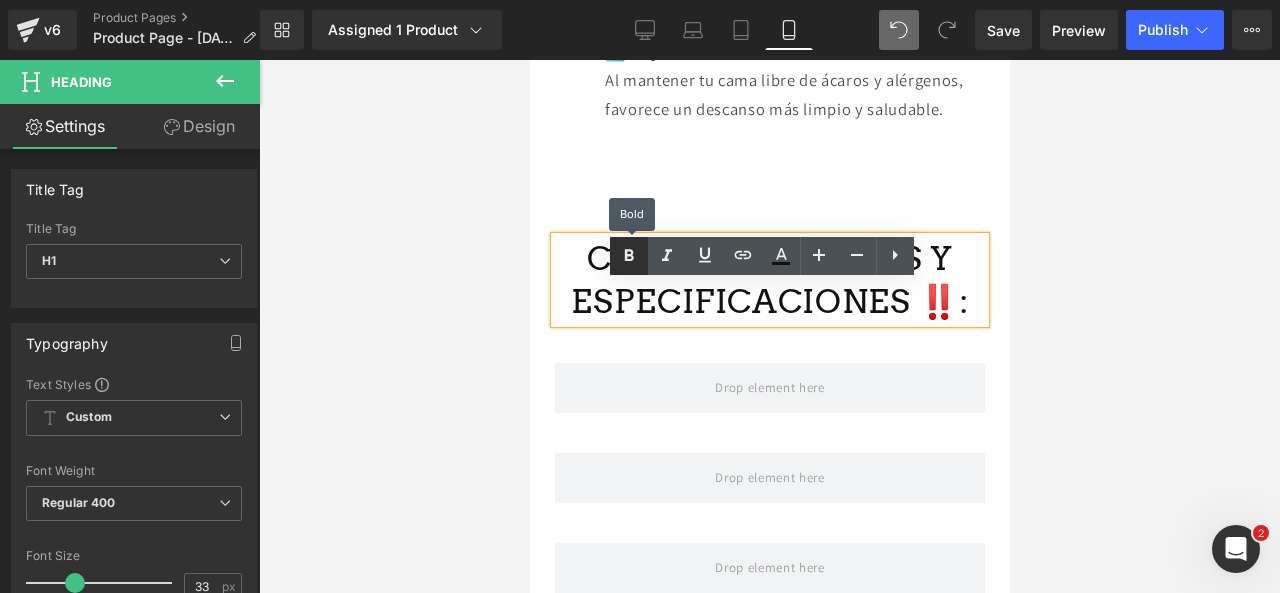 click 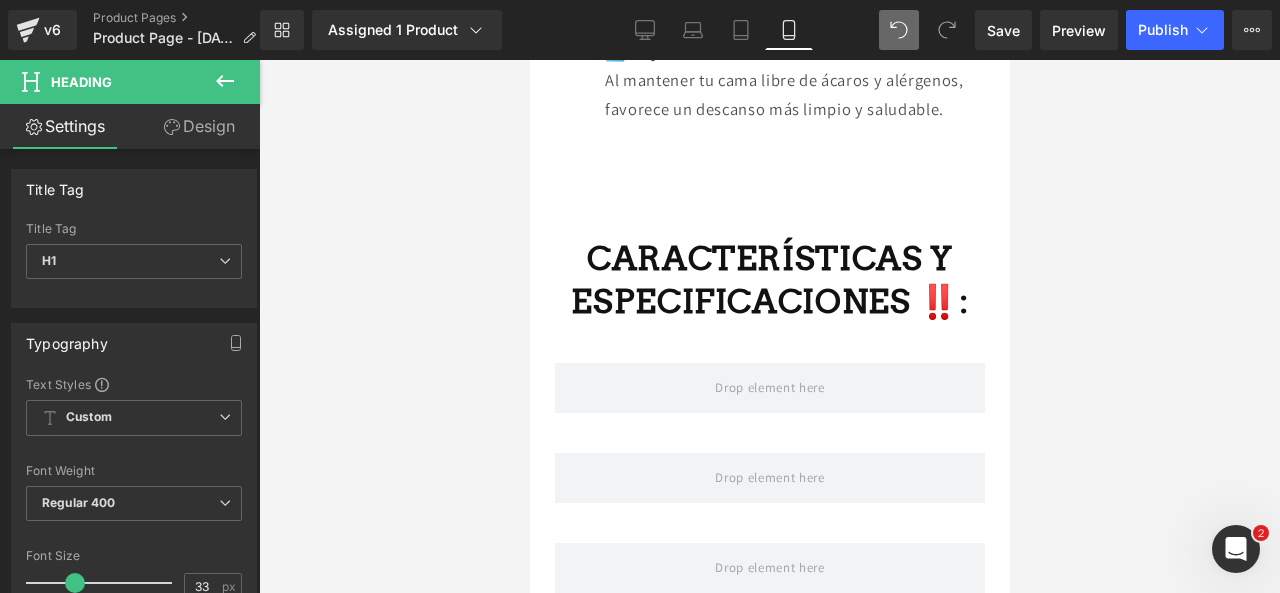 click 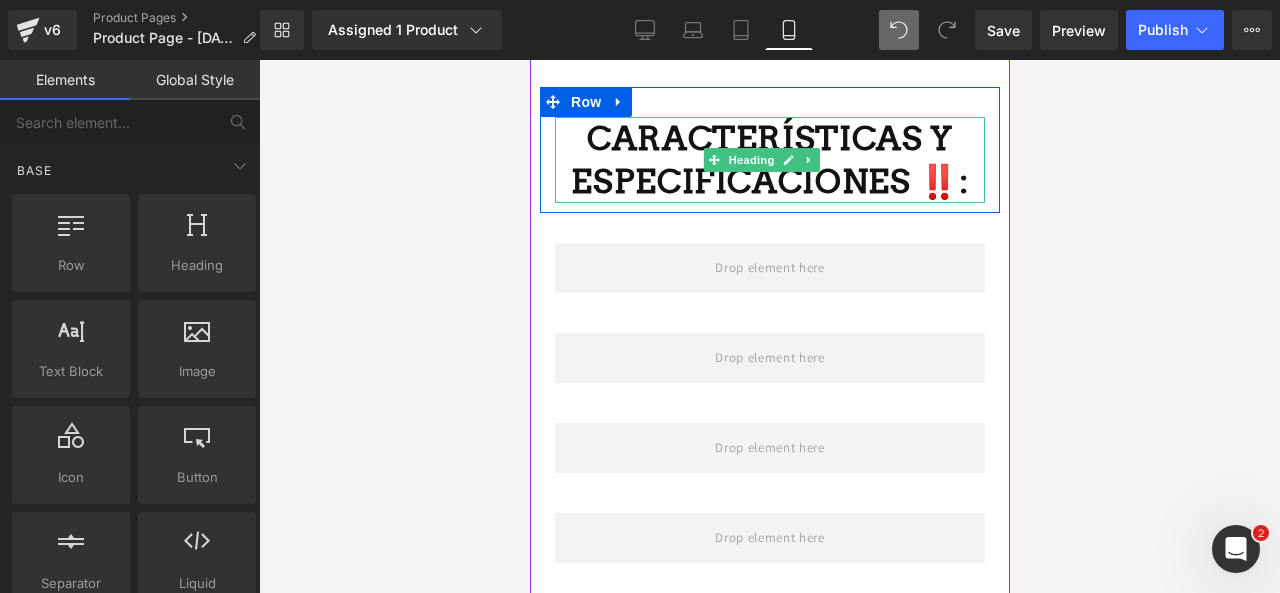 scroll, scrollTop: 2992, scrollLeft: 0, axis: vertical 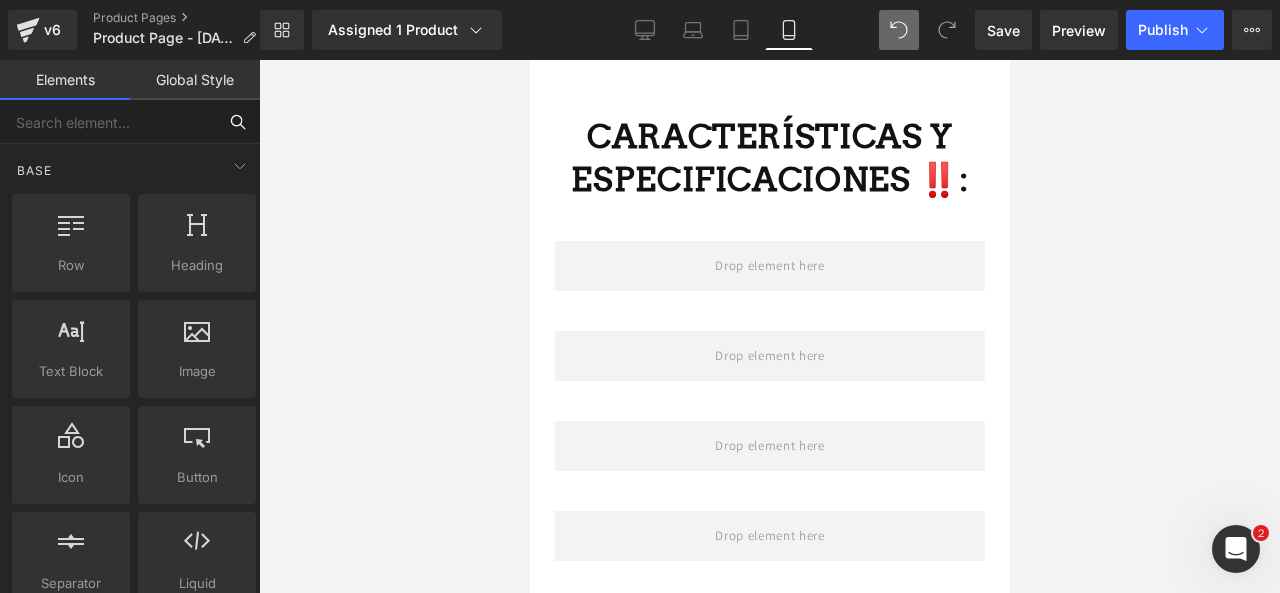 click at bounding box center (108, 122) 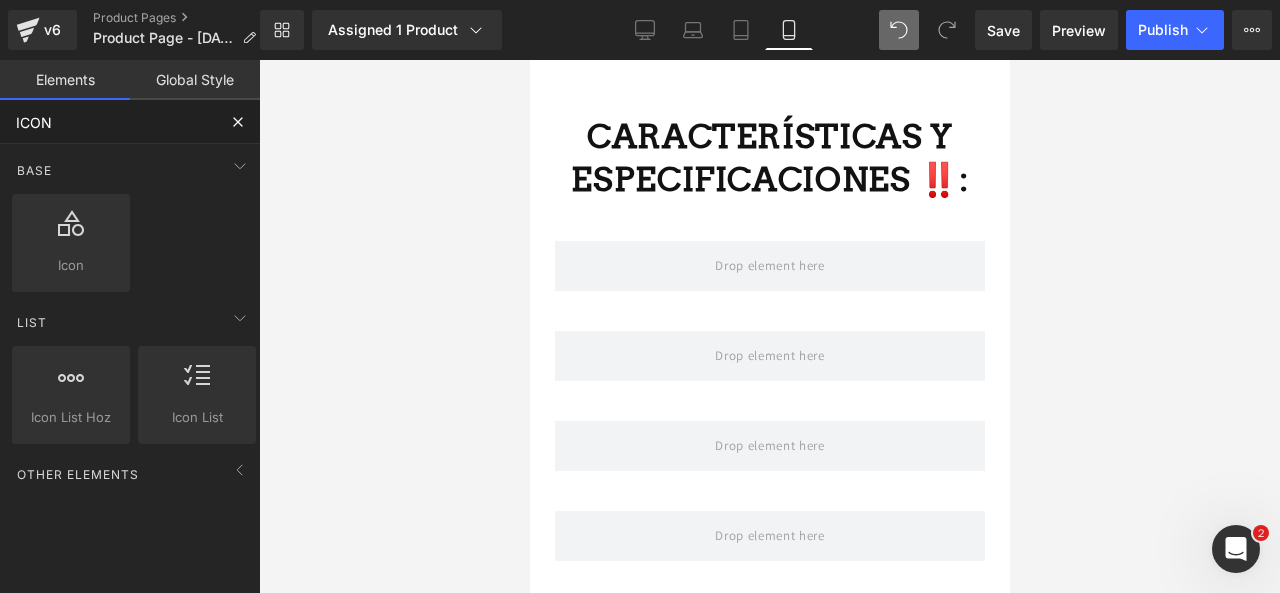 type on "ICON" 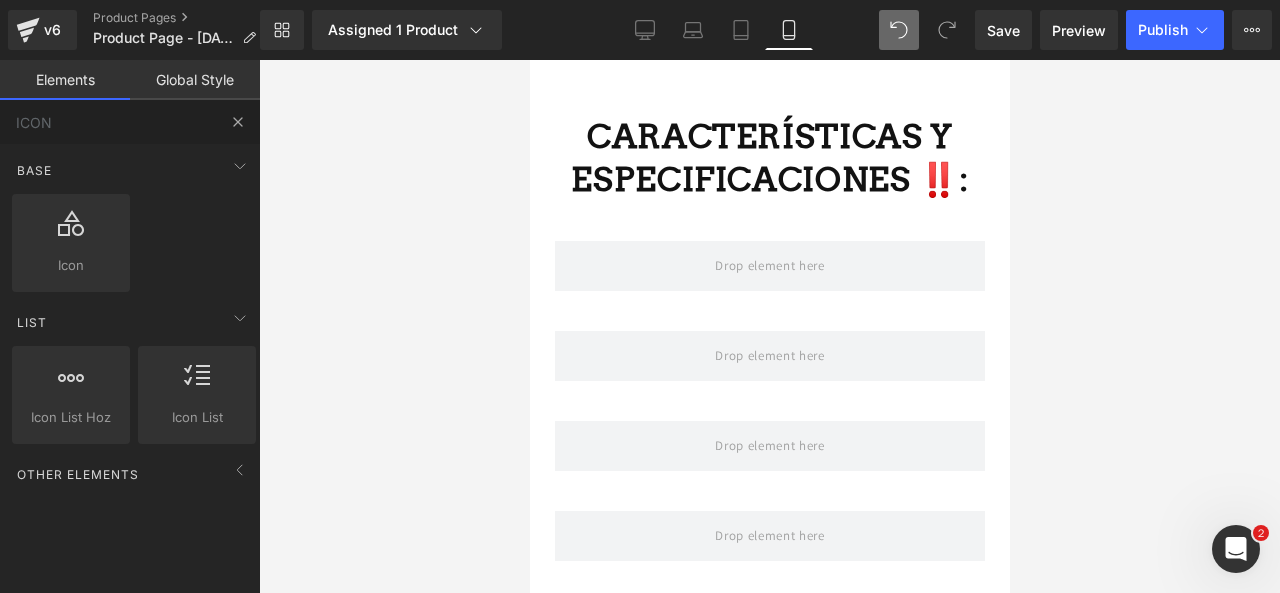 type 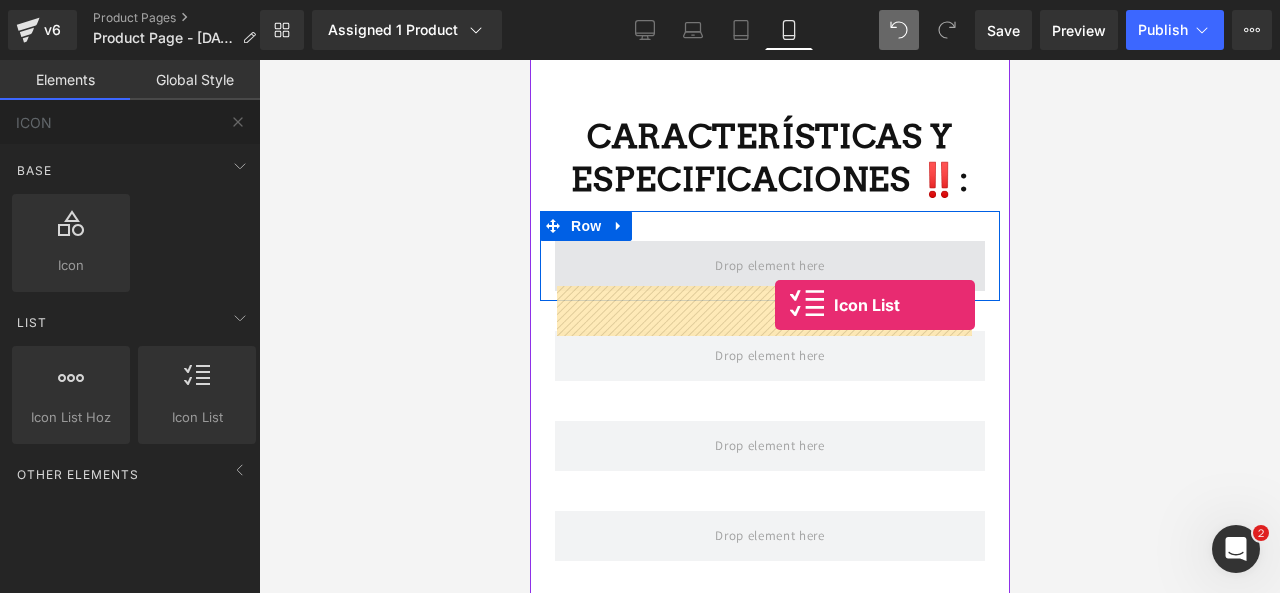 drag, startPoint x: 681, startPoint y: 422, endPoint x: 772, endPoint y: 305, distance: 148.22281 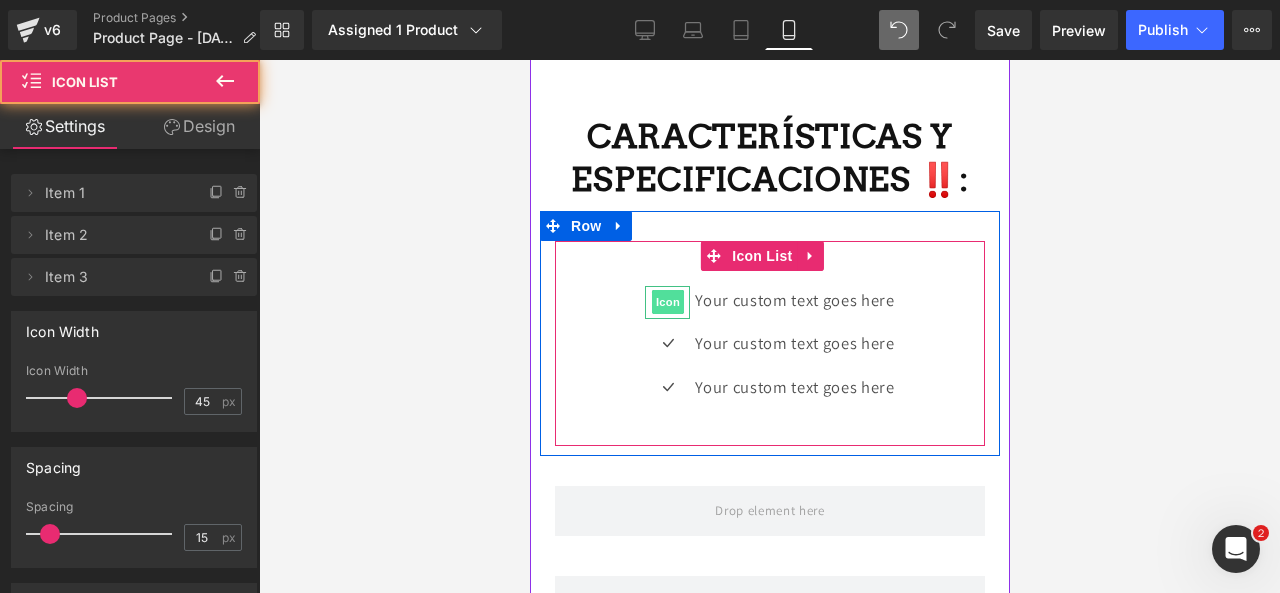 click on "Icon" at bounding box center (667, 302) 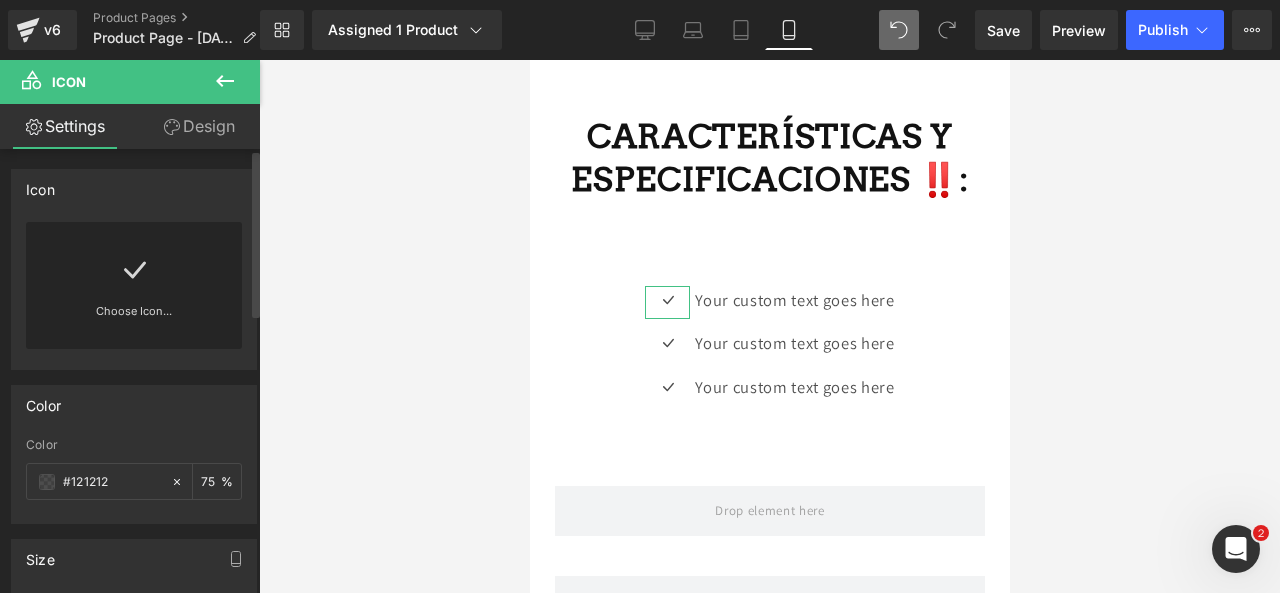 click at bounding box center (134, 262) 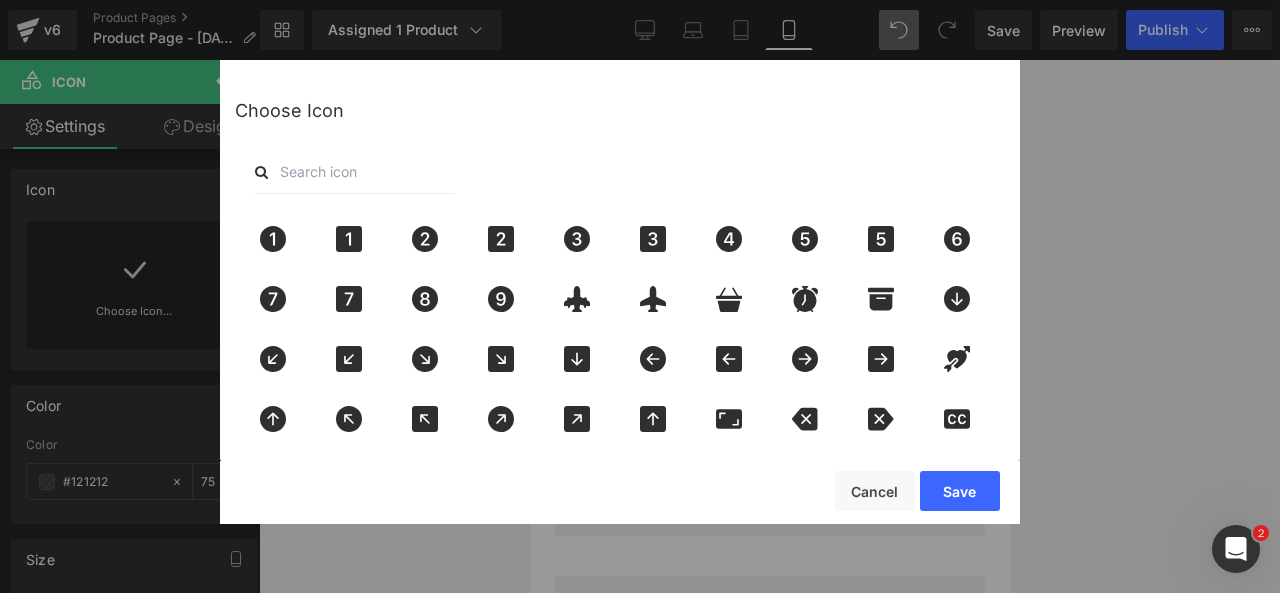 click at bounding box center [355, 172] 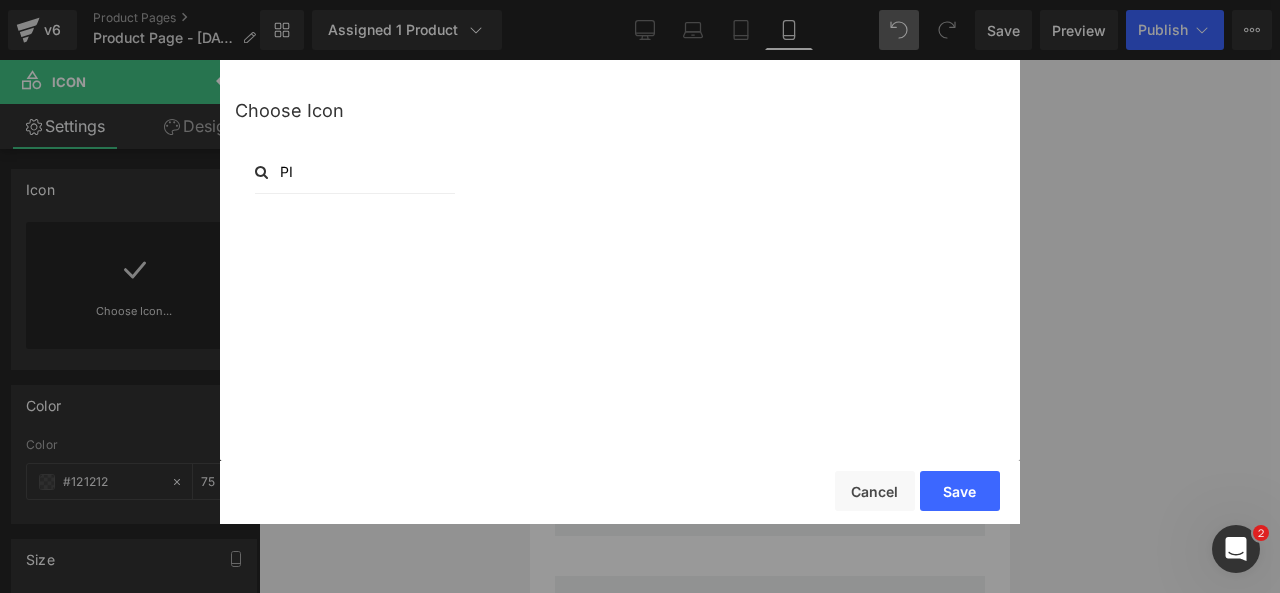 type on "P" 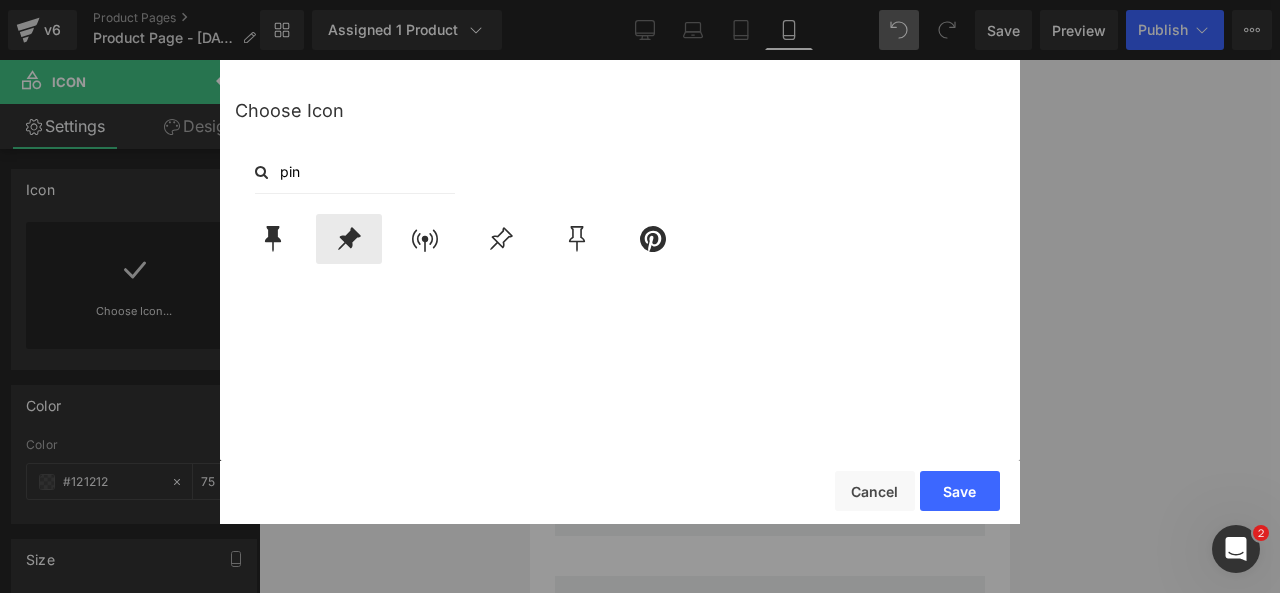 type on "pin" 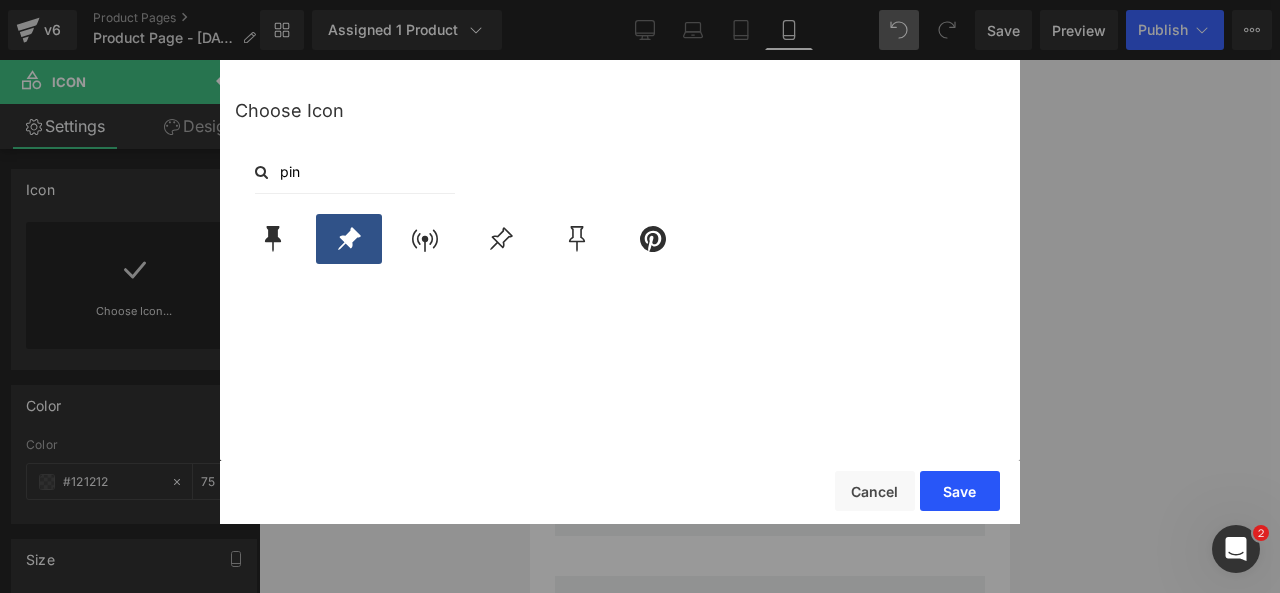 click on "Save" at bounding box center (960, 491) 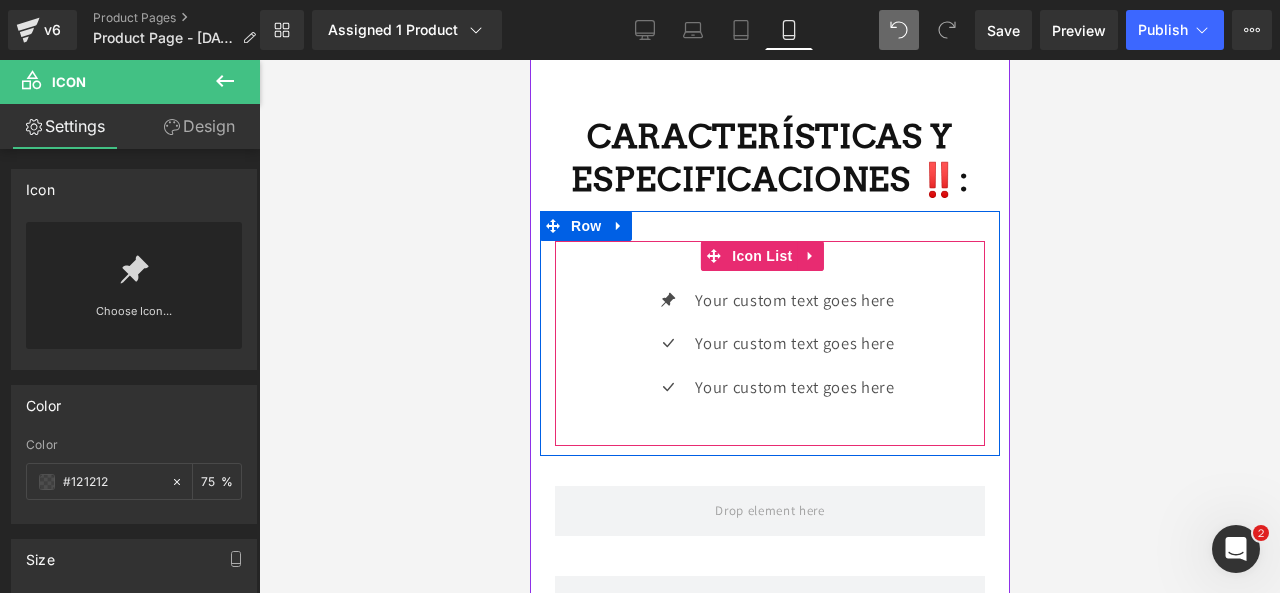 click on "Icon
Your custom text goes here
Text Block
Icon
Your custom text goes here
Text Block
Icon
Your custom text goes here
Text Block" at bounding box center (769, 351) 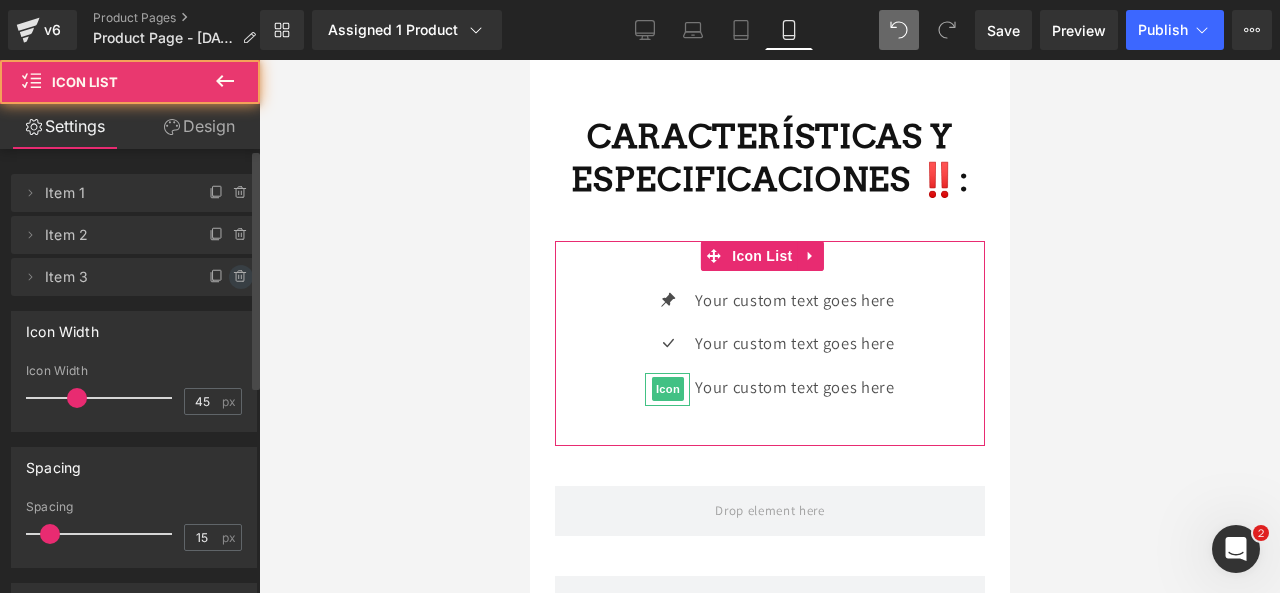 click at bounding box center (241, 277) 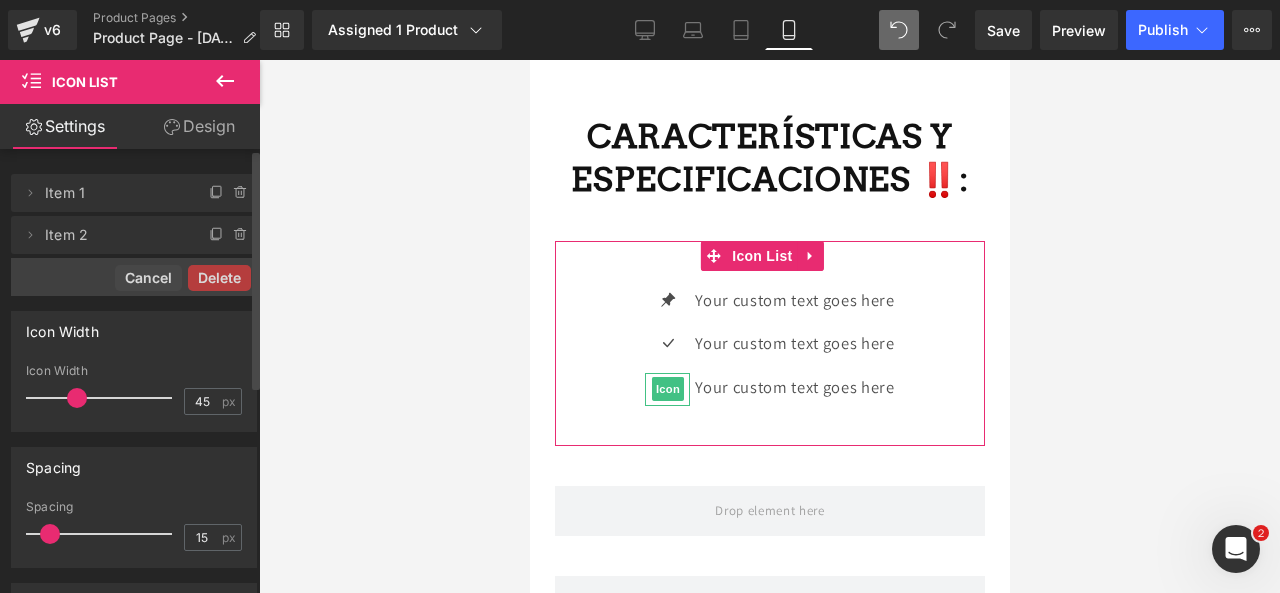 click on "Delete" at bounding box center (219, 278) 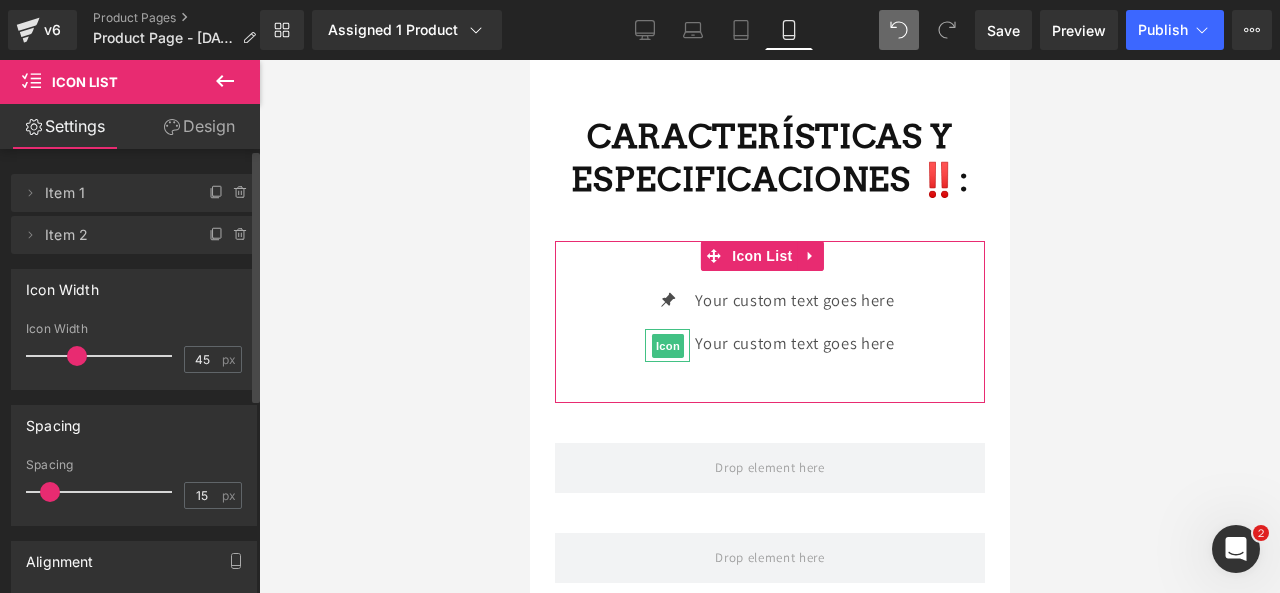 click 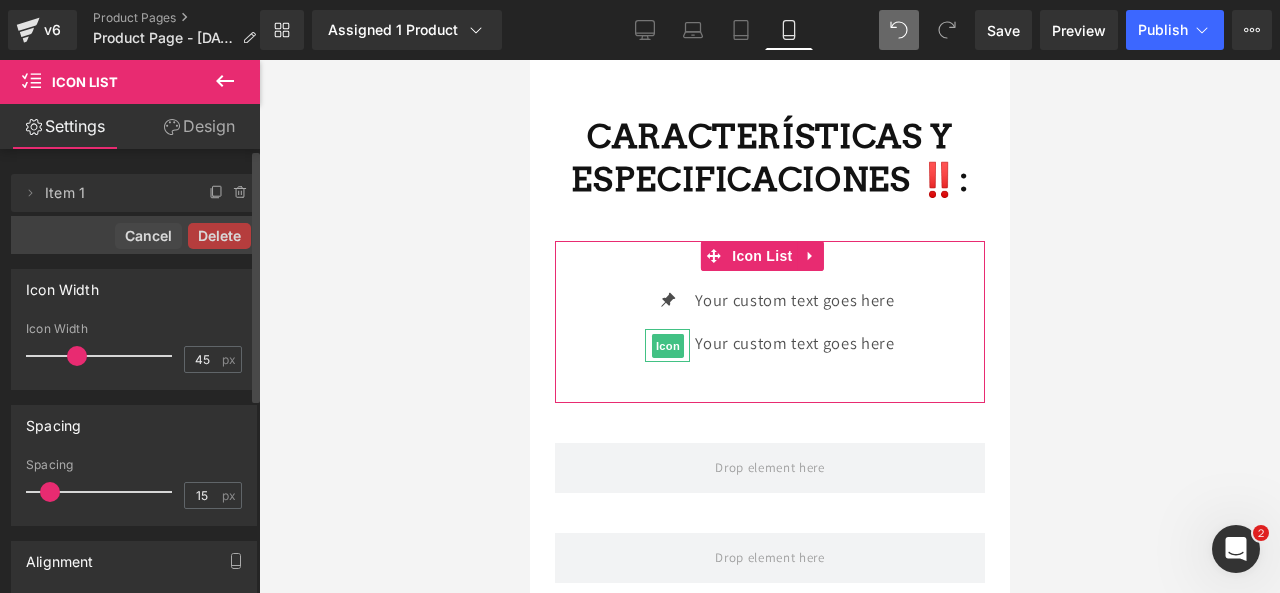 click on "Delete" at bounding box center (219, 236) 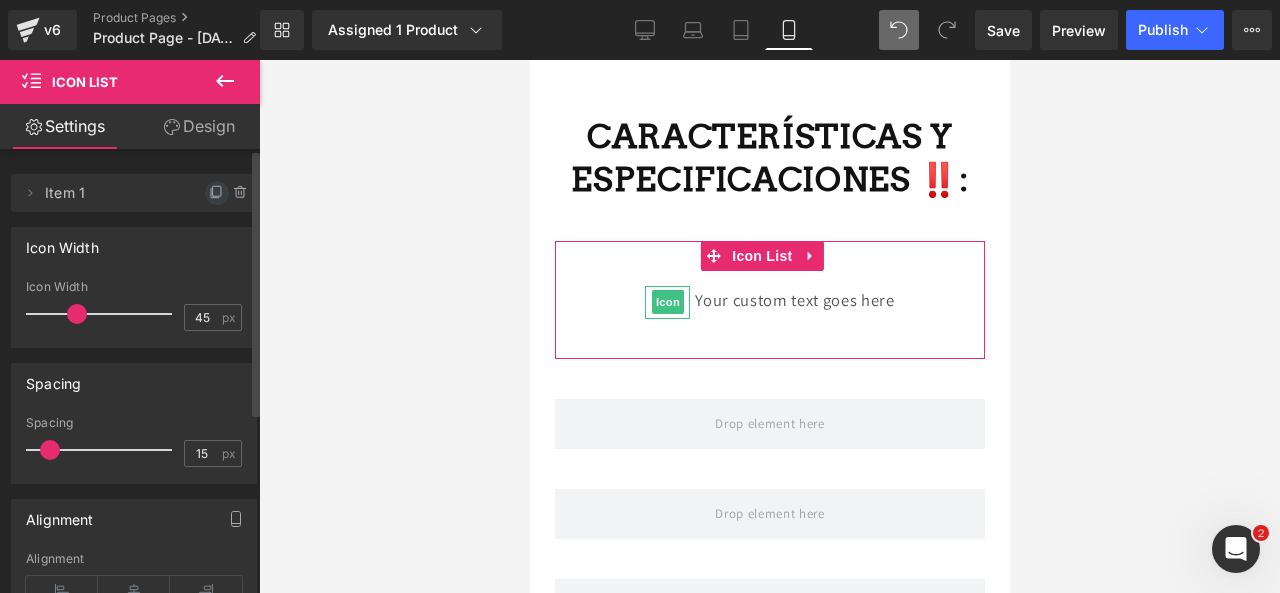 click 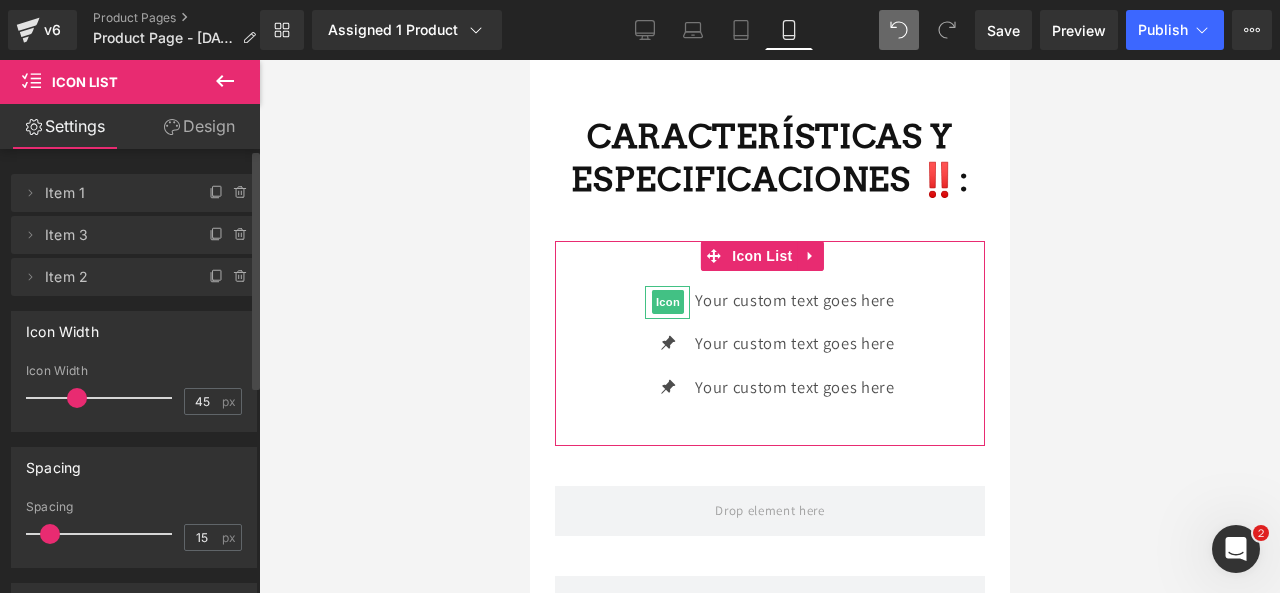 click 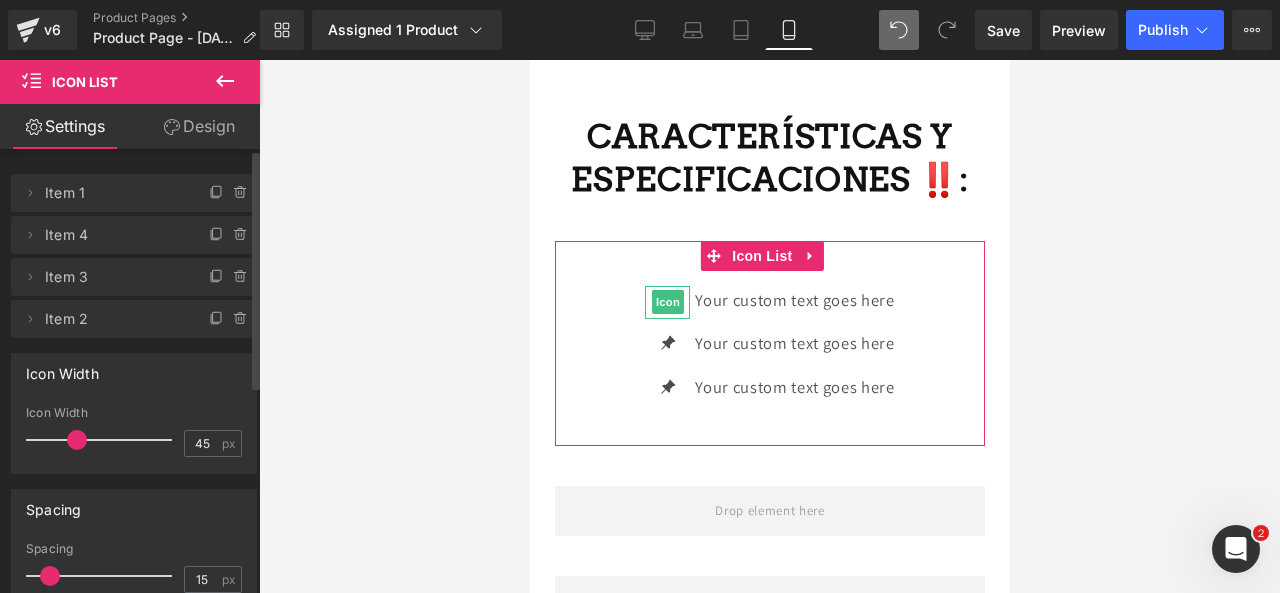 click 